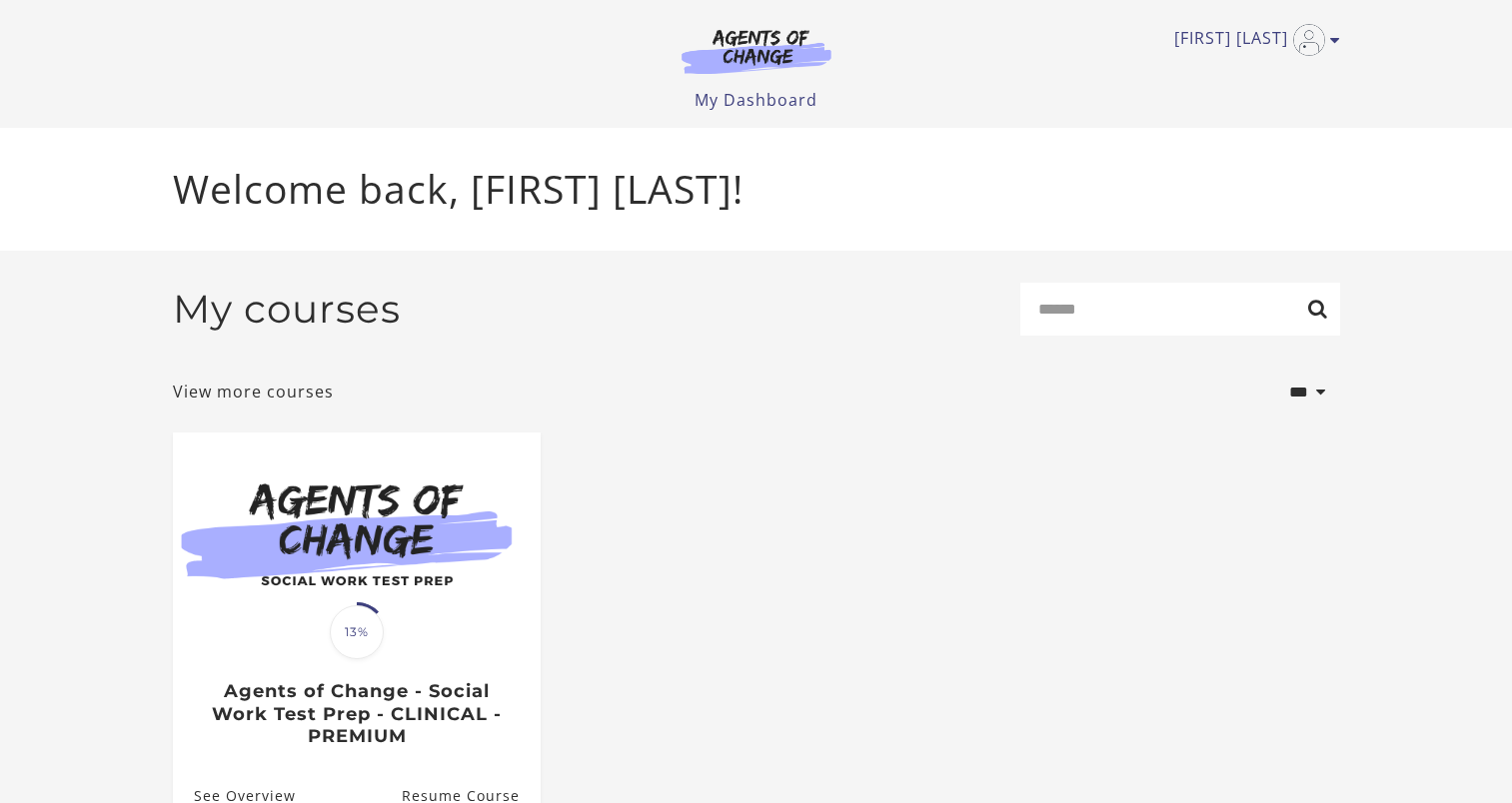 scroll, scrollTop: 0, scrollLeft: 0, axis: both 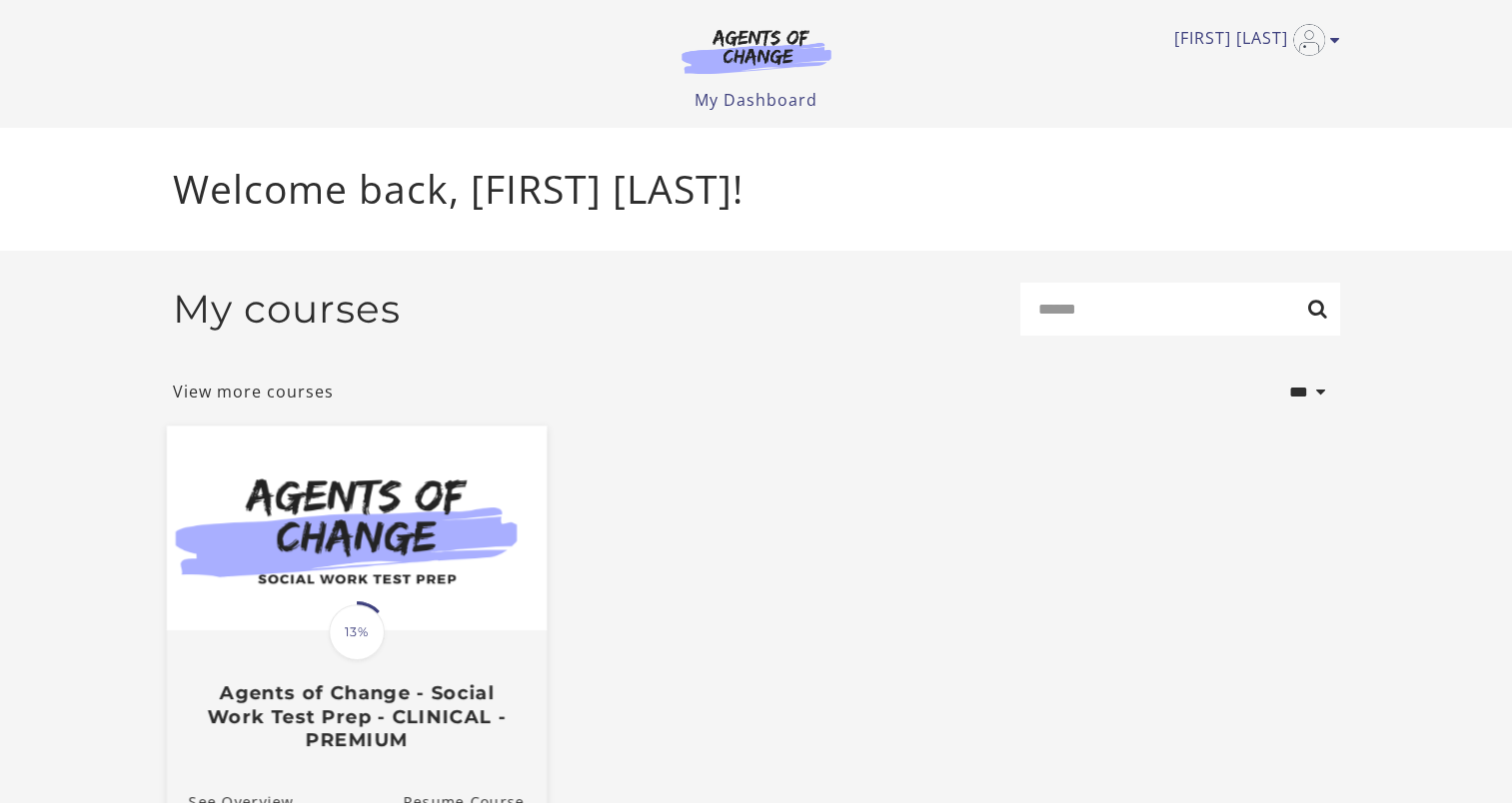 click at bounding box center (356, 528) 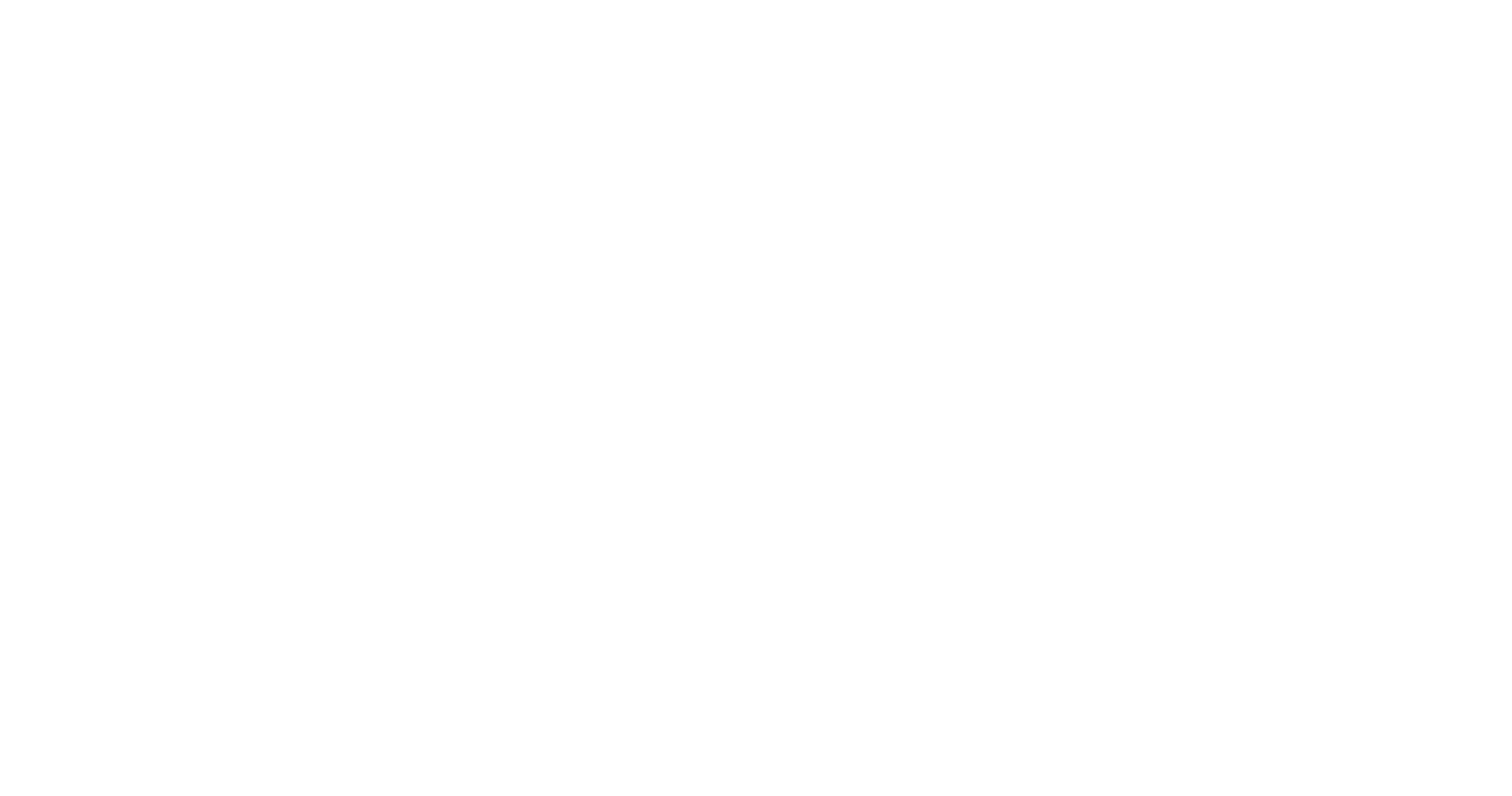 scroll, scrollTop: 0, scrollLeft: 0, axis: both 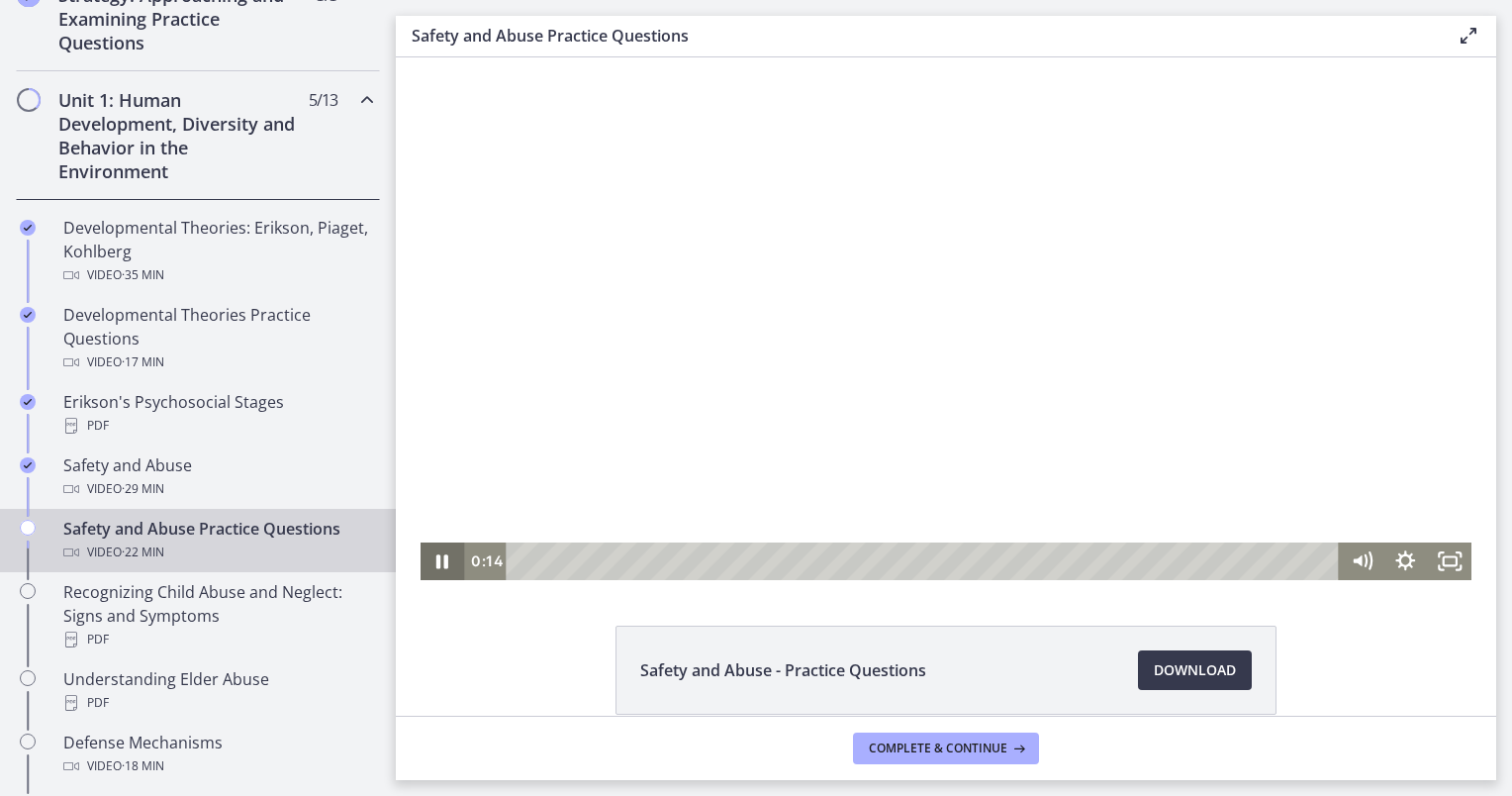 click 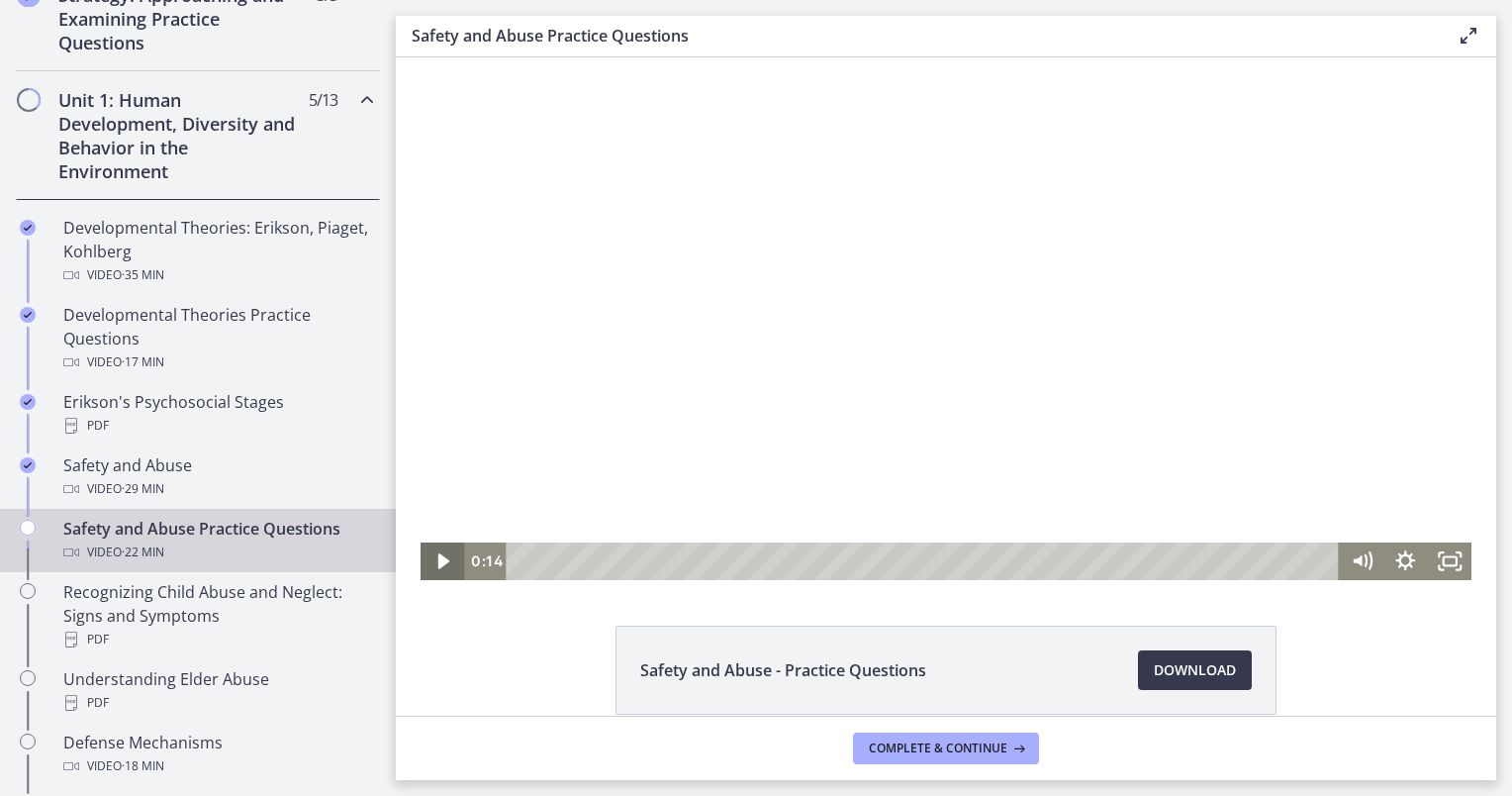 click 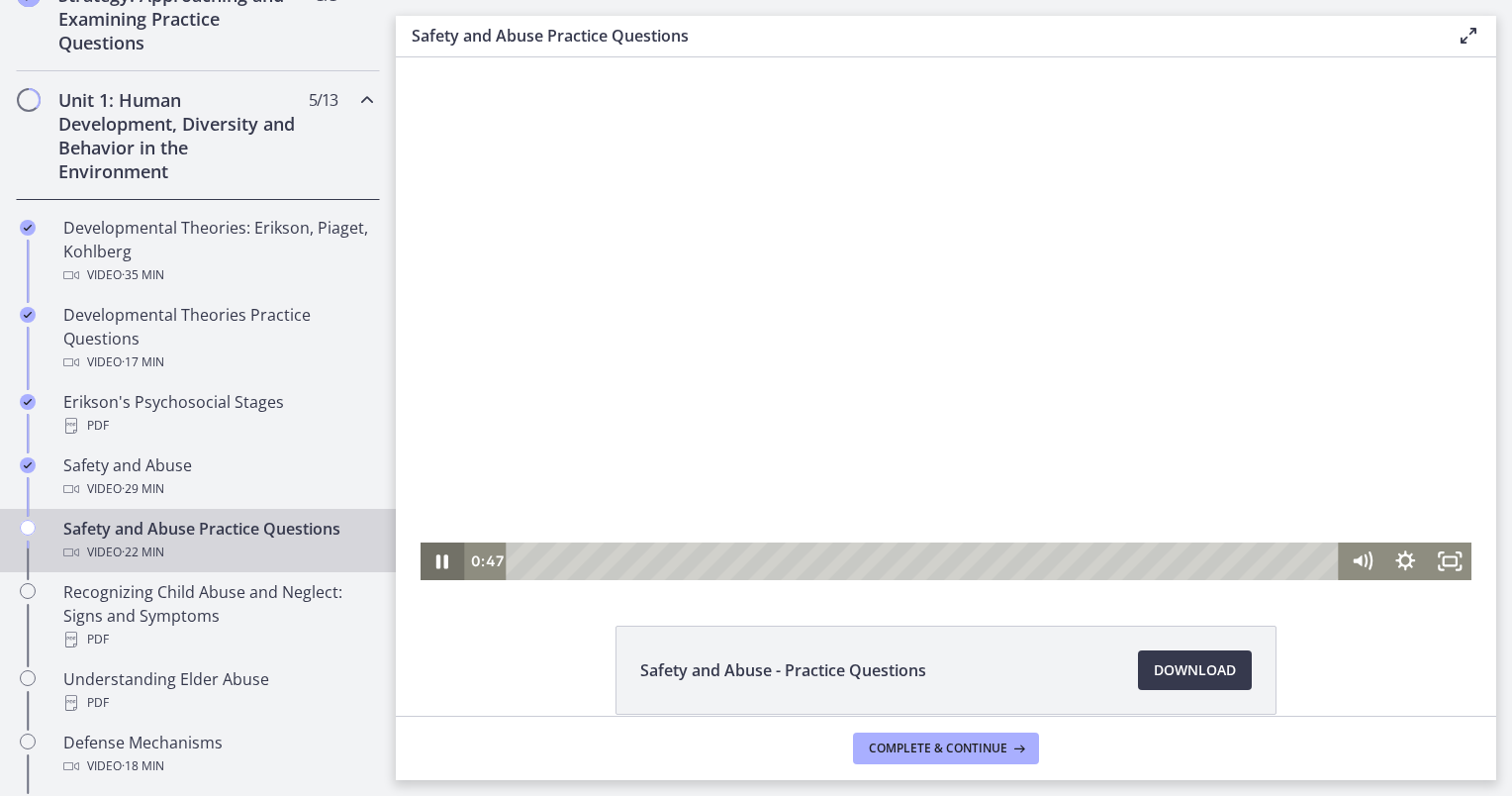 type 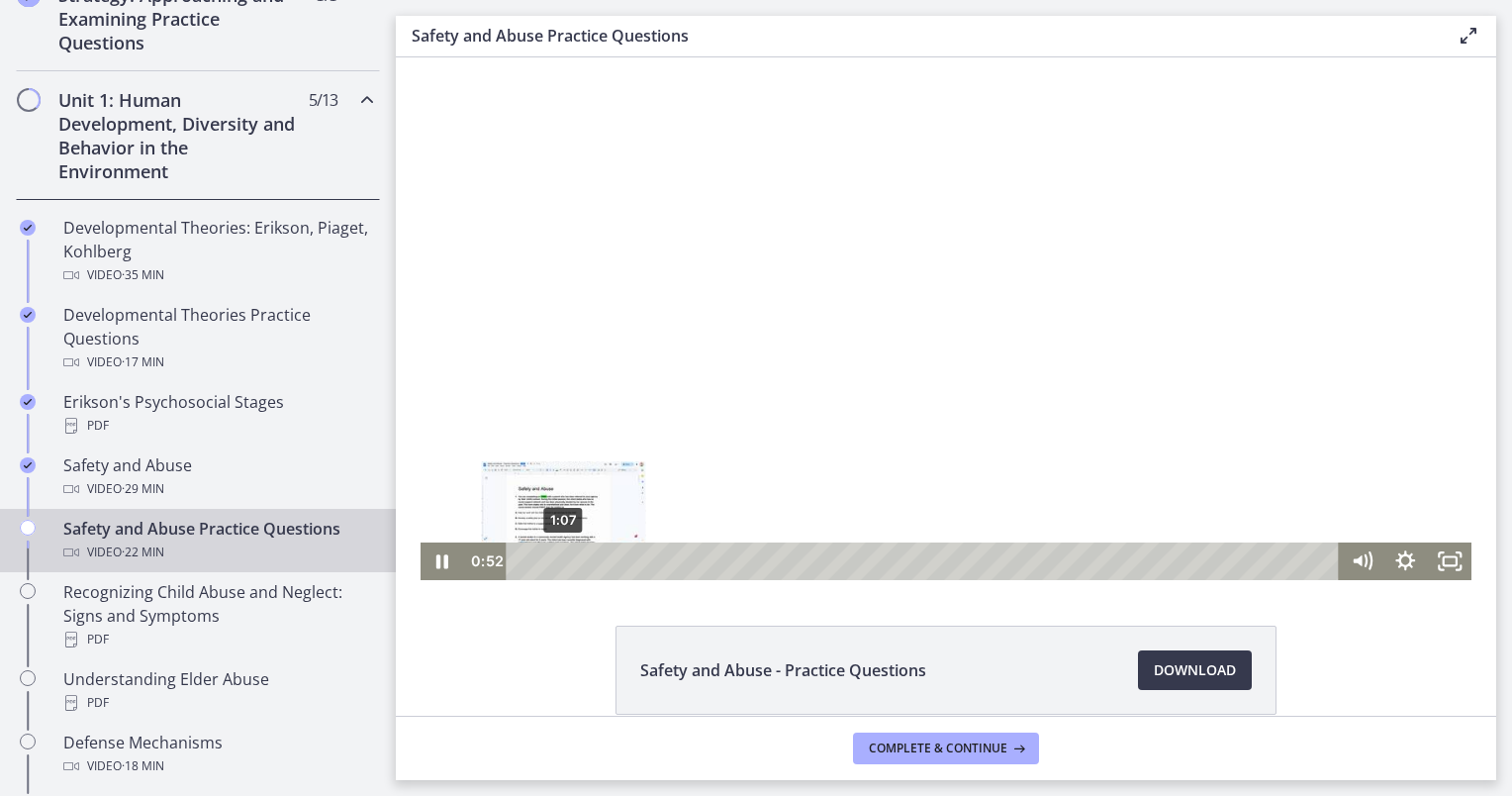 click on "1:07" at bounding box center [926, 561] 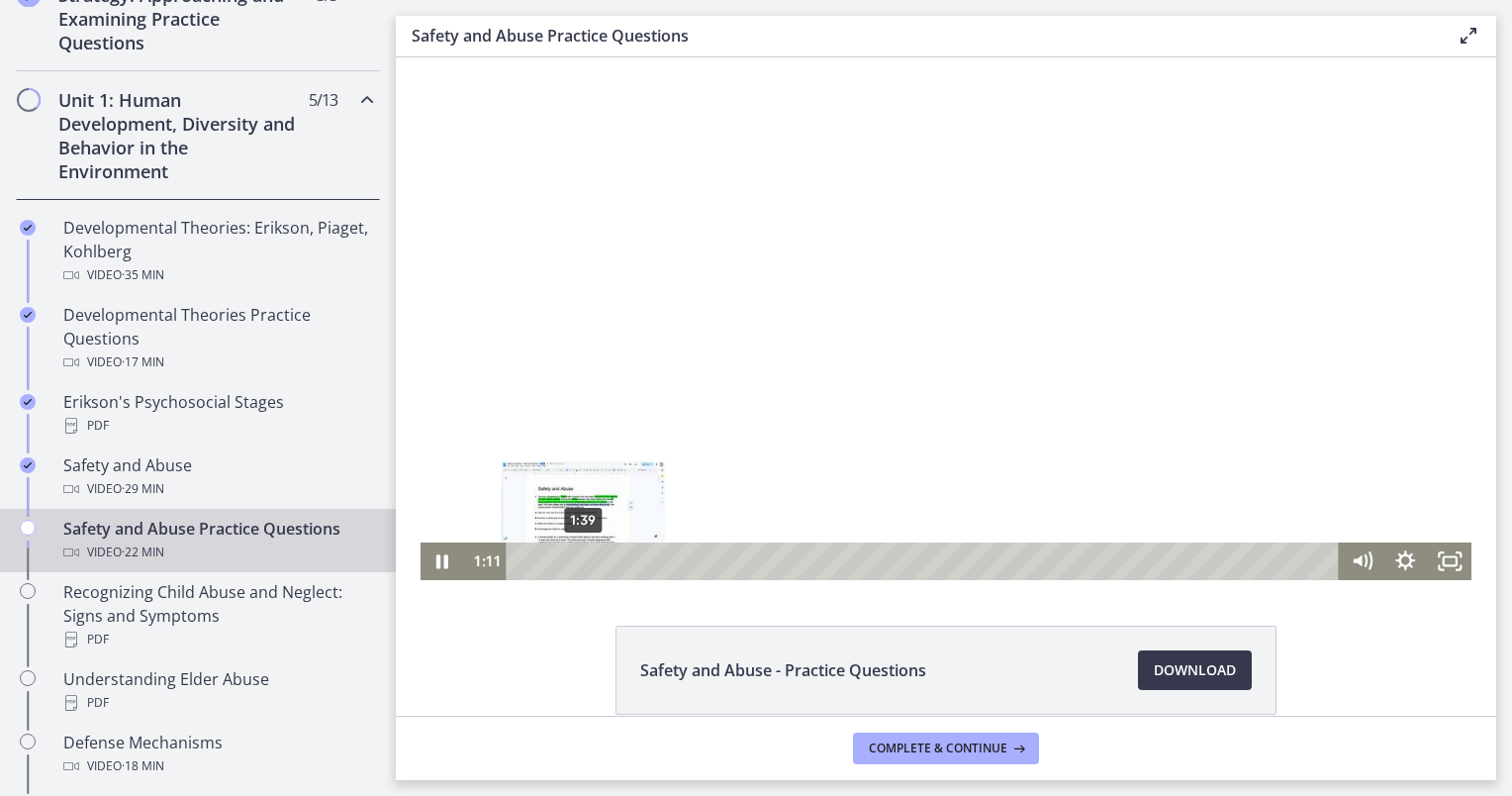 click on "1:39" at bounding box center [926, 561] 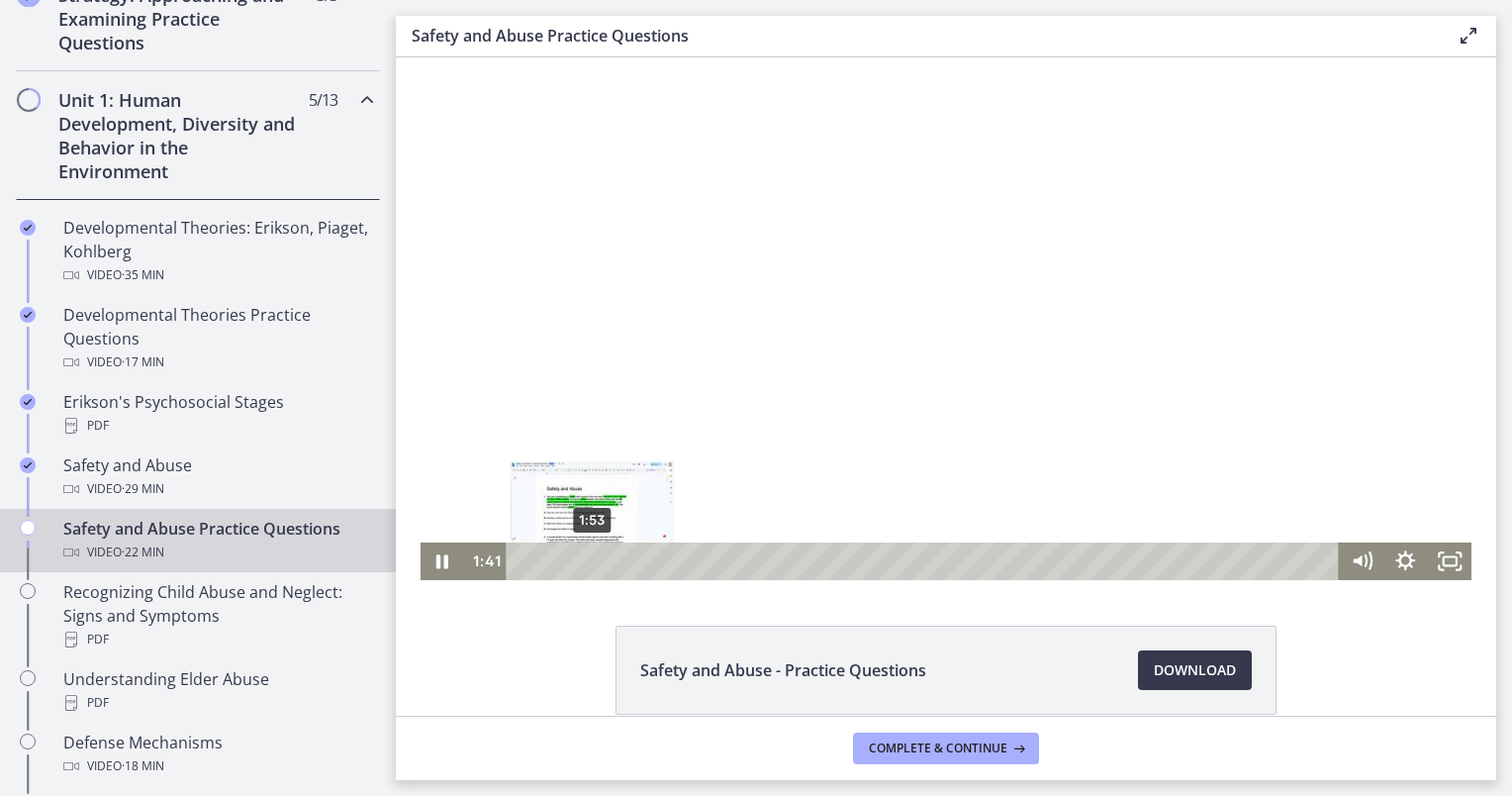 click on "1:53" at bounding box center (926, 561) 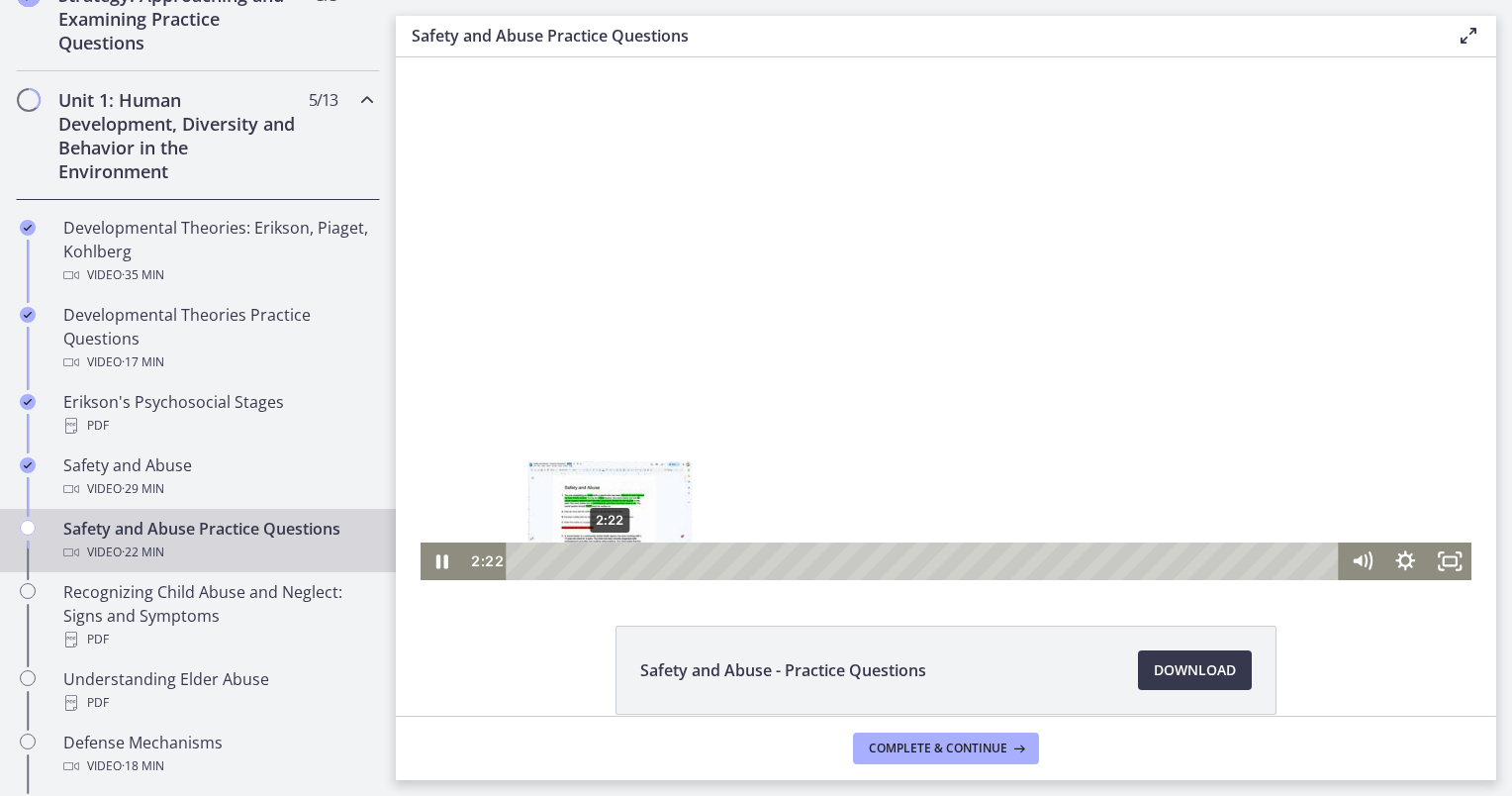 click on "2:22" at bounding box center (926, 561) 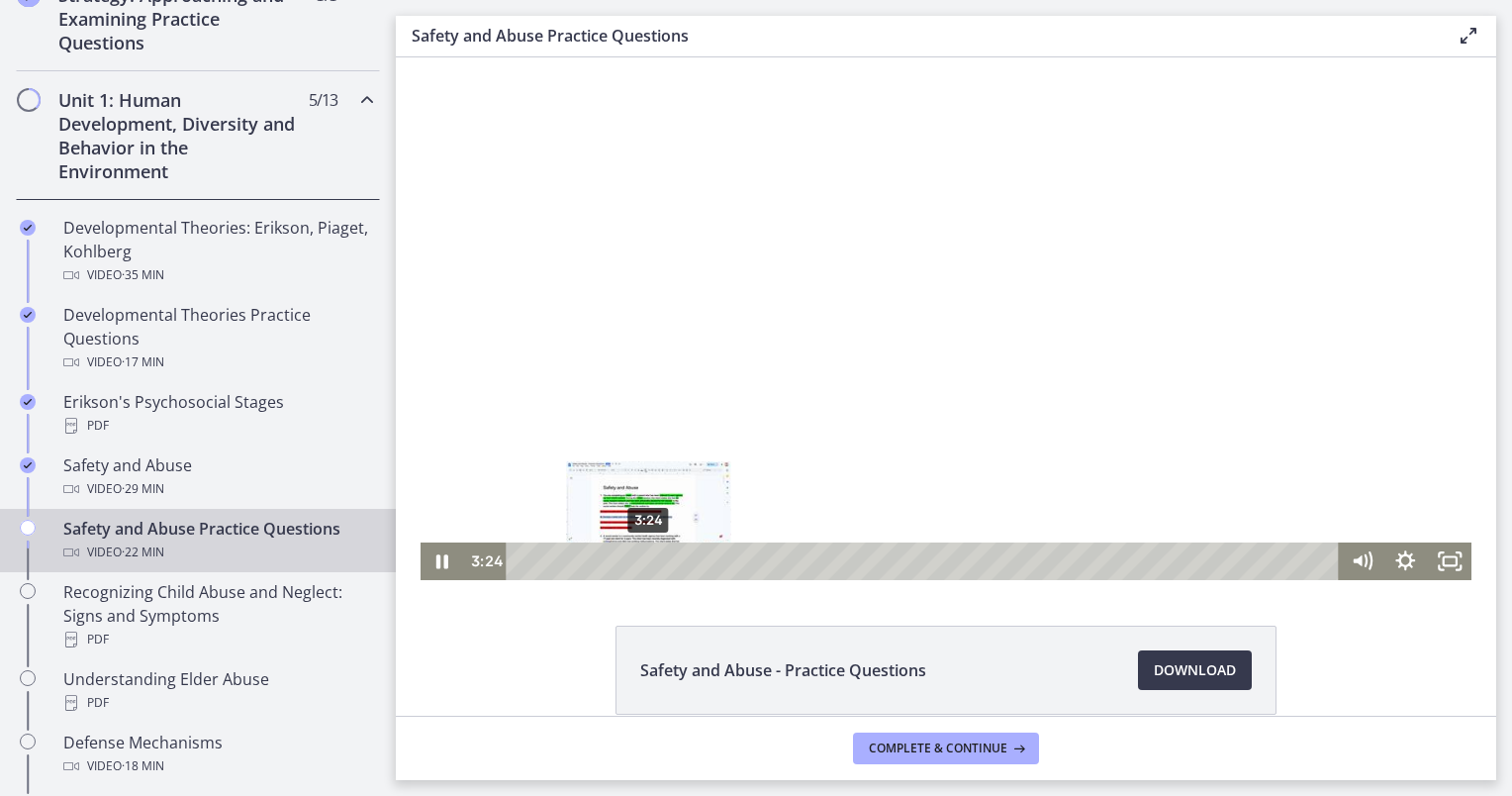 click on "3:24" at bounding box center [926, 561] 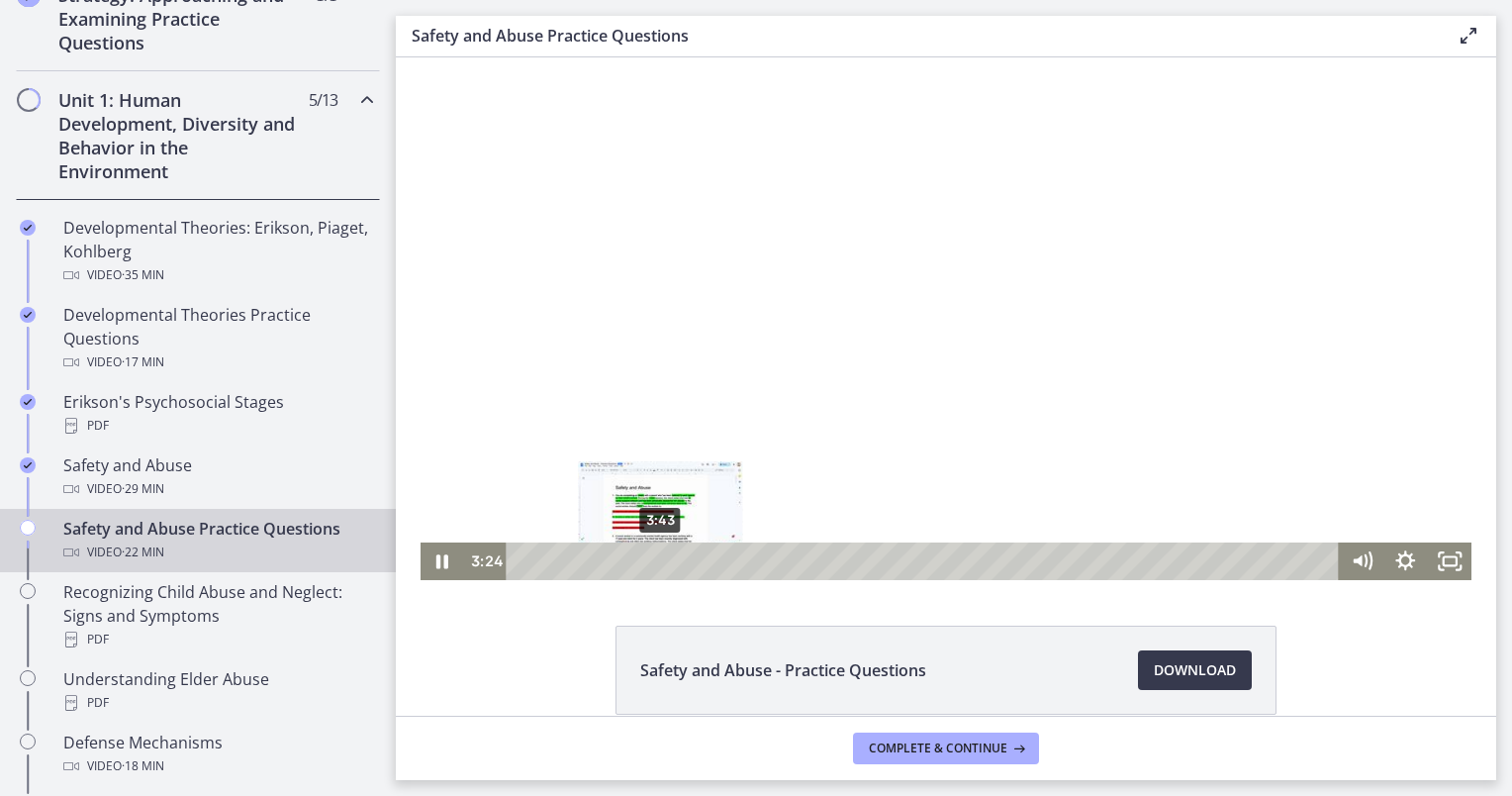 click on "3:43" at bounding box center (926, 561) 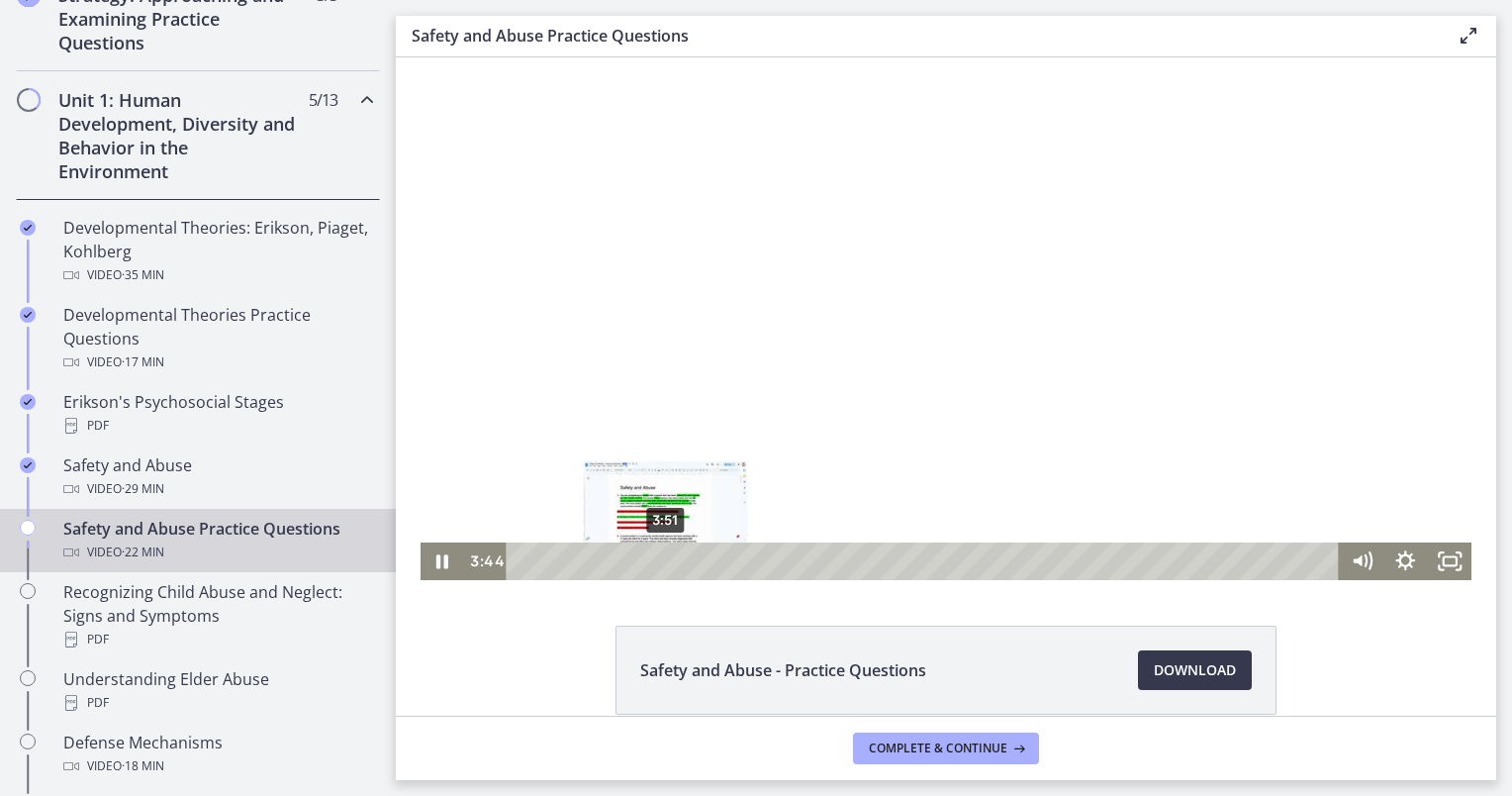 click on "3:51" at bounding box center (926, 561) 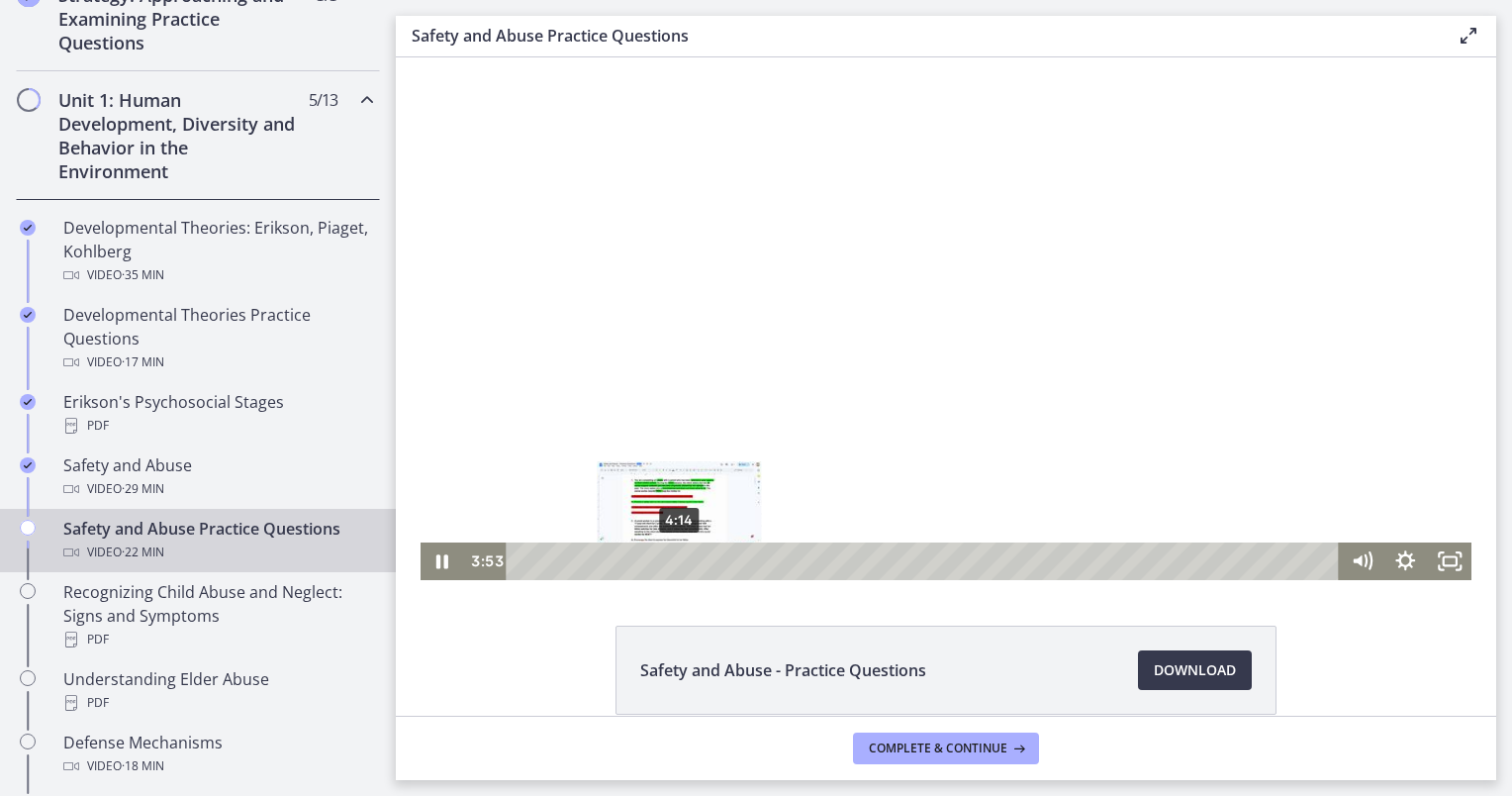 click on "4:14" at bounding box center [926, 561] 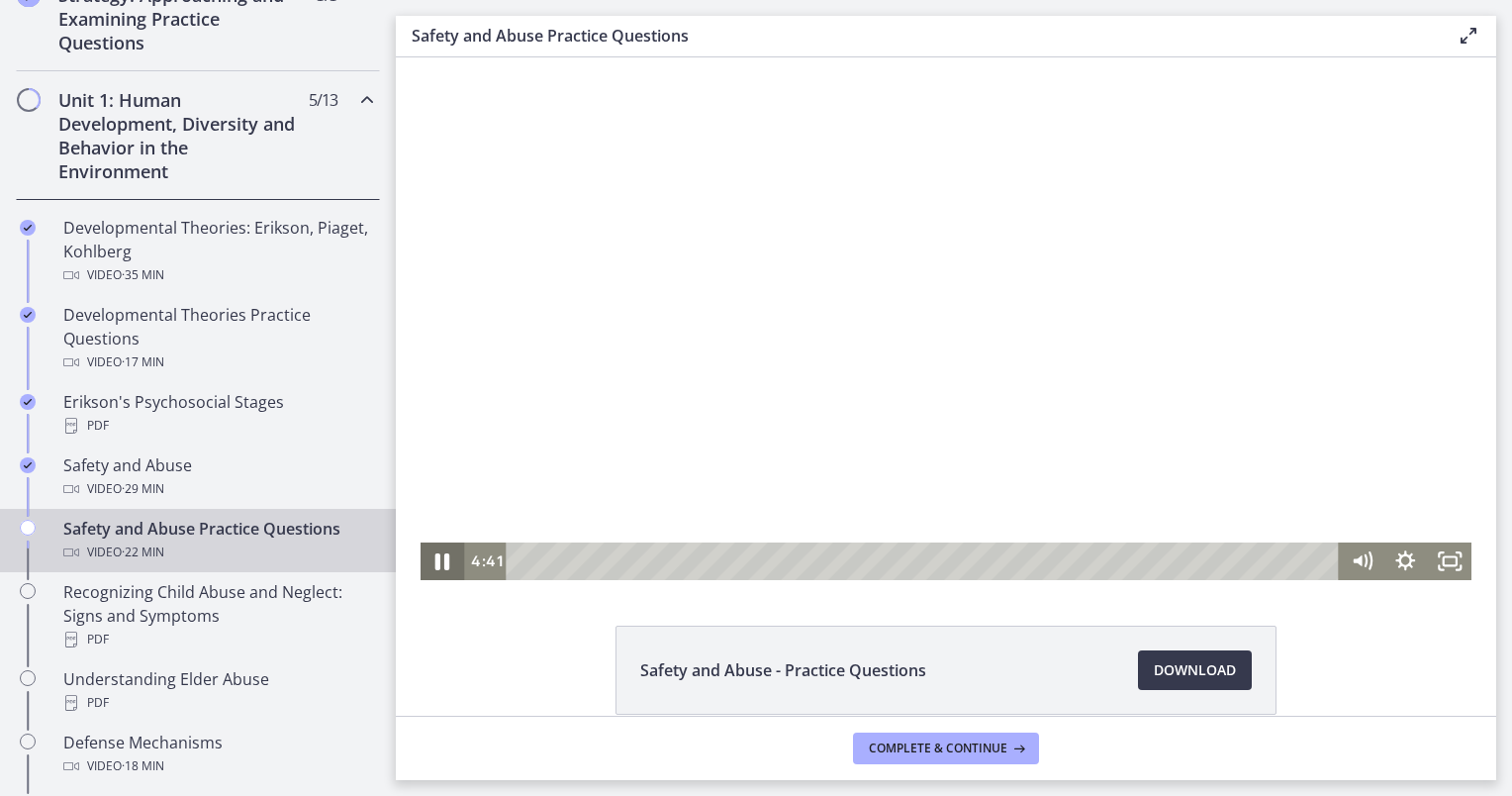 click 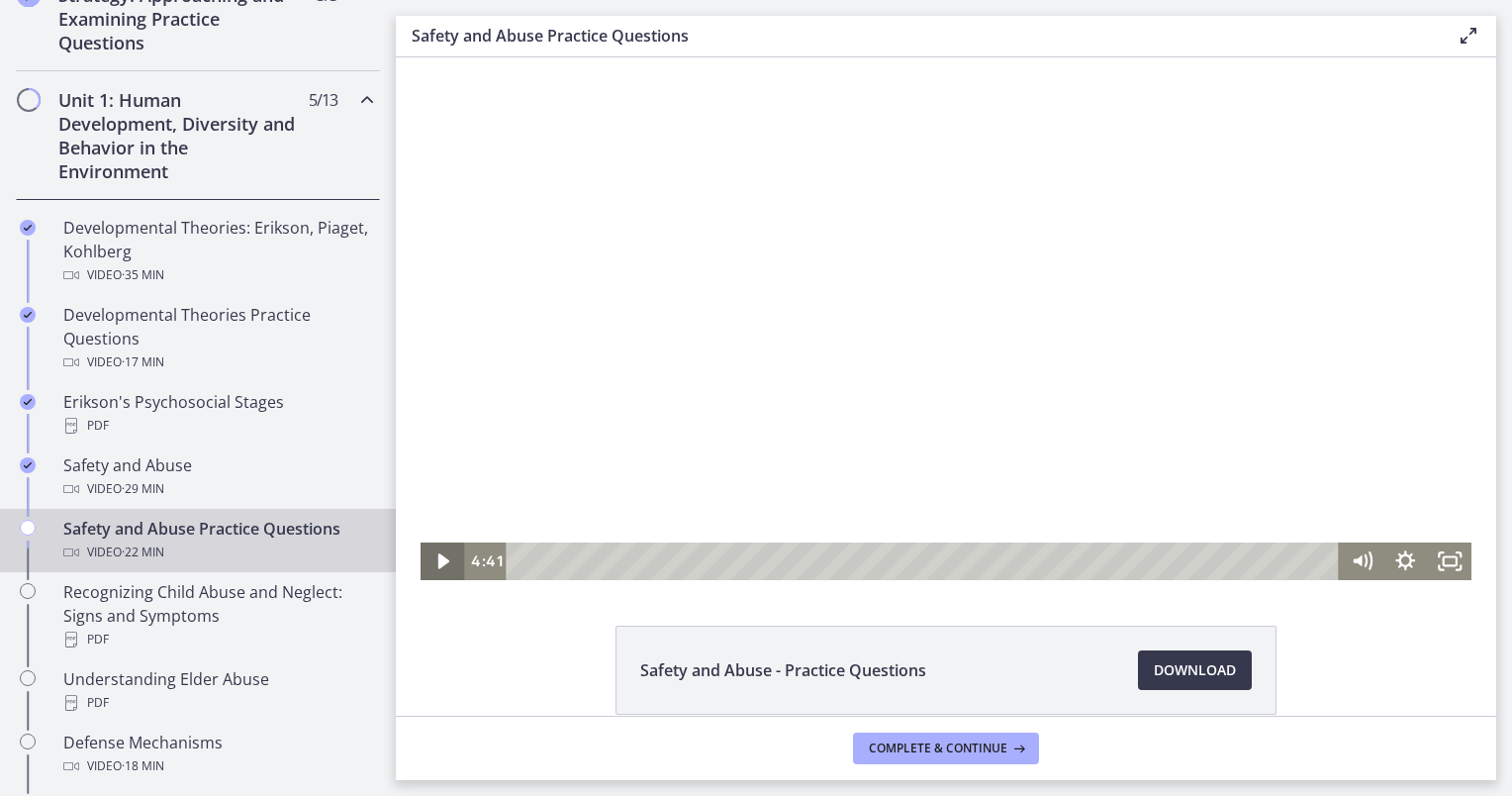 click 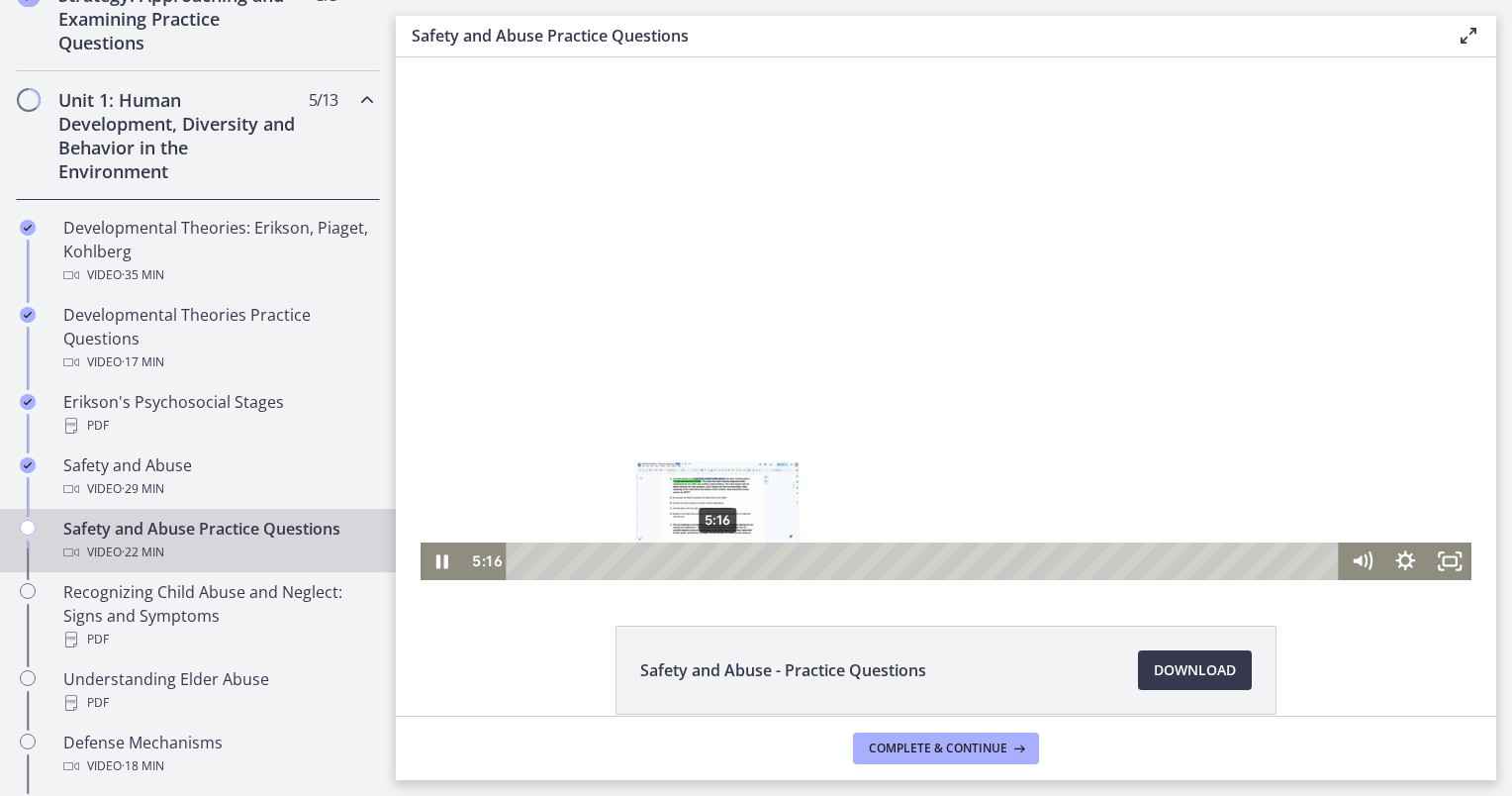 click on "5:16" at bounding box center (926, 561) 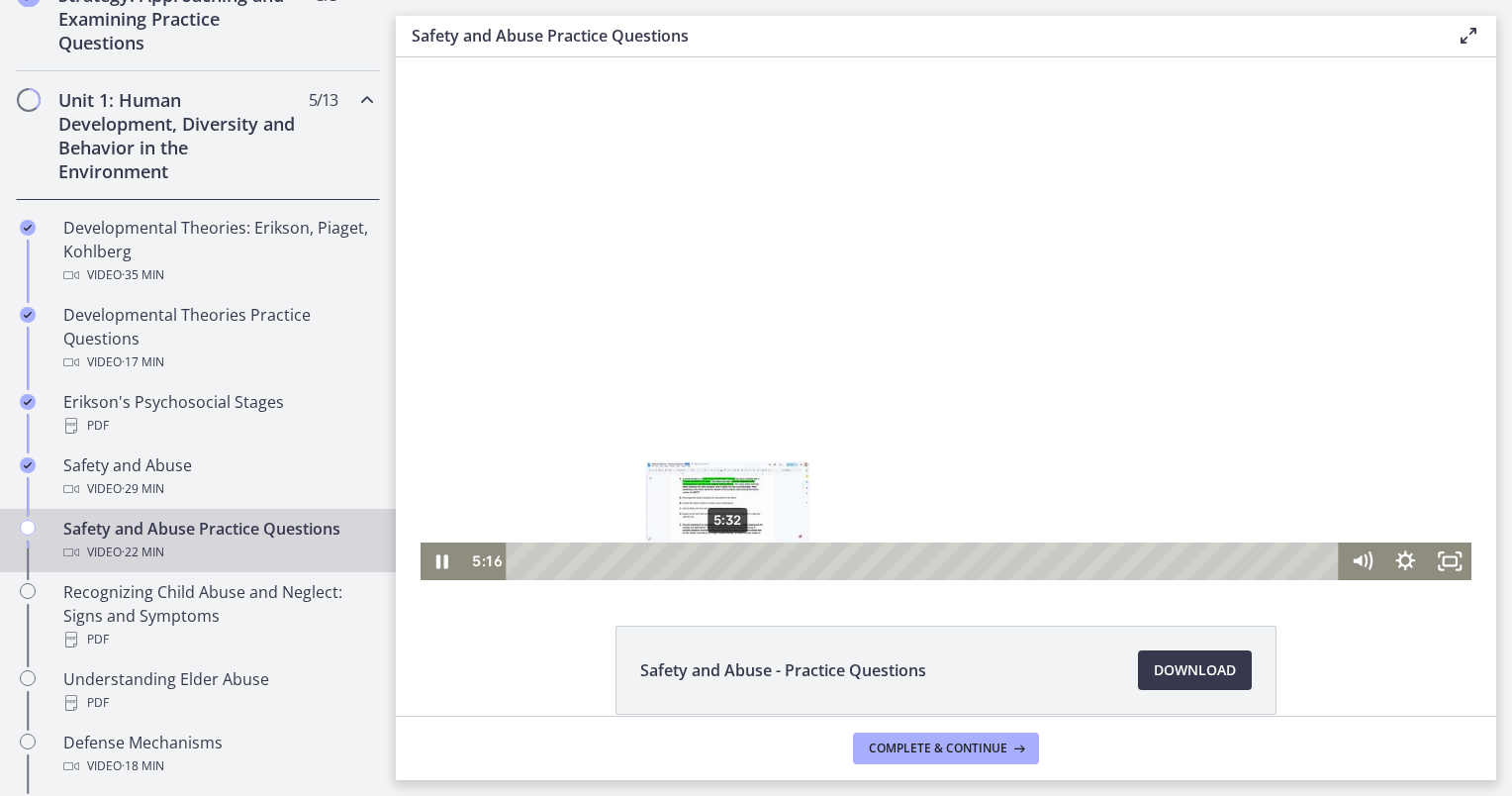 click on "5:32" at bounding box center (926, 561) 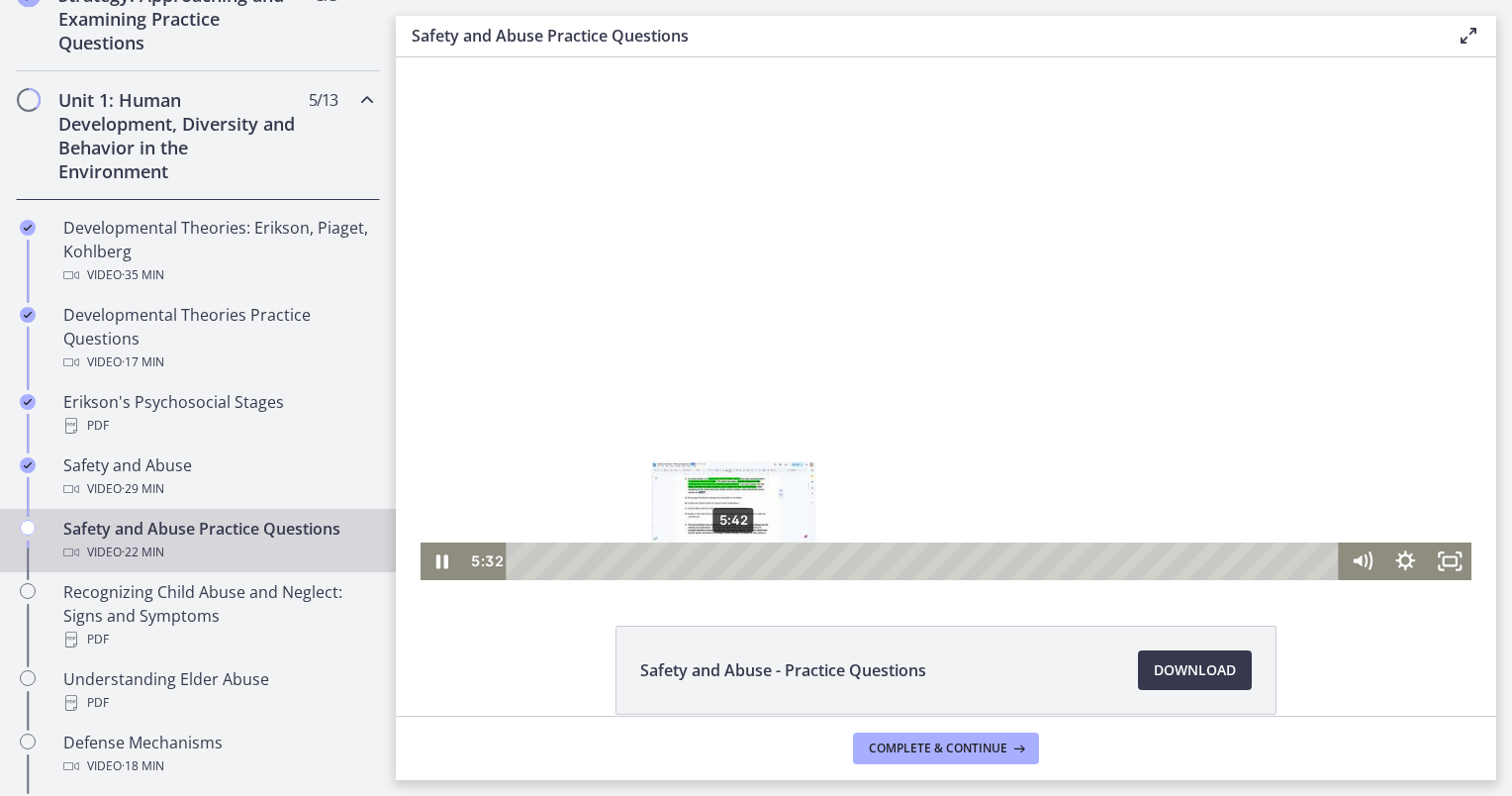click on "5:42" at bounding box center [926, 561] 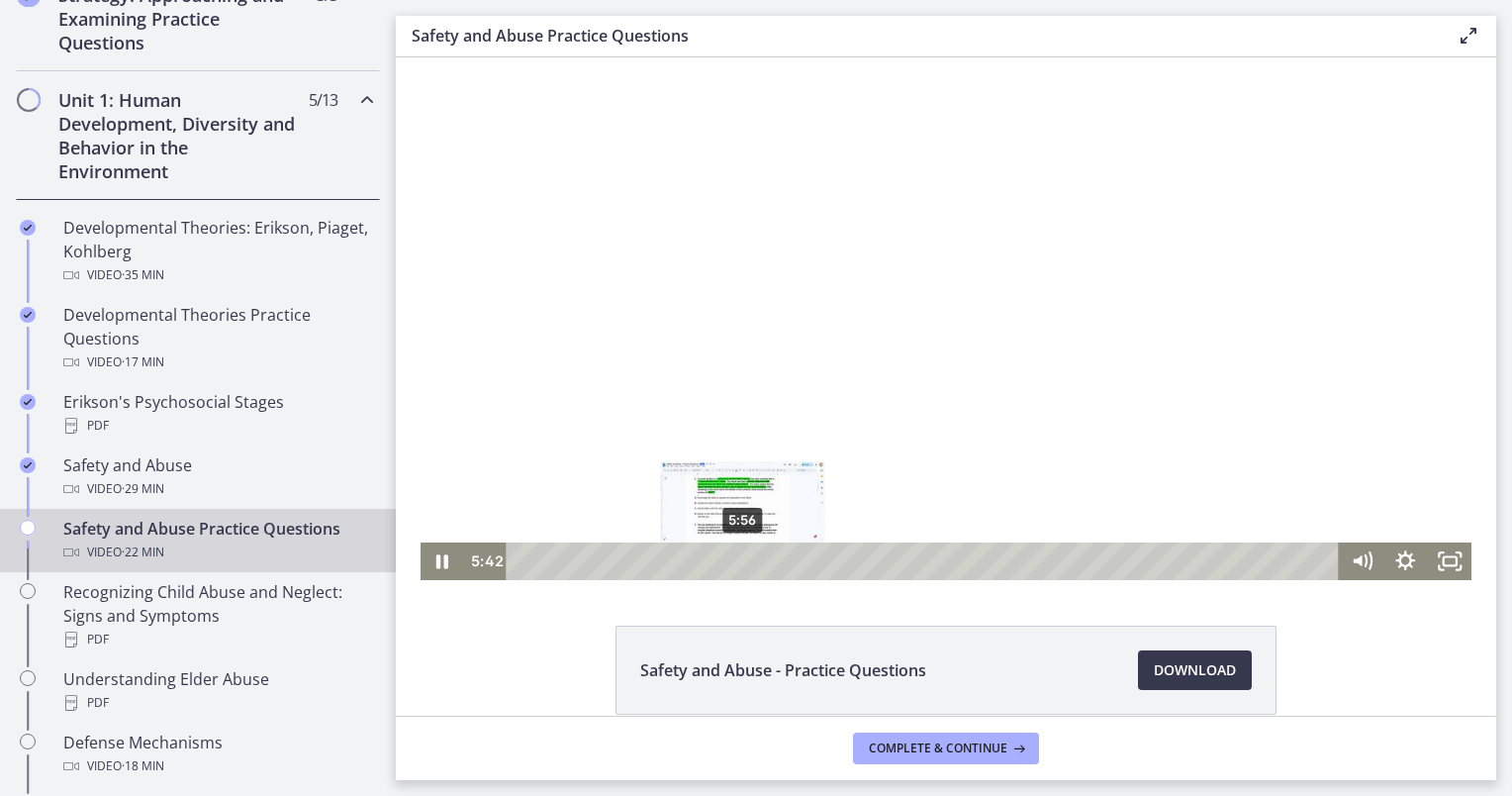 click on "5:56" at bounding box center [926, 561] 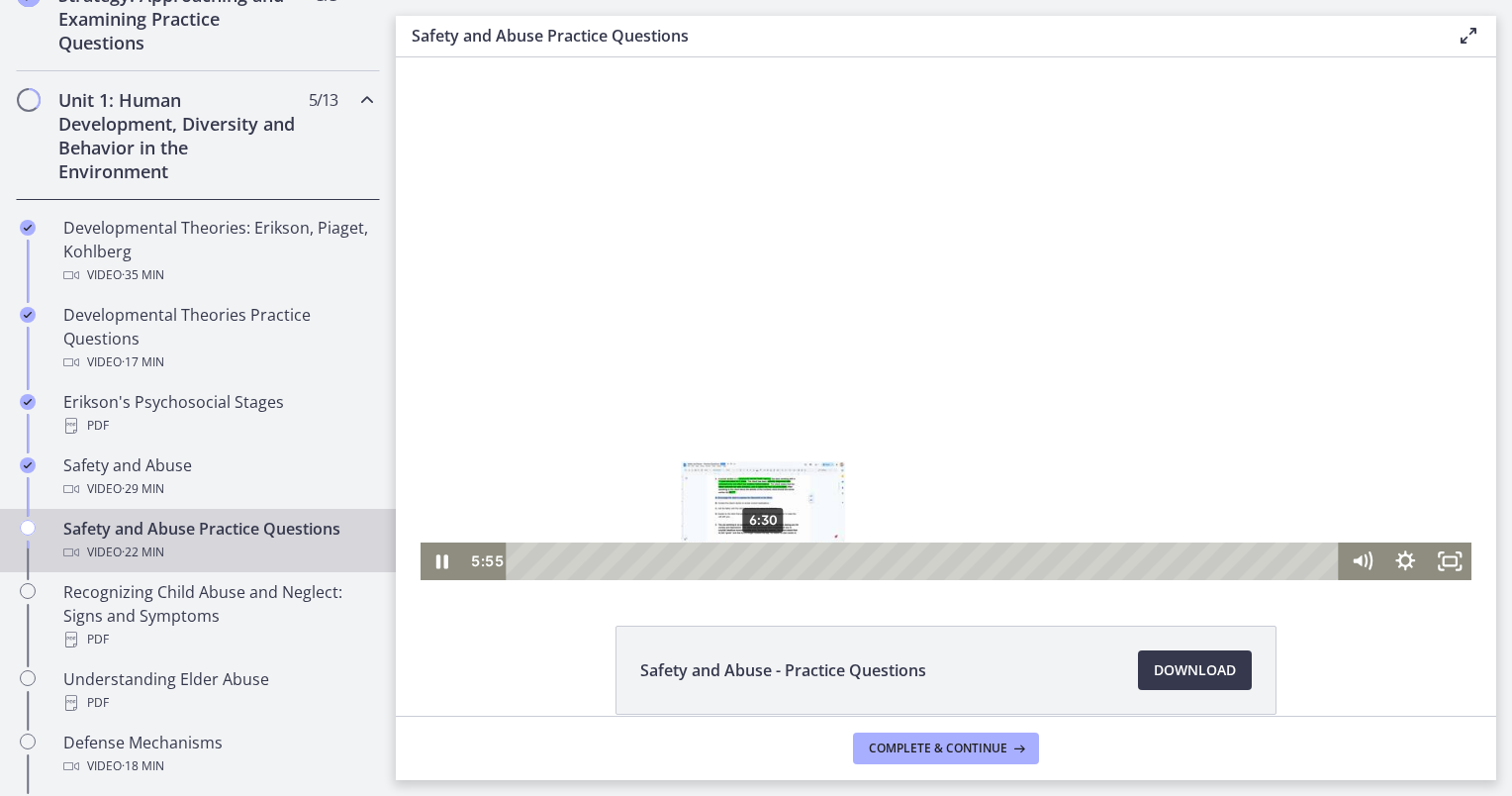 click on "6:30" at bounding box center (926, 561) 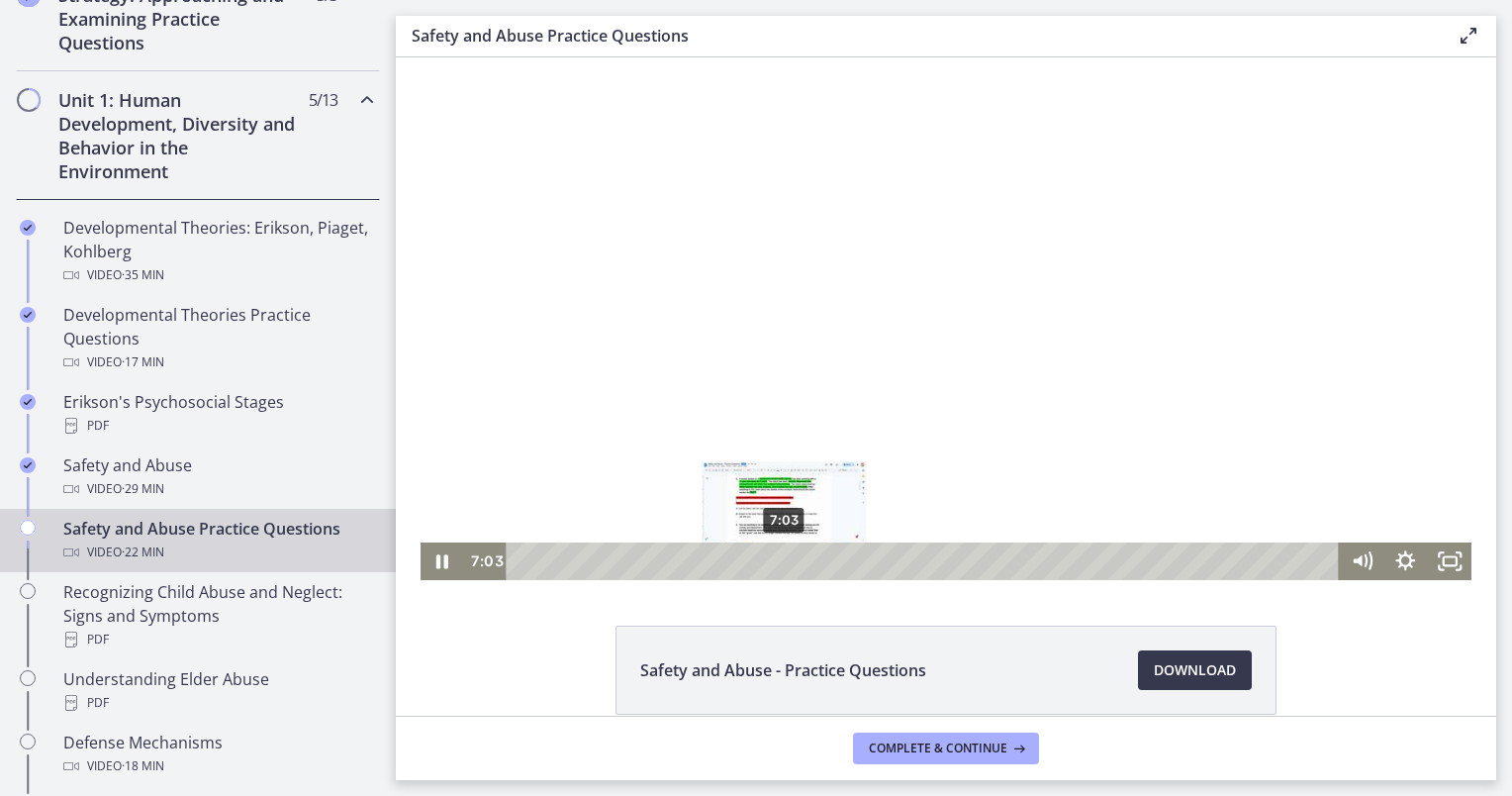 click on "7:03" at bounding box center (926, 561) 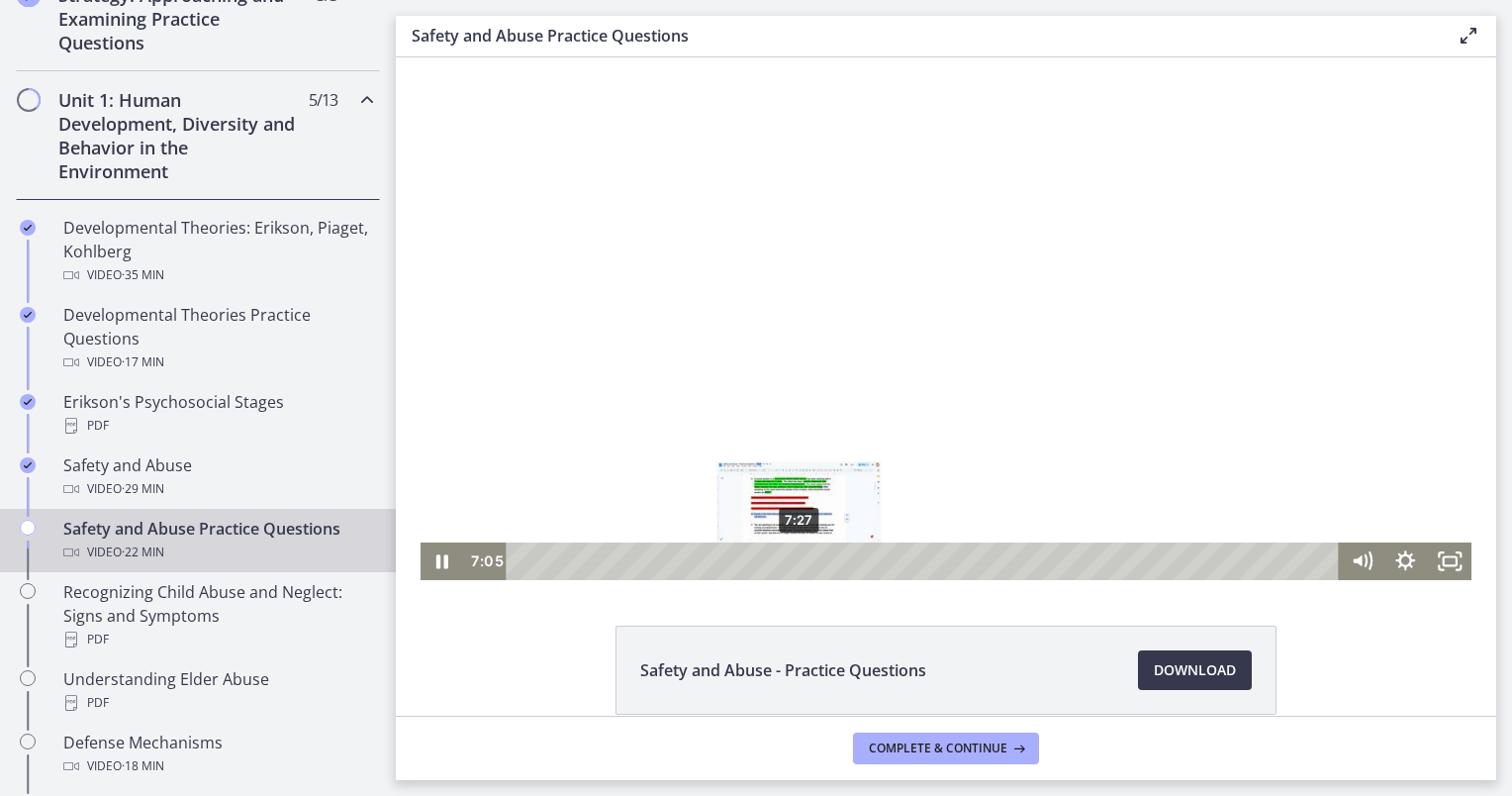 click on "7:27" at bounding box center (926, 561) 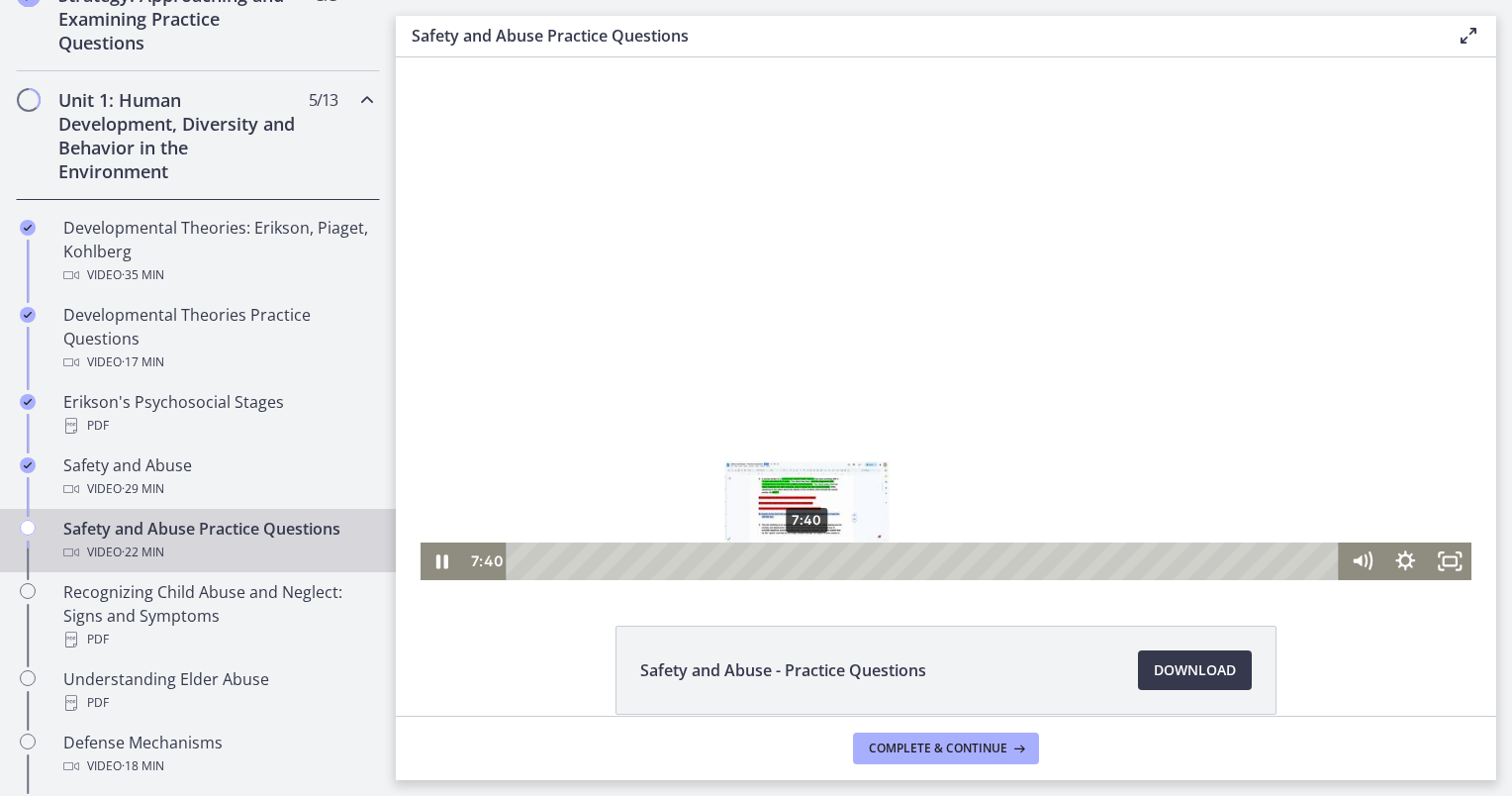click on "7:40" at bounding box center (926, 561) 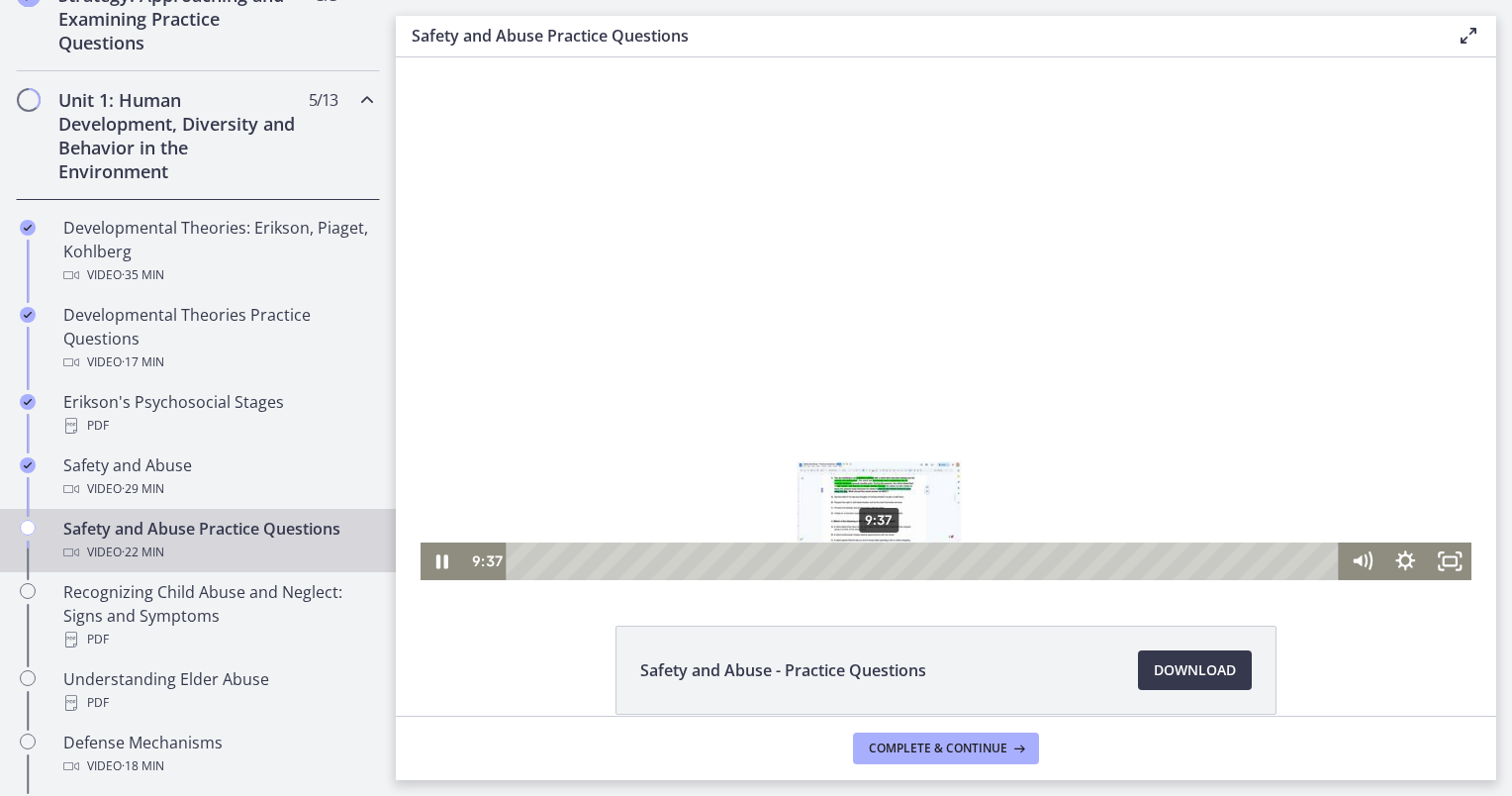 click on "9:37" at bounding box center (926, 561) 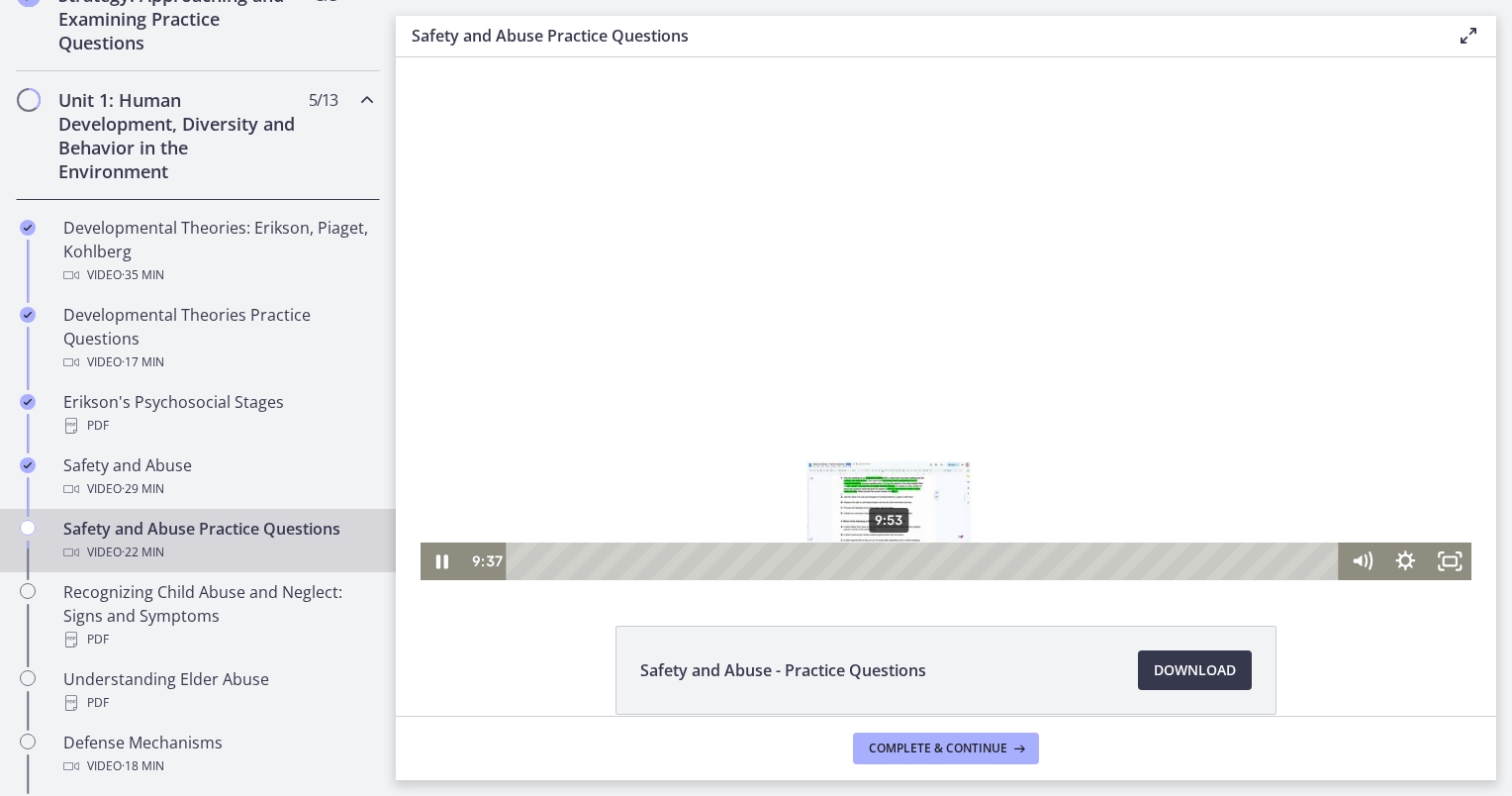 click on "9:53" at bounding box center (926, 561) 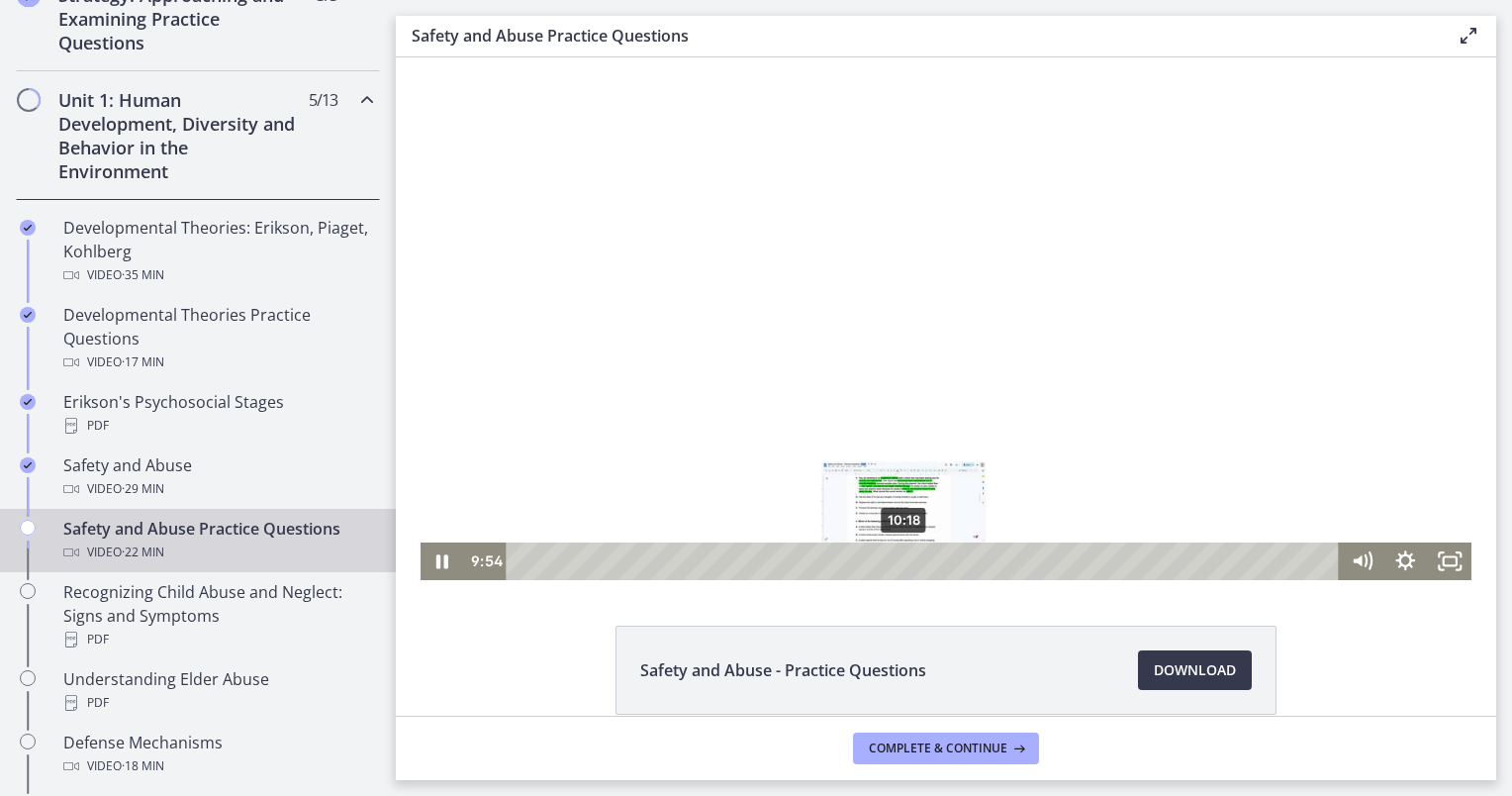 click on "10:18" at bounding box center [926, 561] 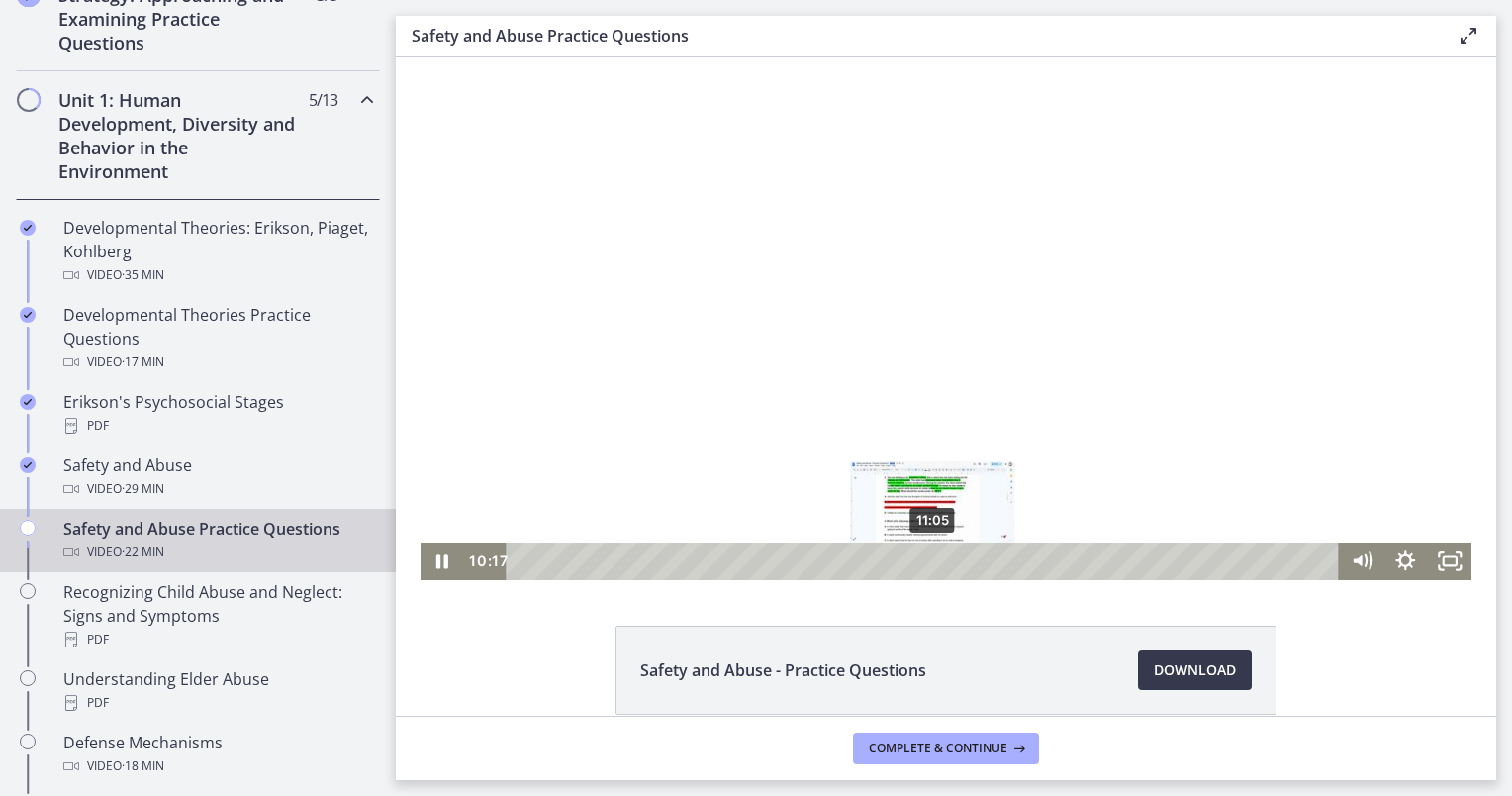 click on "11:05" at bounding box center (926, 561) 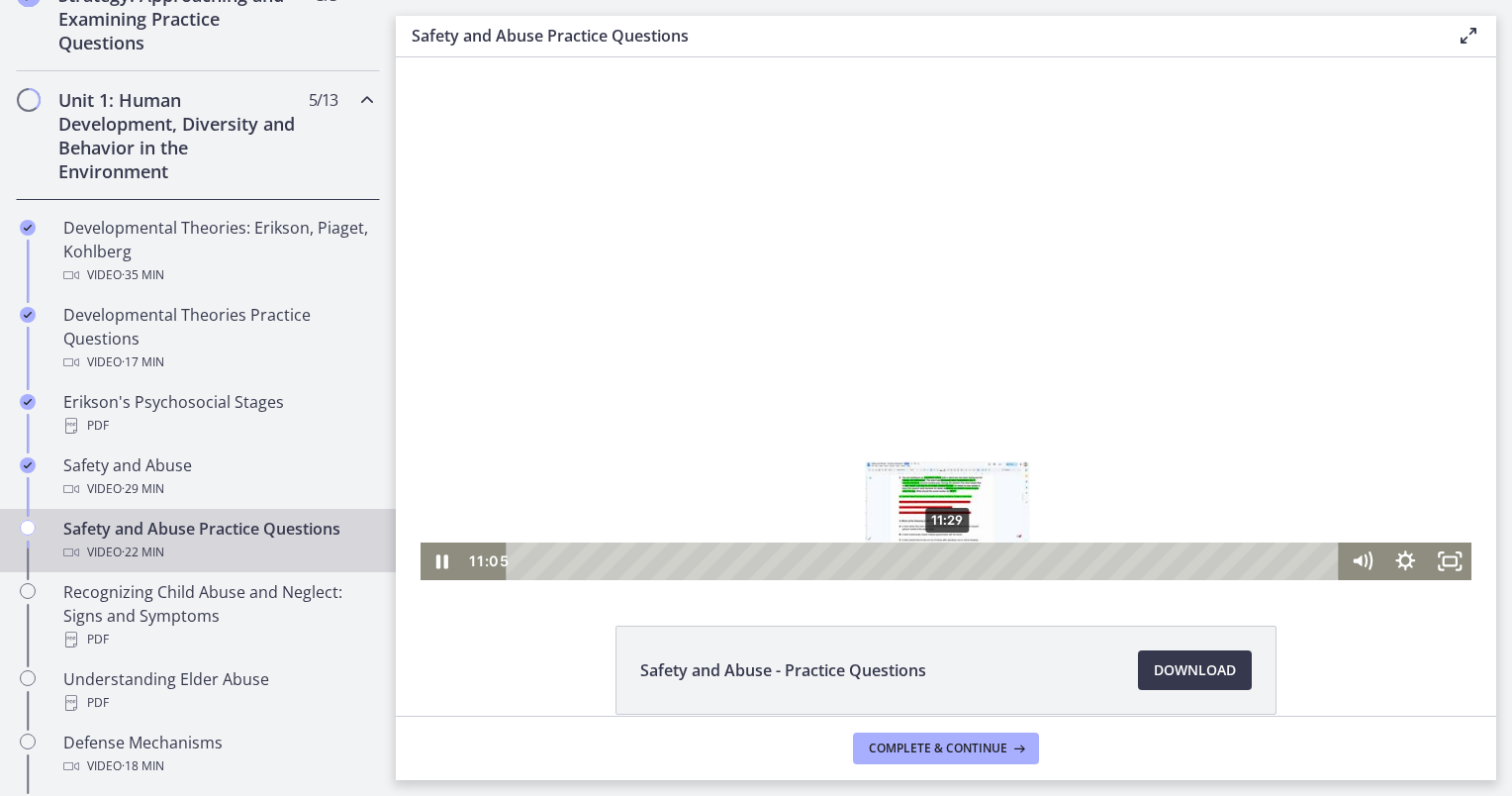 click on "11:29" at bounding box center [926, 561] 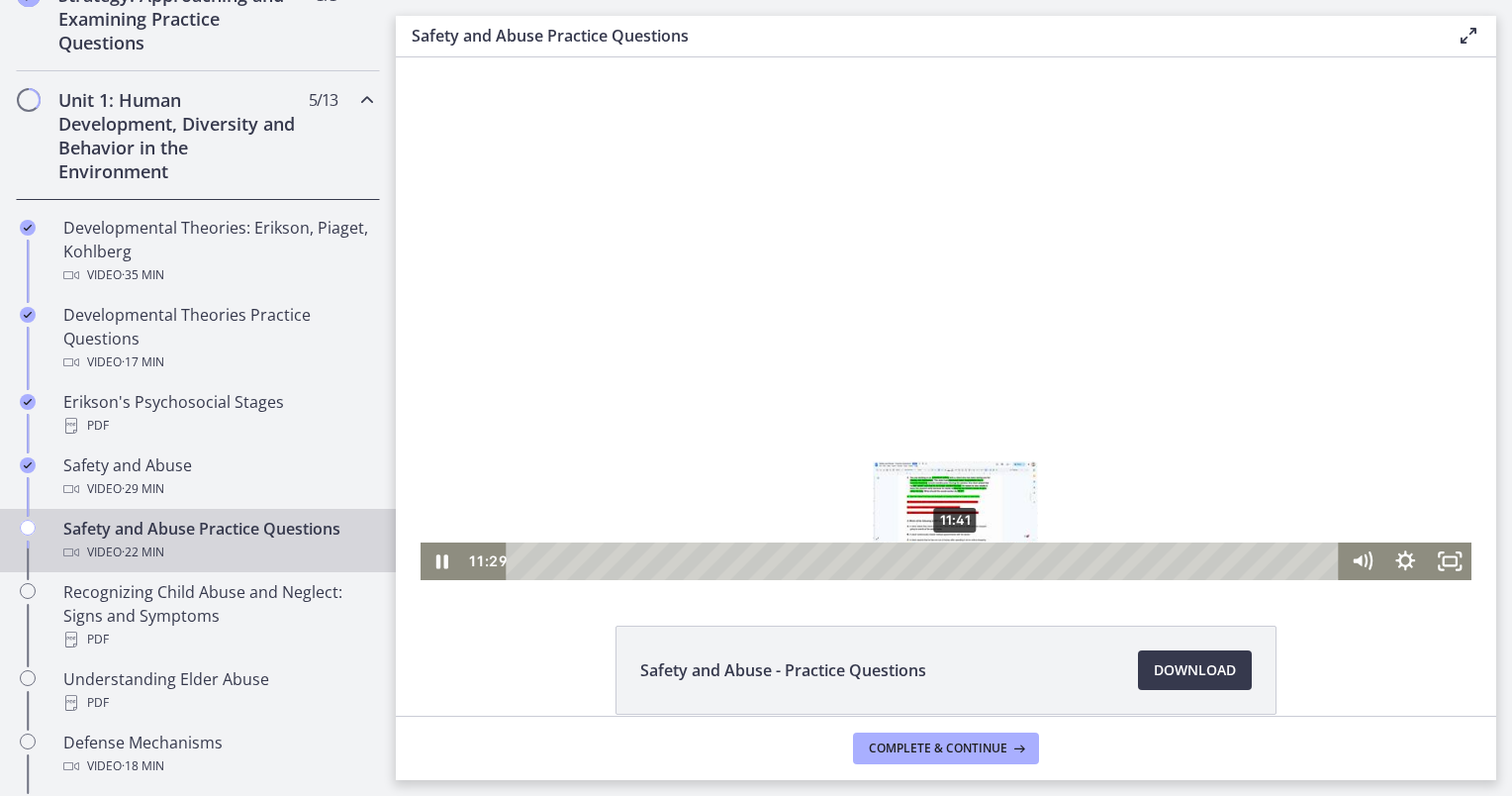 click on "11:41" at bounding box center (926, 561) 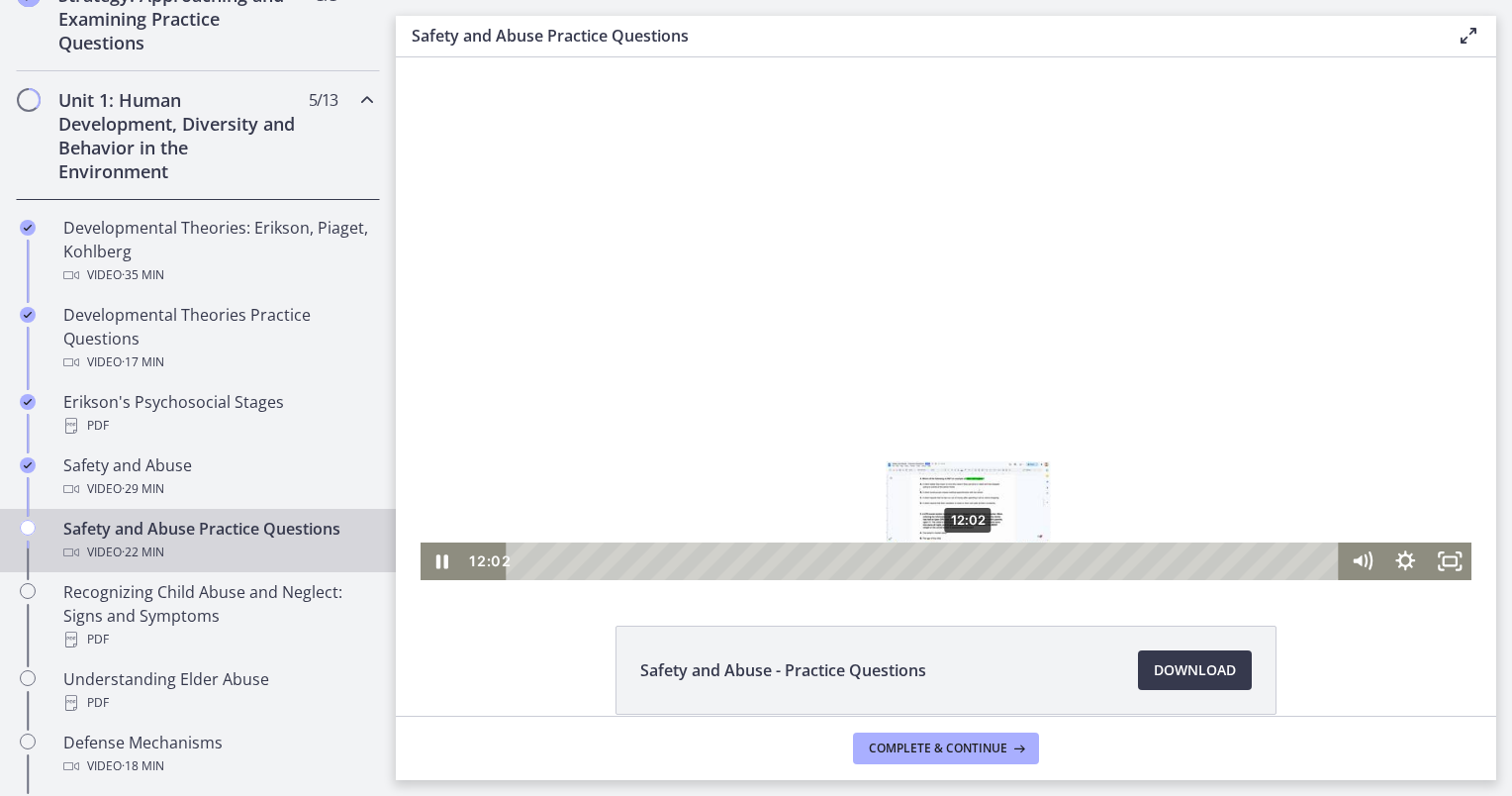 click on "12:02" at bounding box center (926, 561) 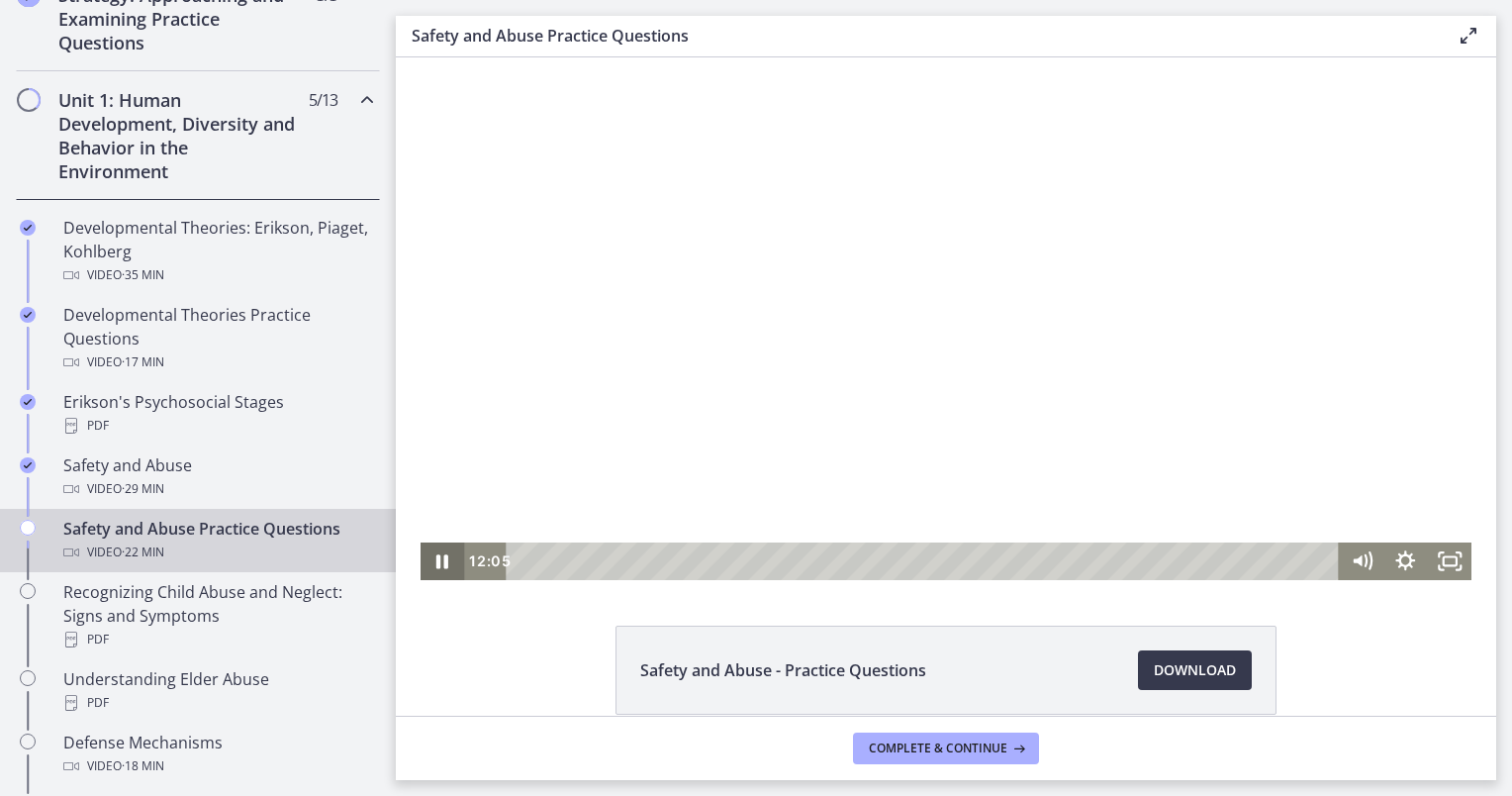 click 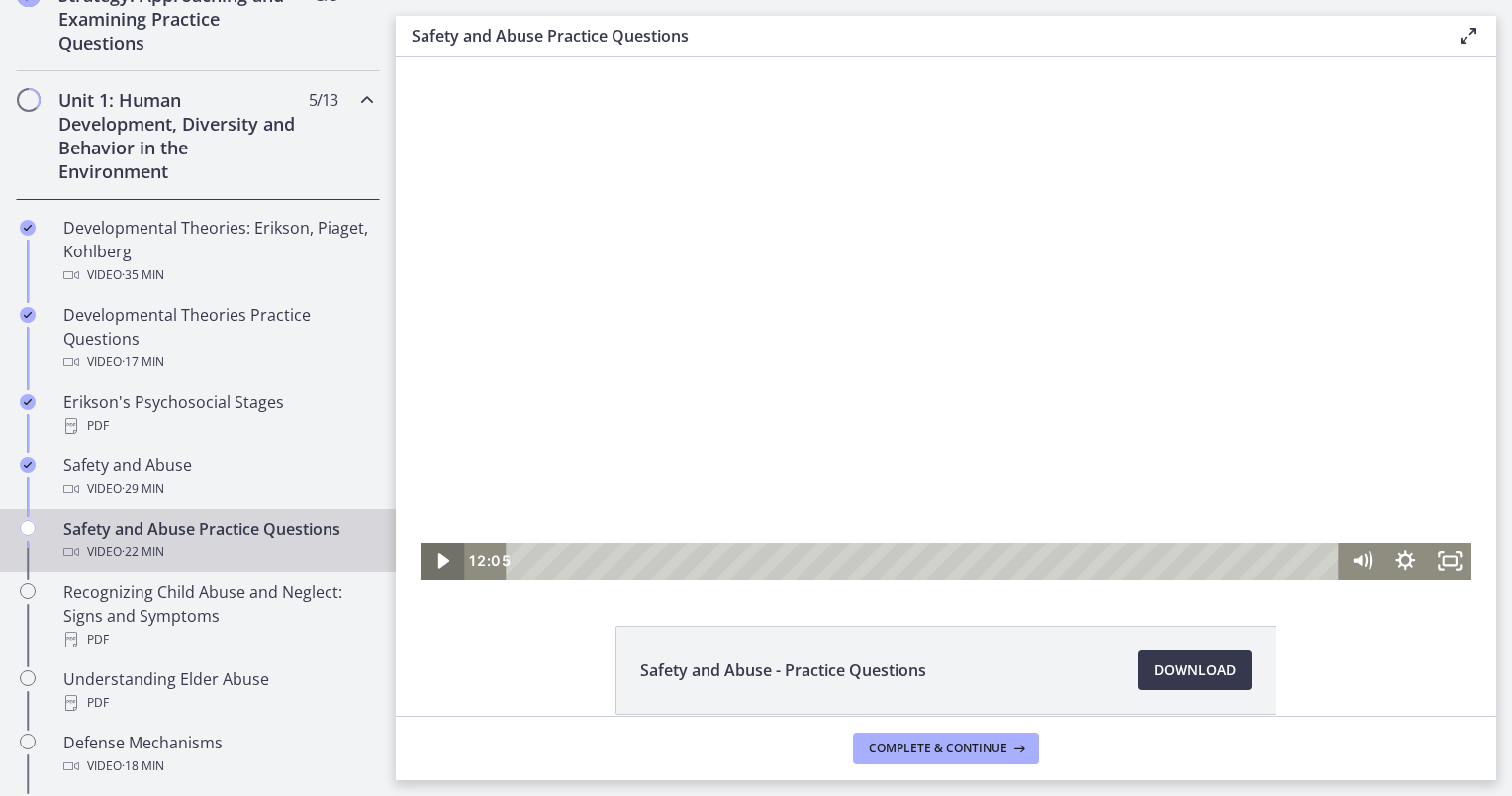 click 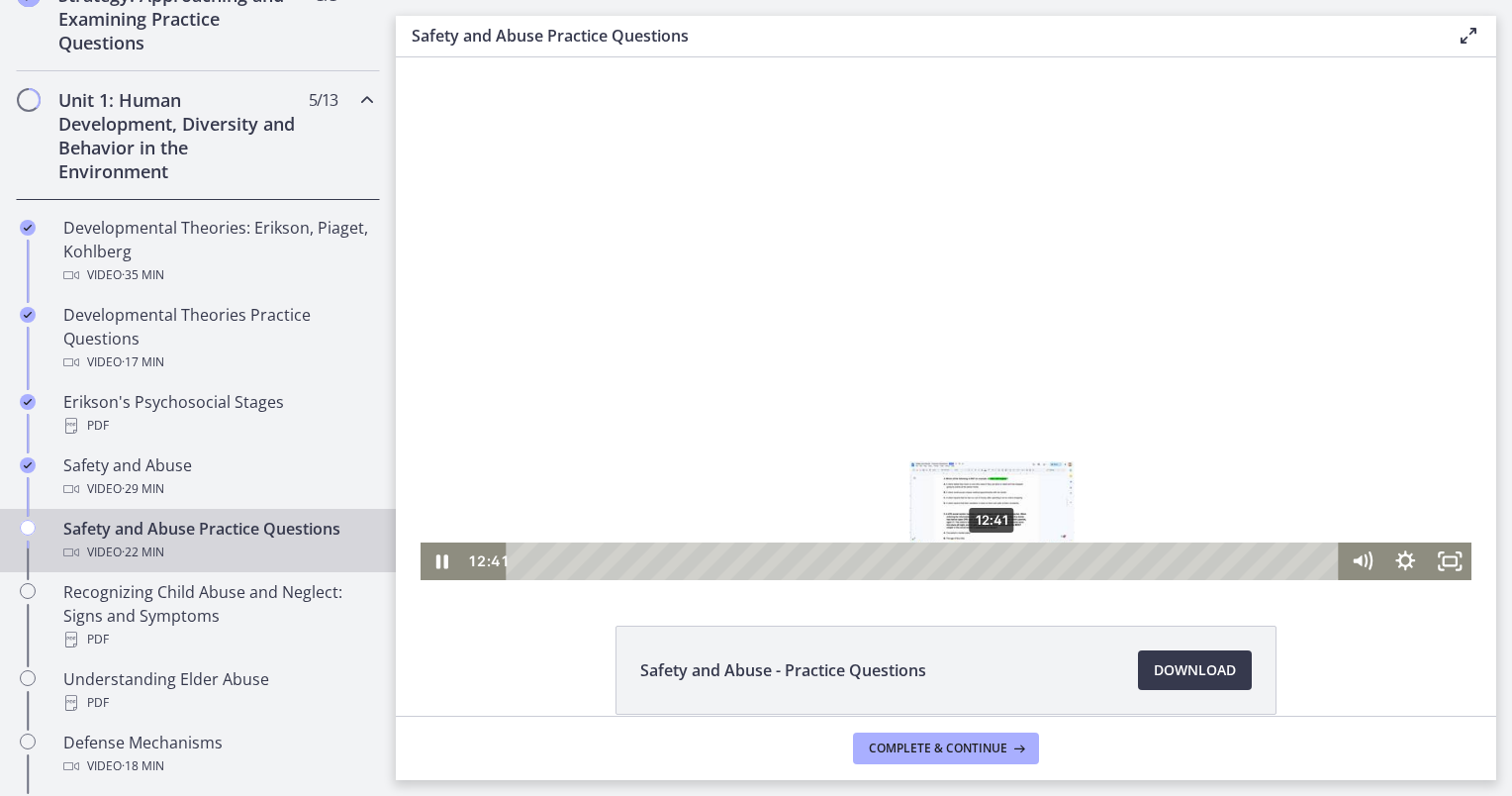 click on "12:41" at bounding box center (926, 561) 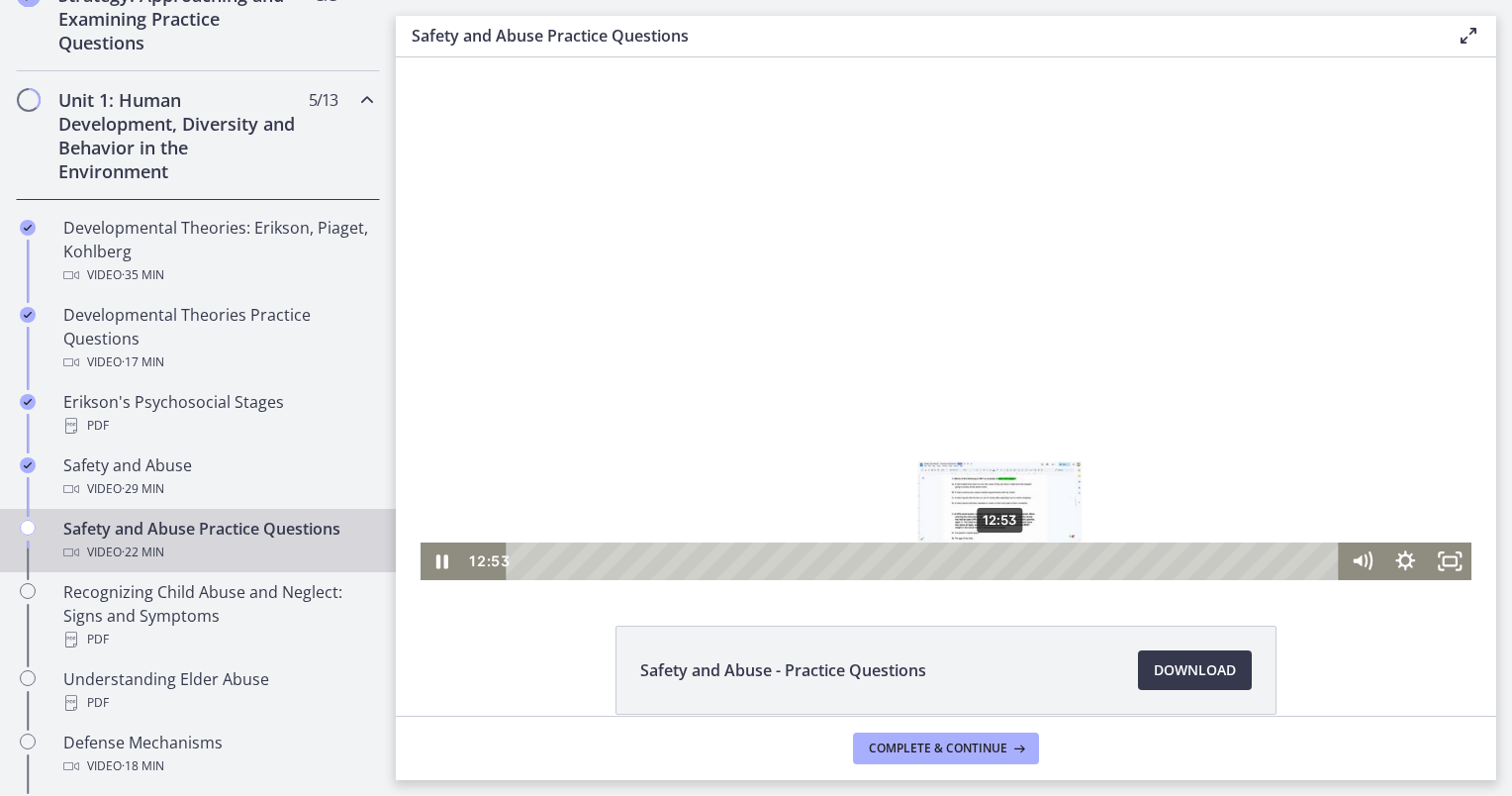 click on "12:53" at bounding box center [926, 561] 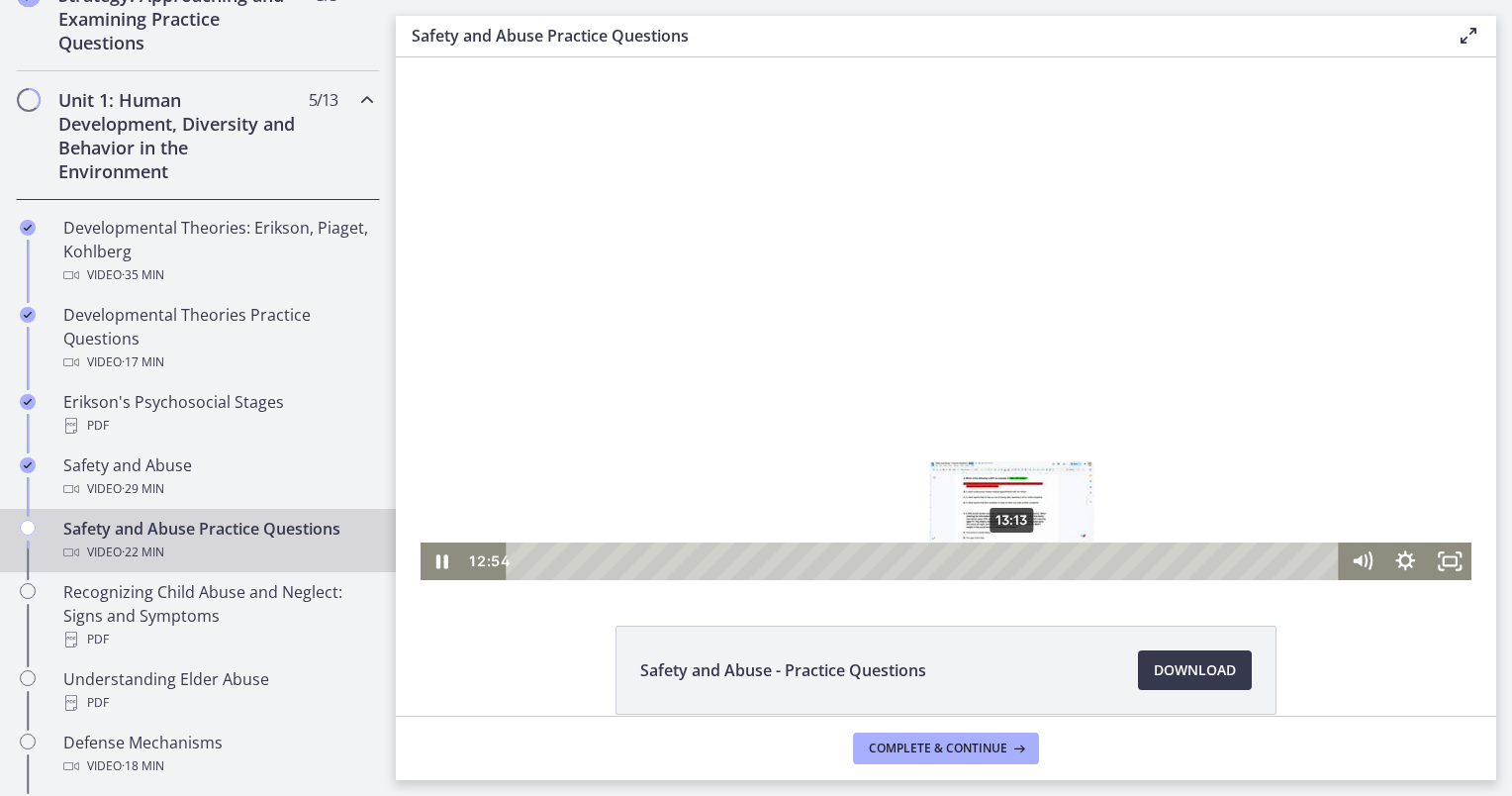 click on "13:13" at bounding box center (926, 561) 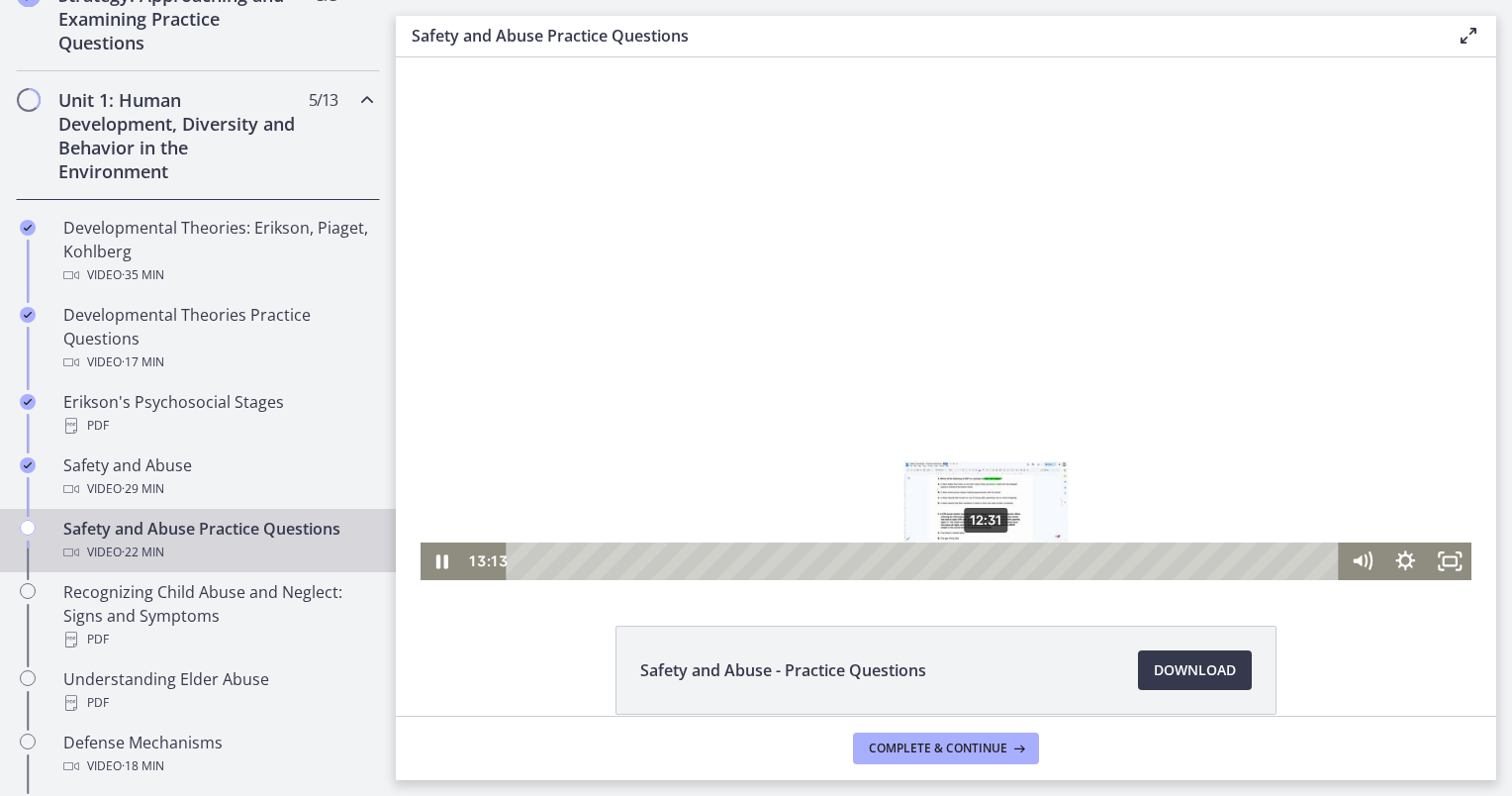 click on "12:31" at bounding box center [926, 561] 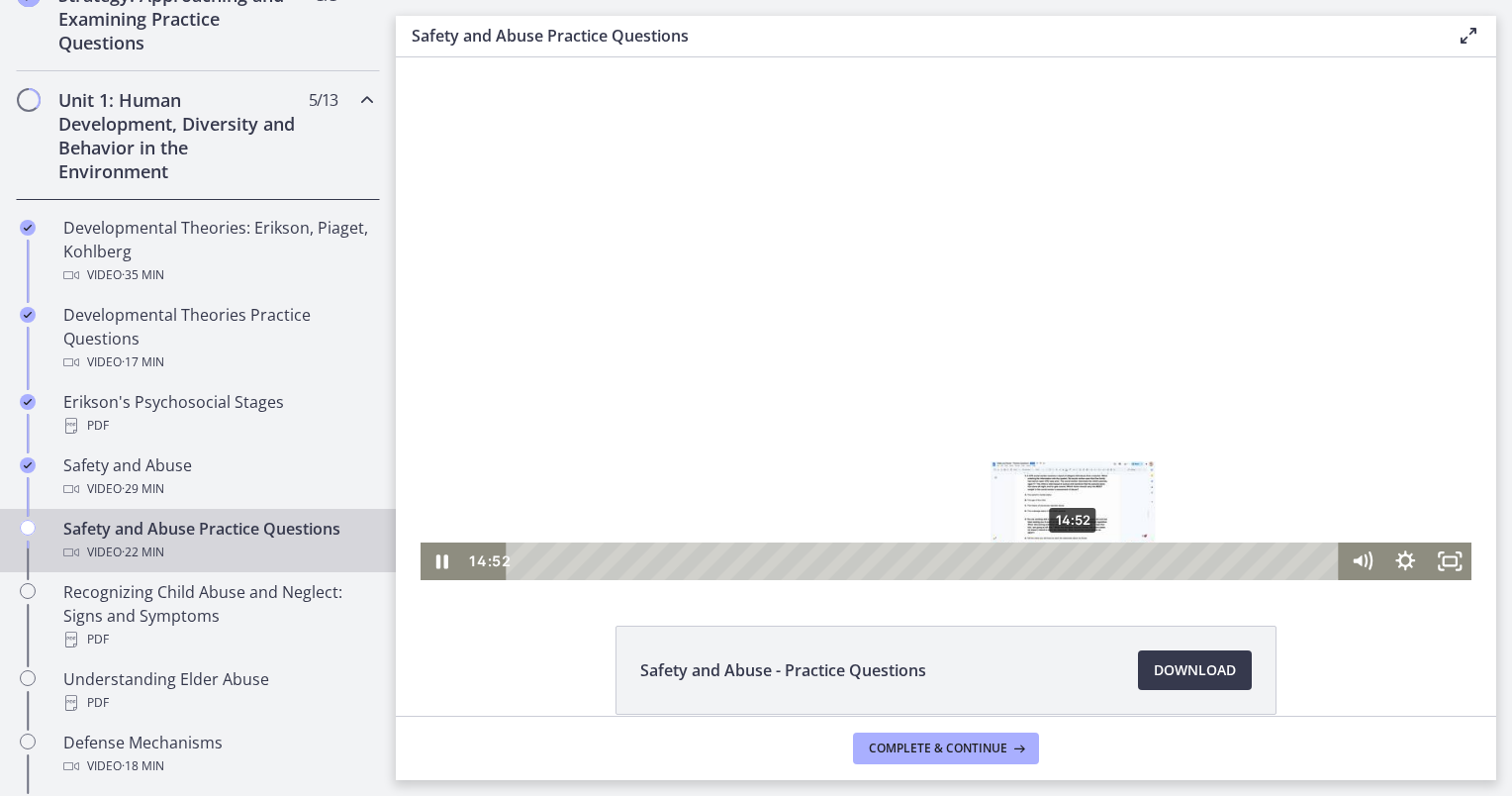 click on "14:52" at bounding box center (926, 561) 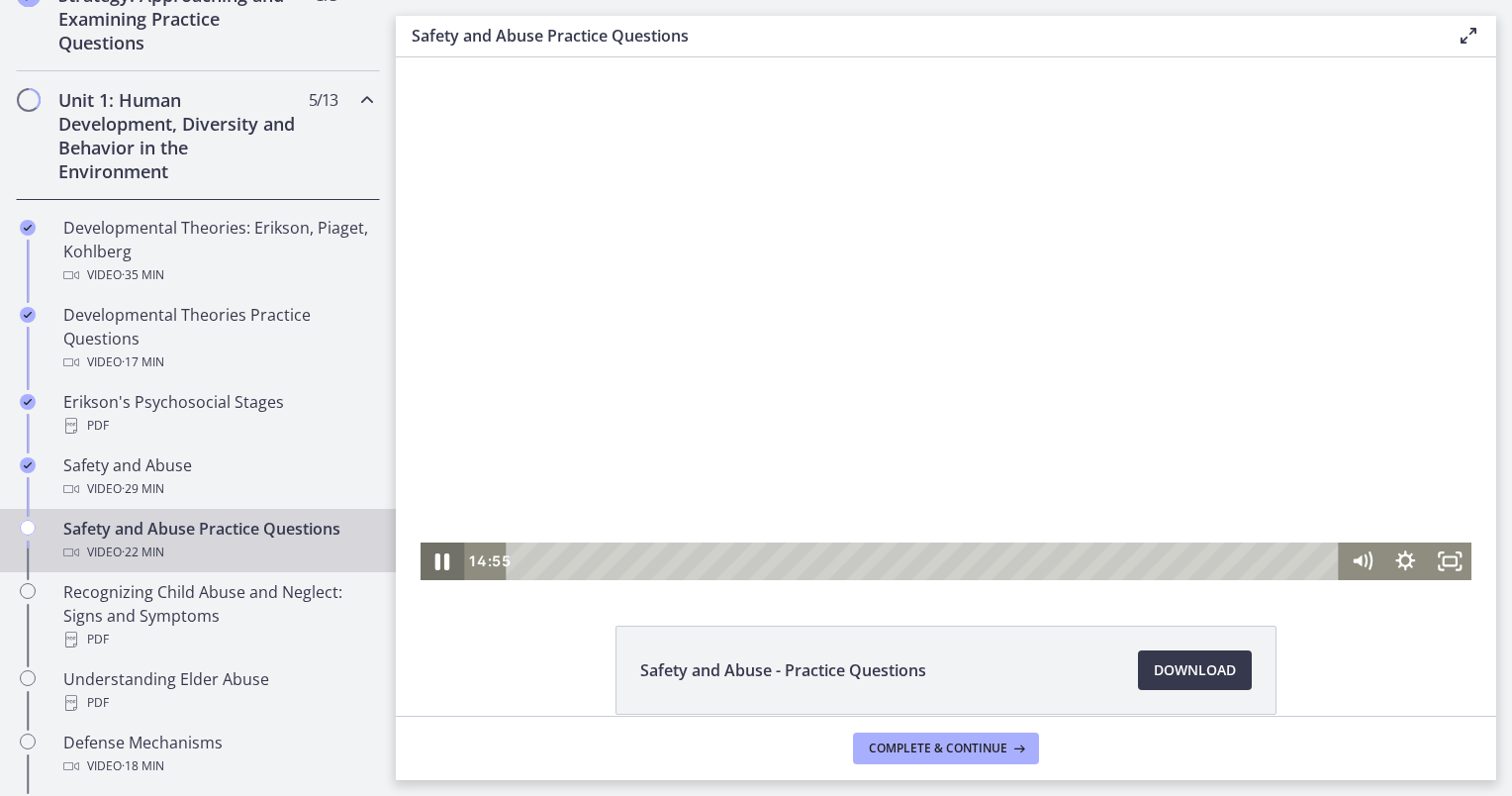 click 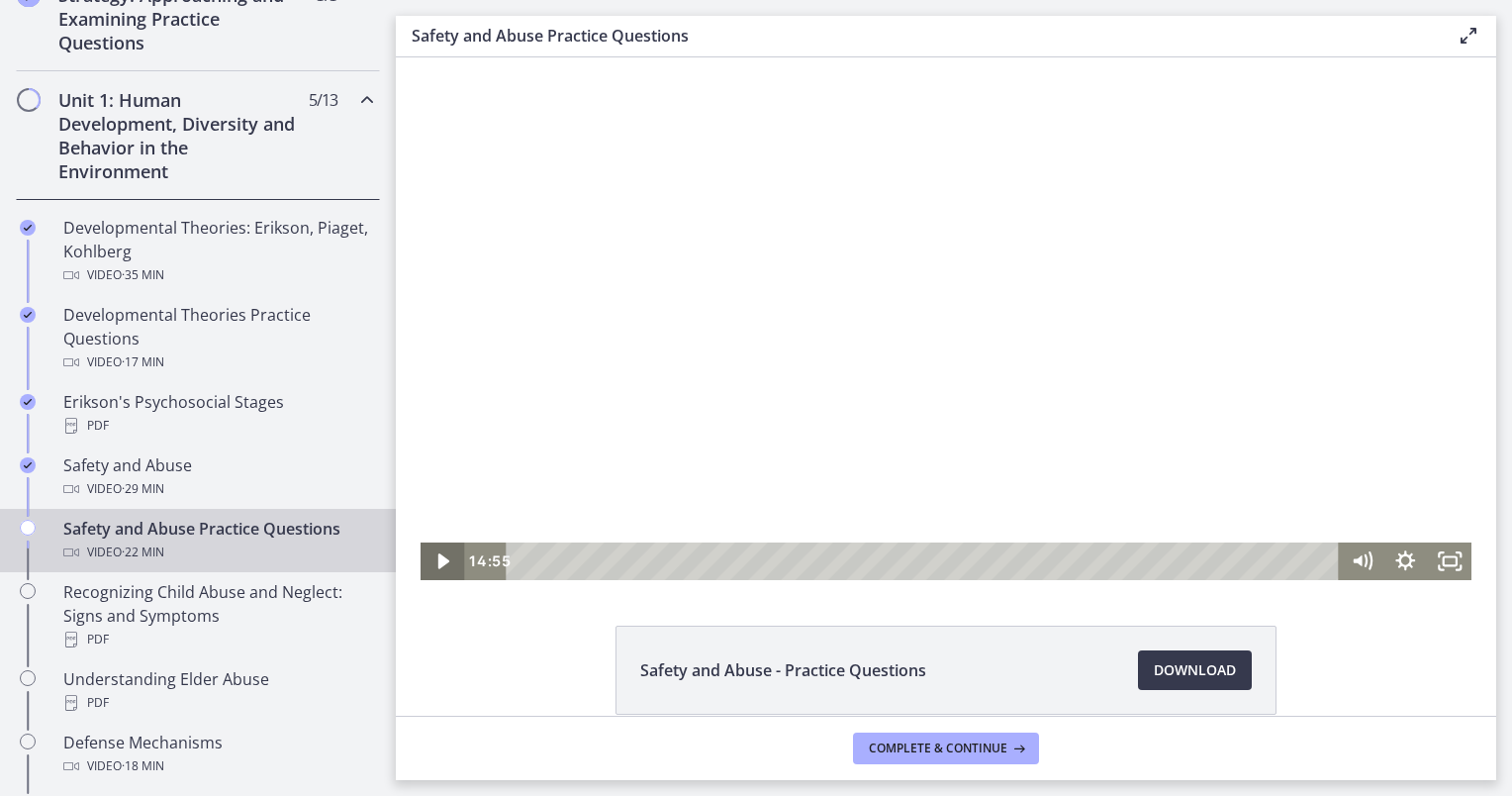 click 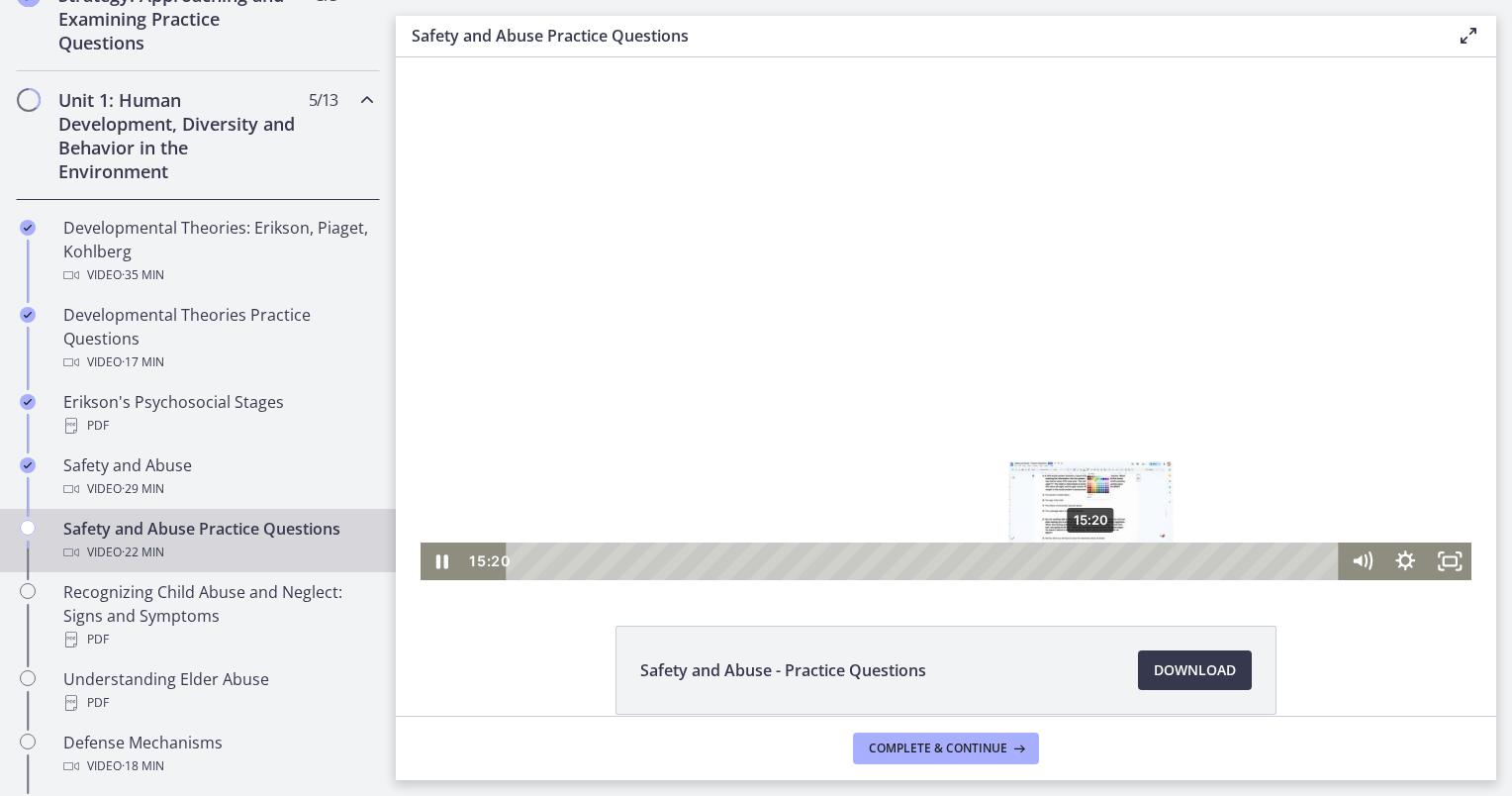 click on "15:20" at bounding box center (926, 561) 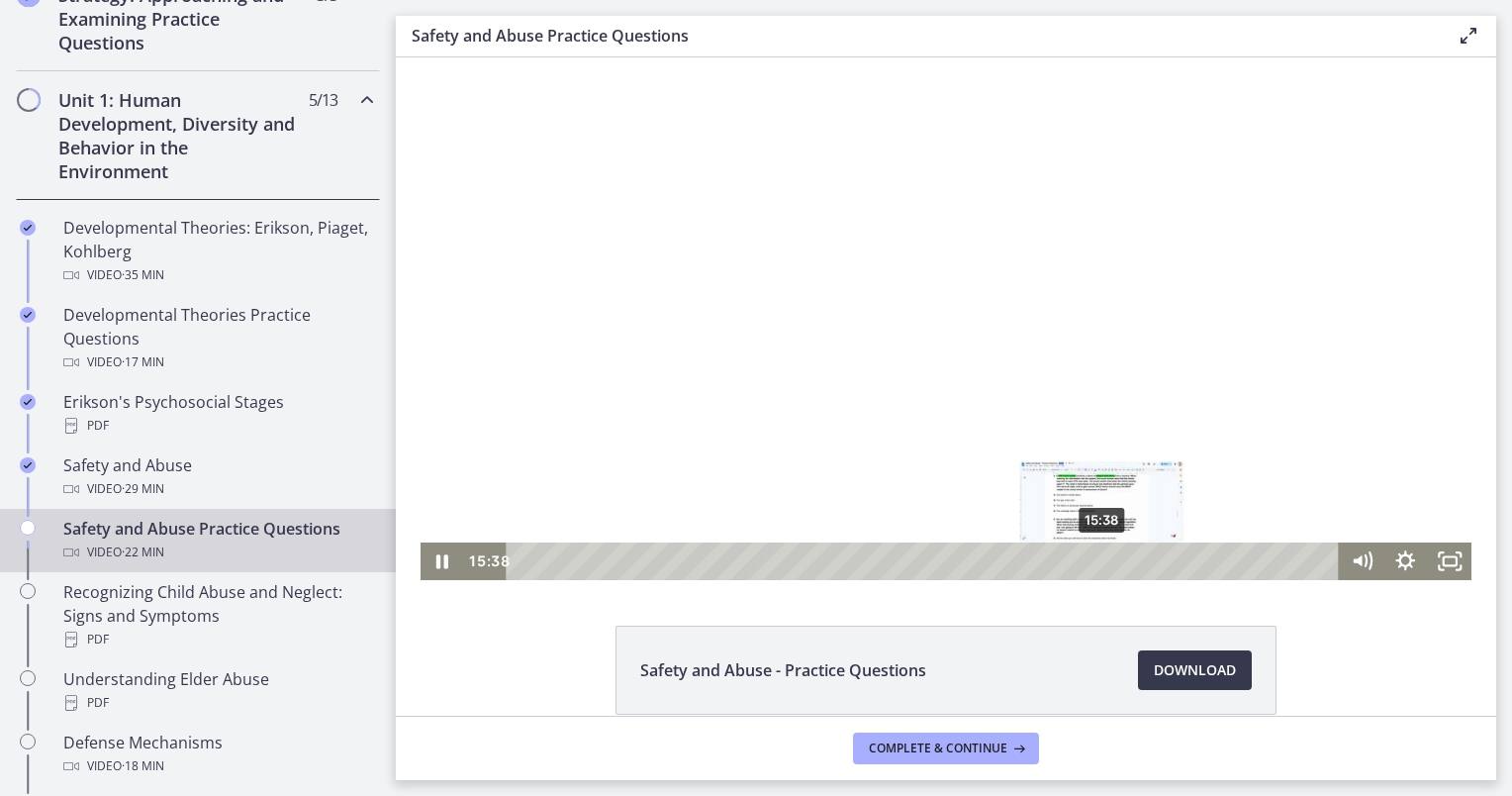 click on "15:38" at bounding box center (926, 561) 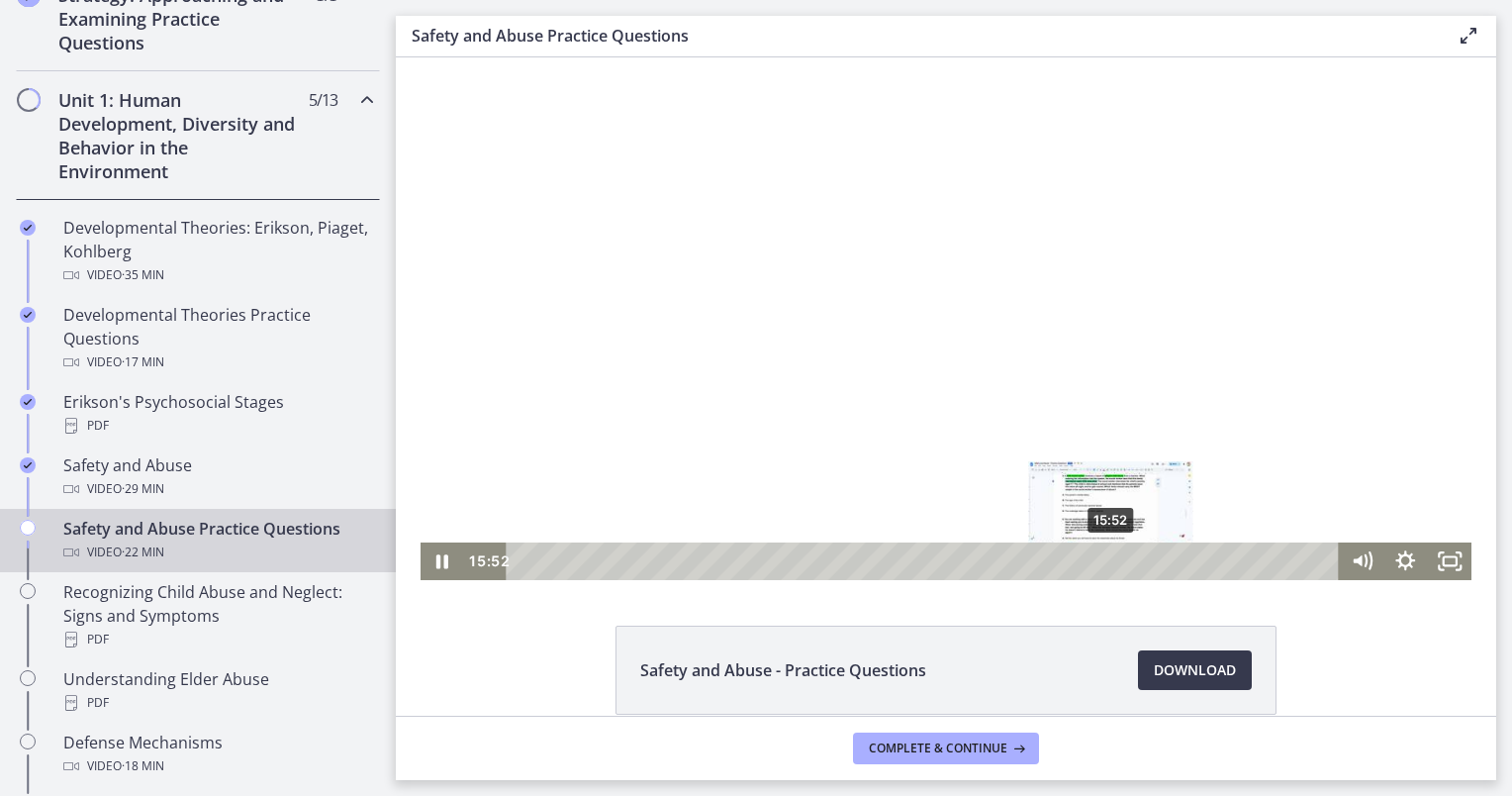 click on "15:52" at bounding box center (926, 561) 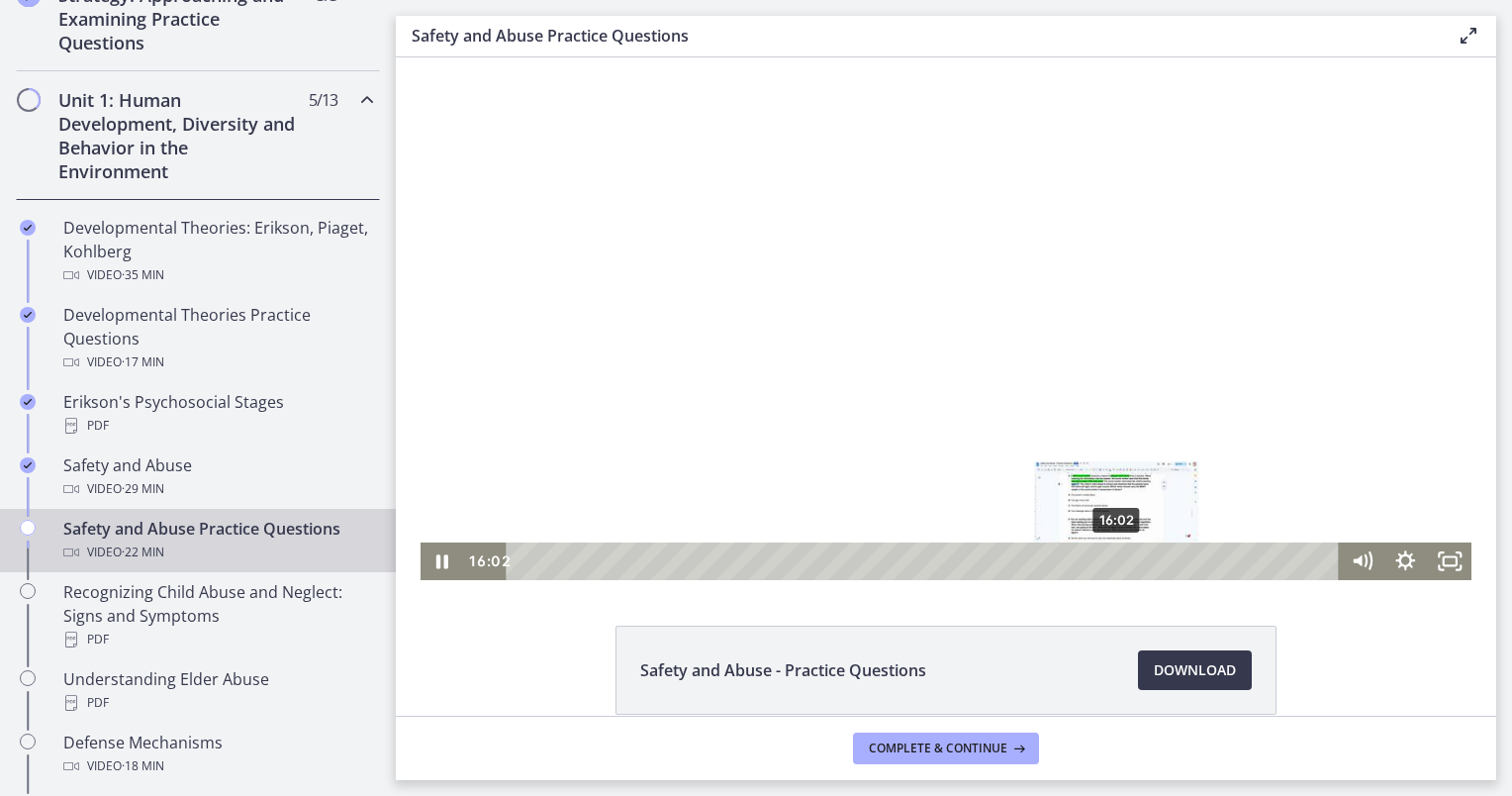 click on "16:02" at bounding box center [926, 561] 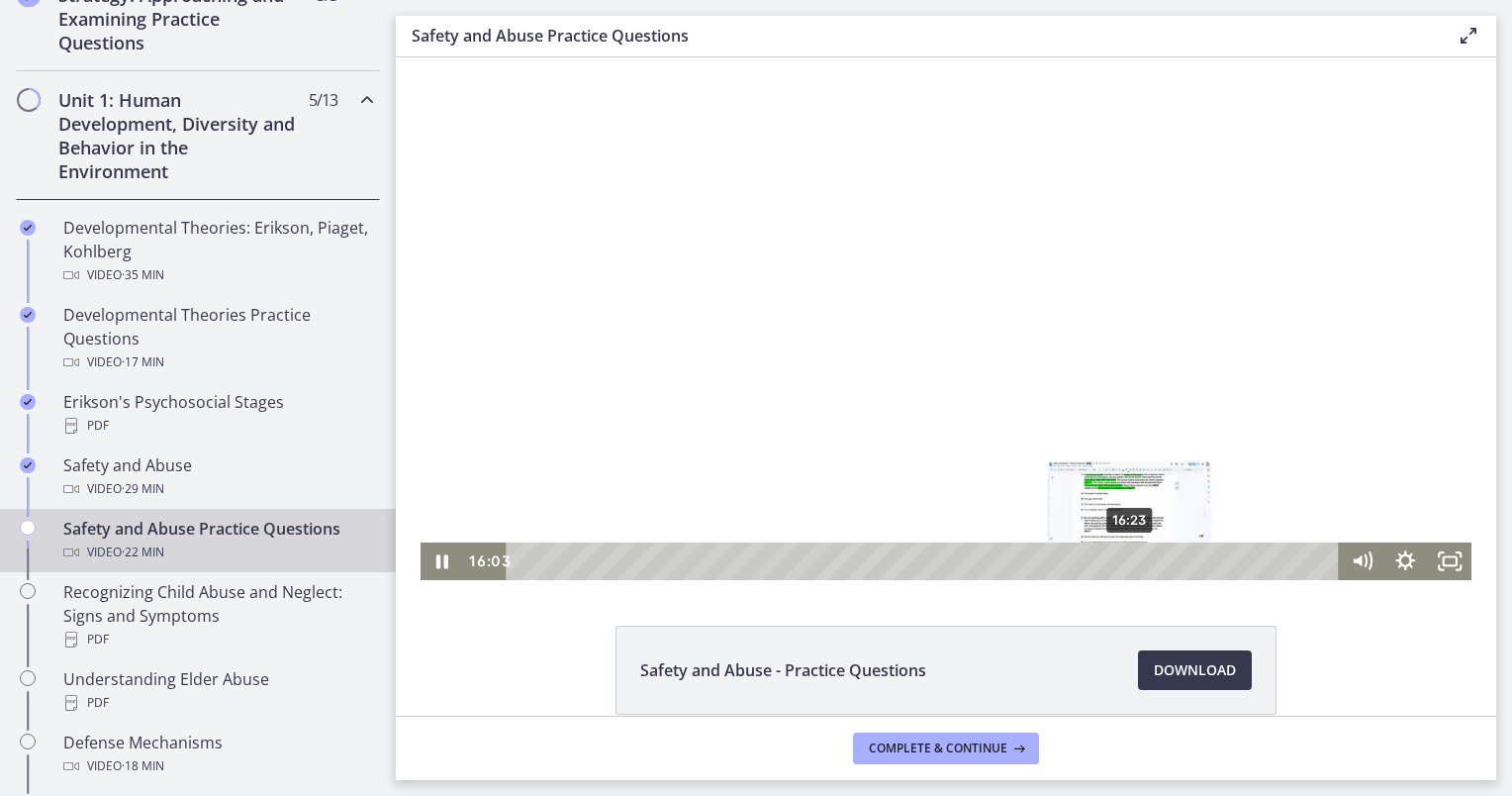 click on "16:23" at bounding box center (926, 561) 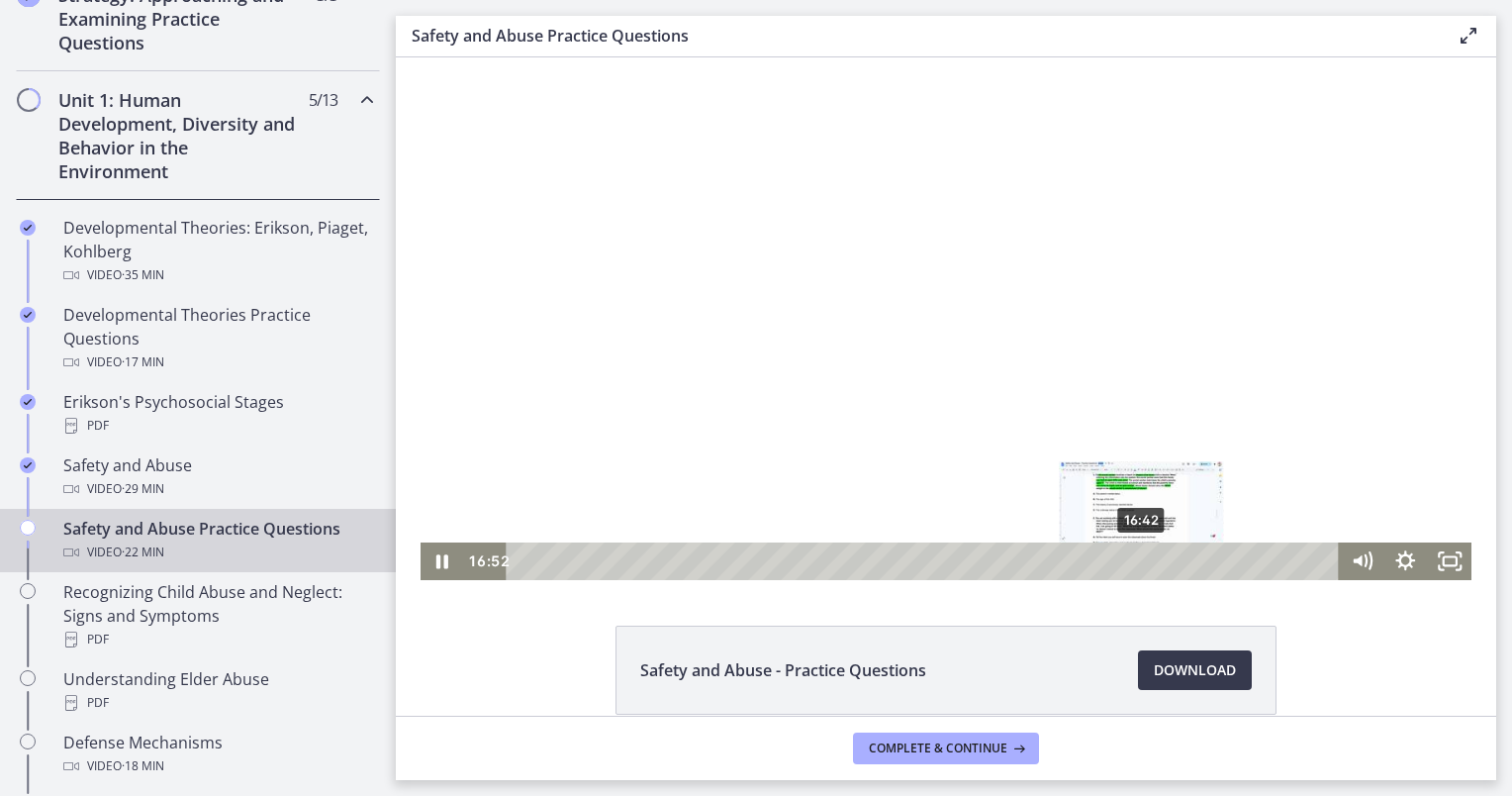 click at bounding box center [1147, 561] 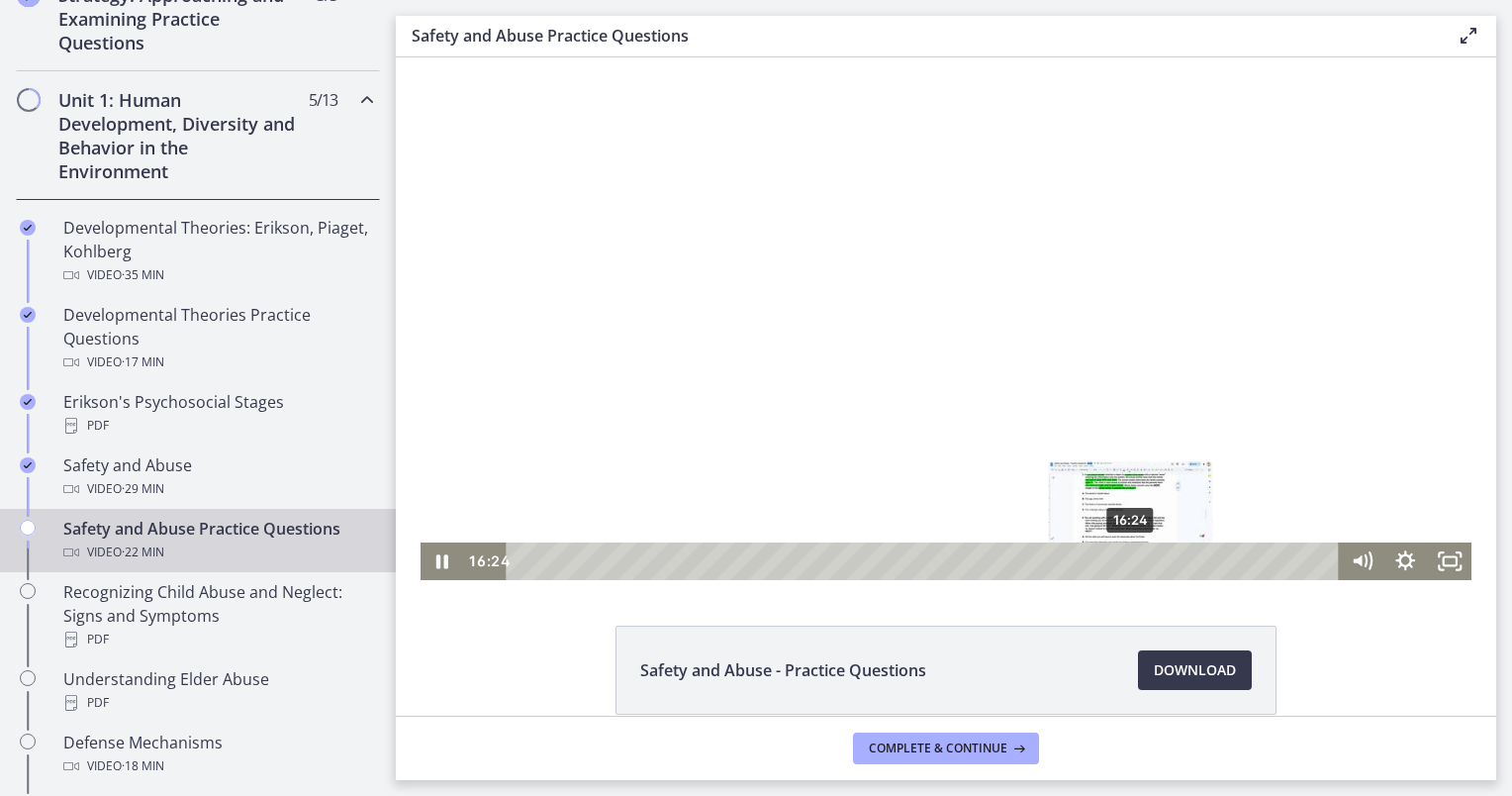 click on "16:24" at bounding box center [926, 561] 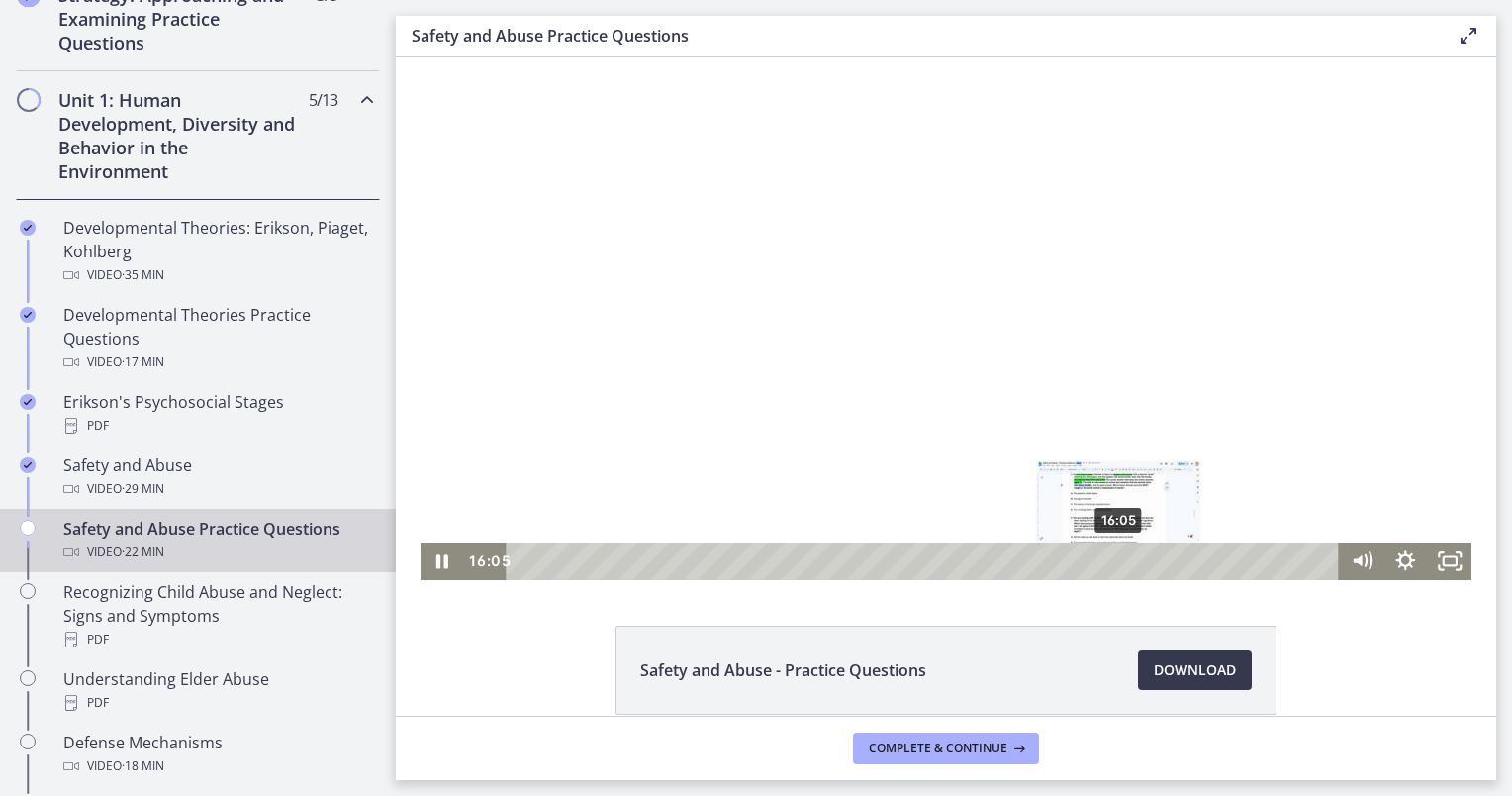 click on "16:05" at bounding box center (926, 561) 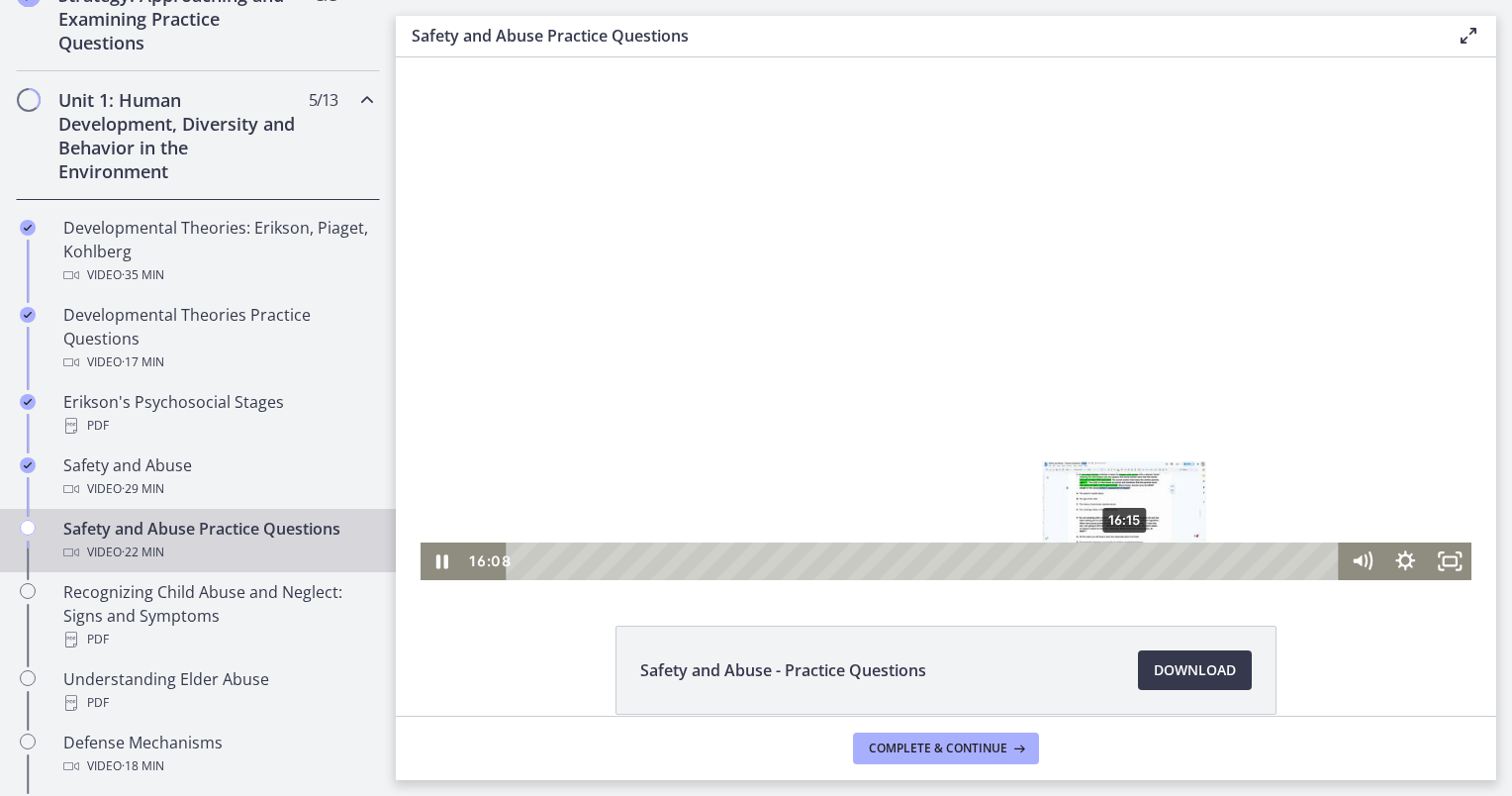 click on "16:15" at bounding box center (926, 561) 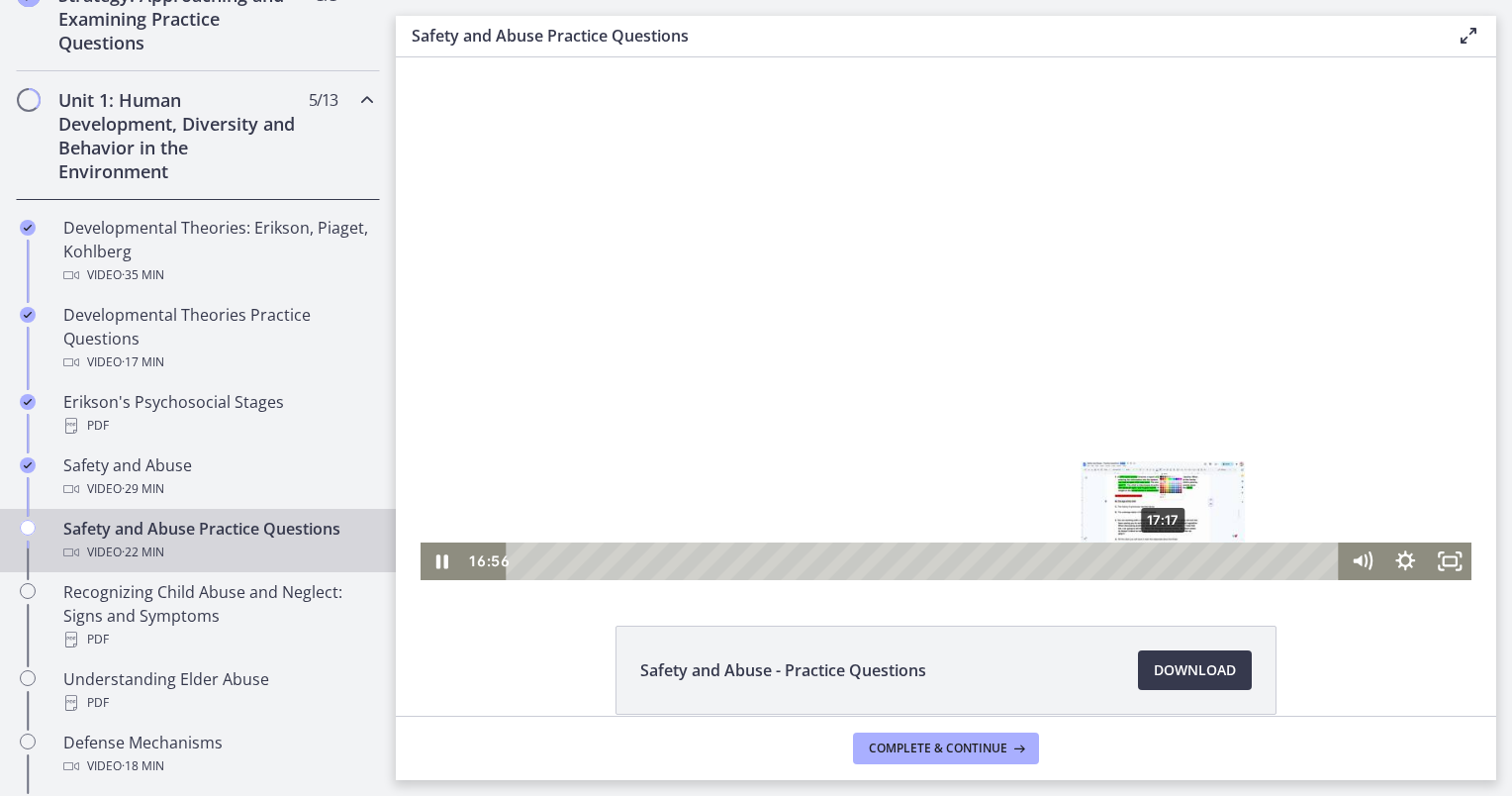 click on "17:17" at bounding box center [926, 561] 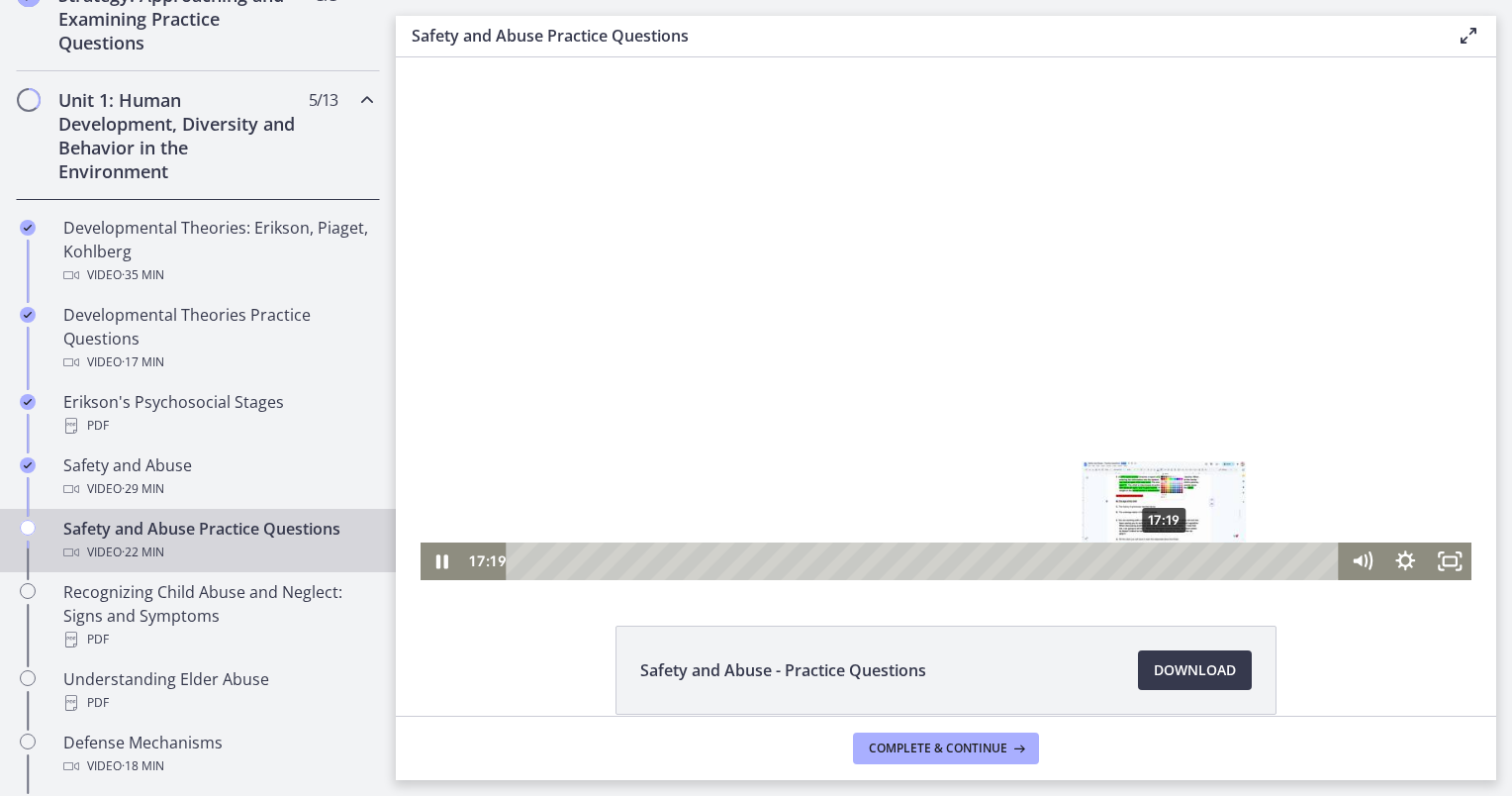 click on "17:19" at bounding box center [926, 561] 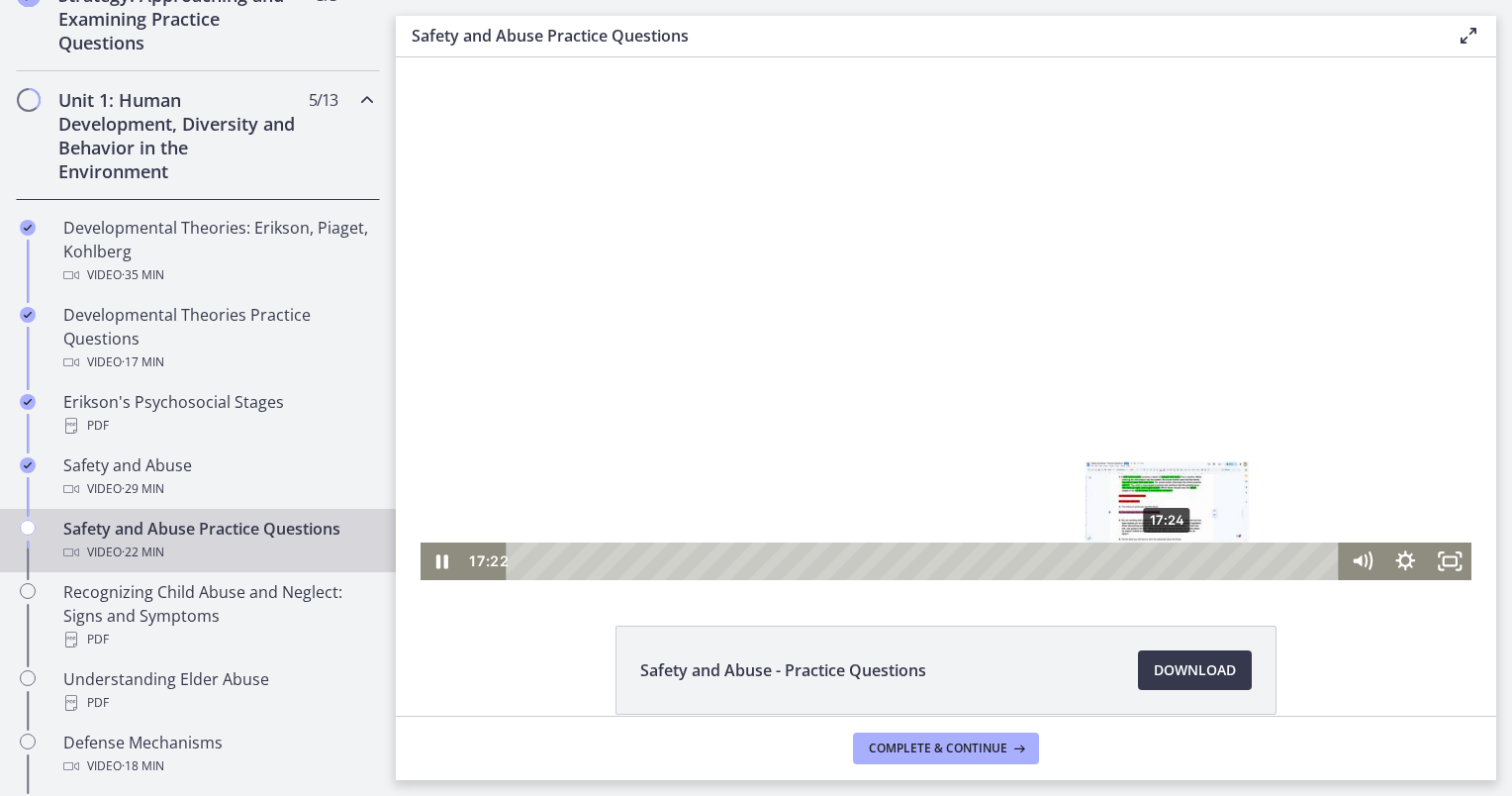 click on "17:24" at bounding box center [926, 561] 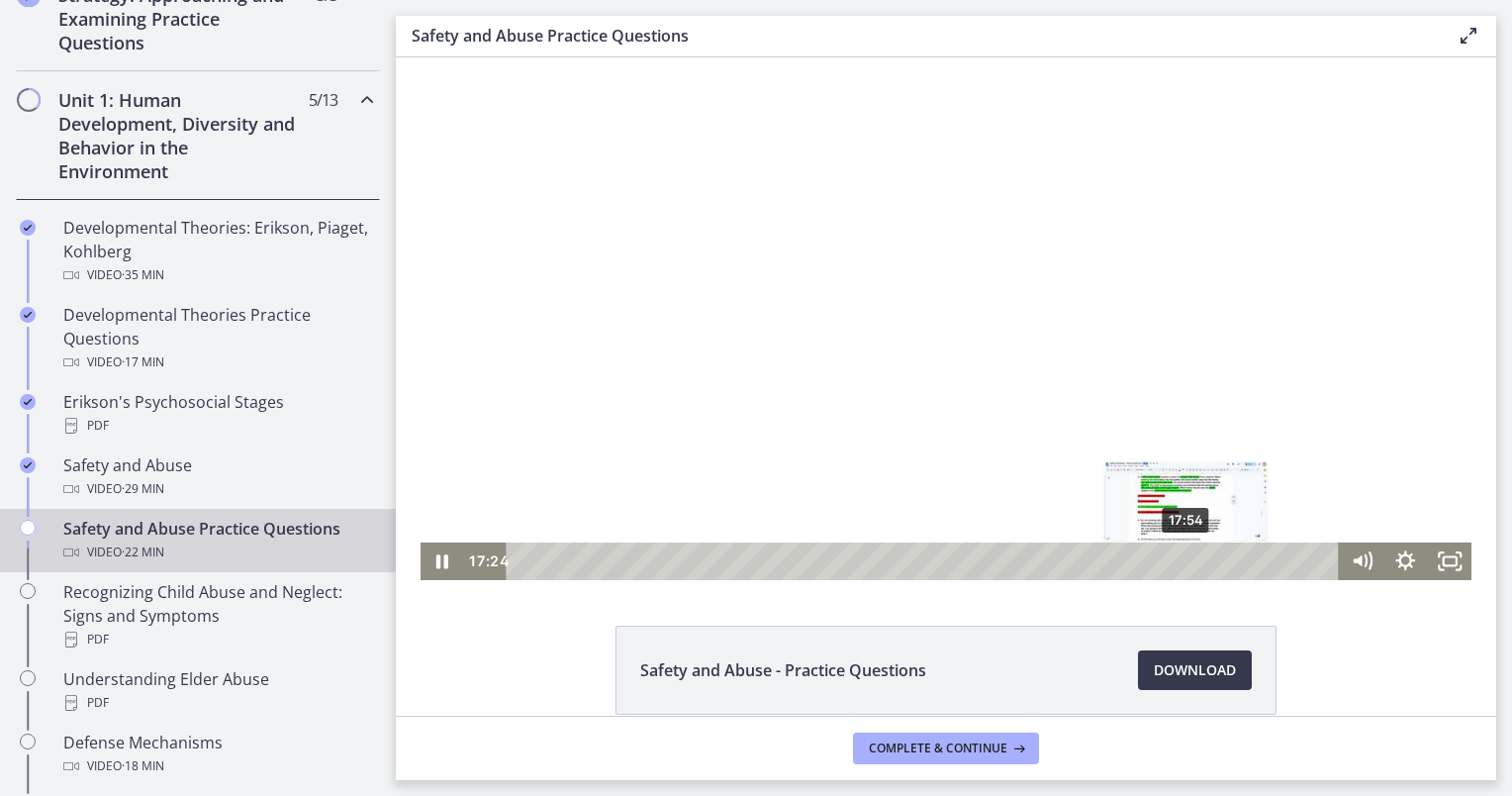 click on "17:54" at bounding box center (926, 561) 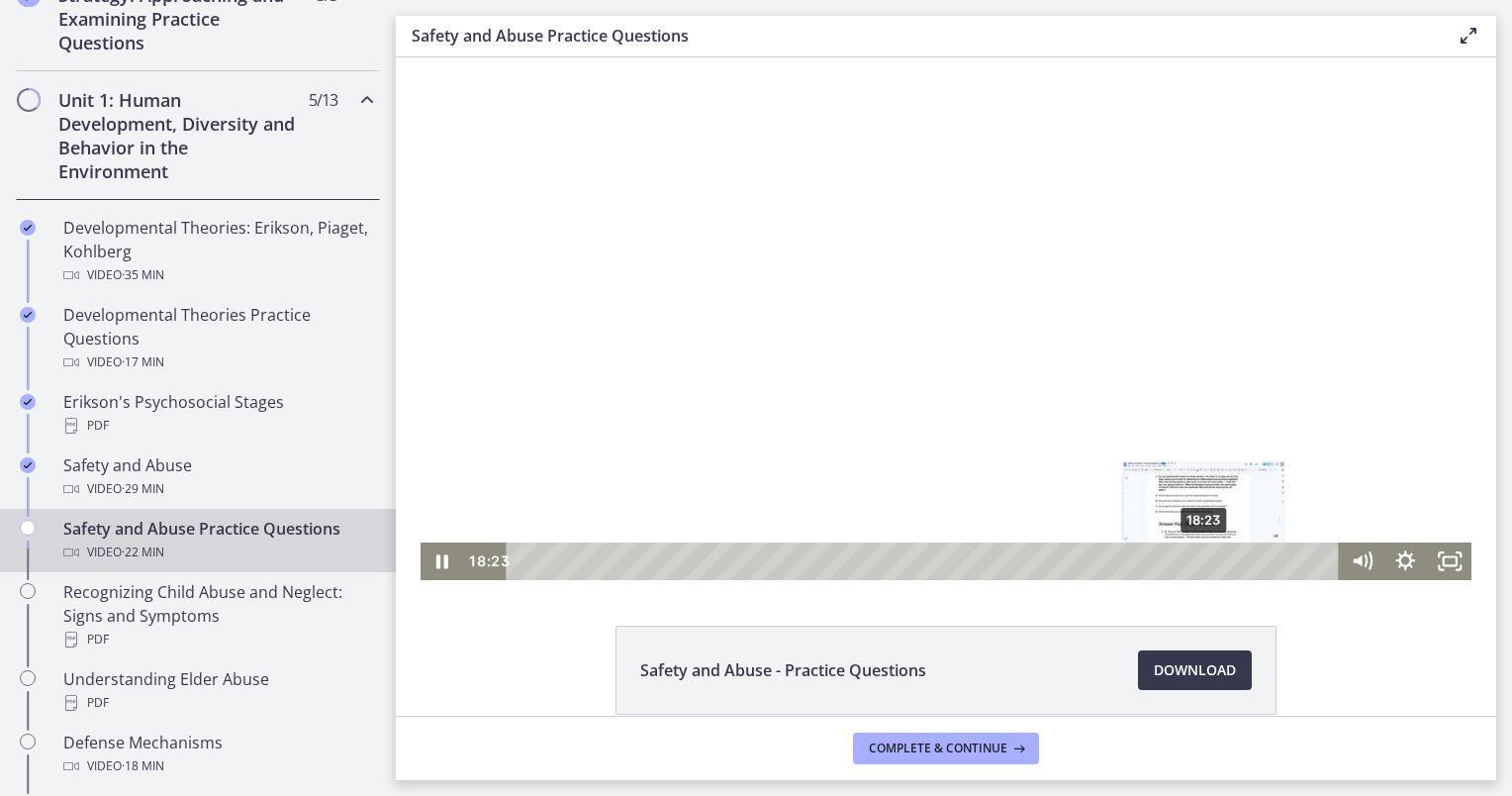 click on "18:23" at bounding box center (926, 561) 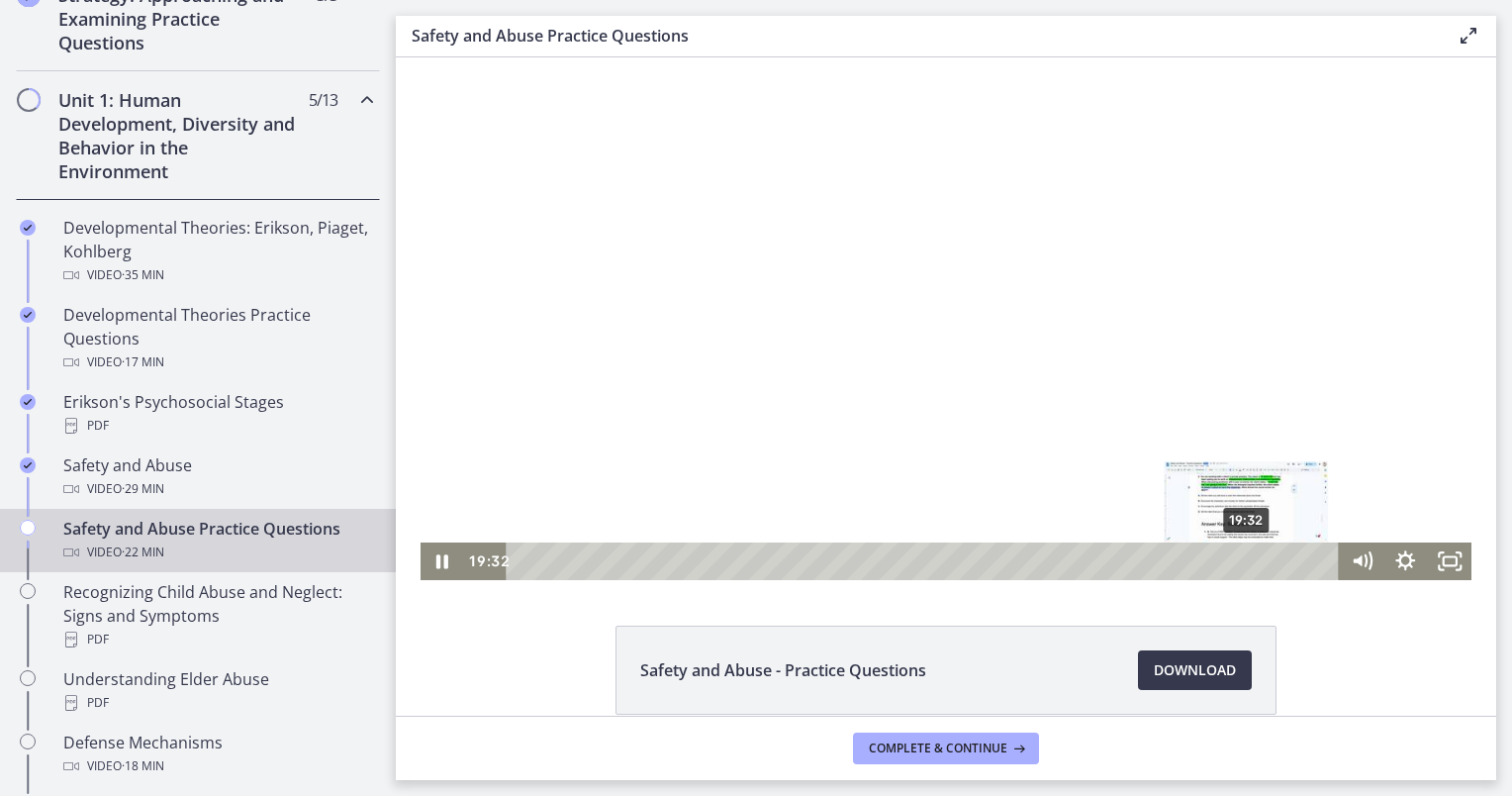 click on "19:32" at bounding box center (926, 561) 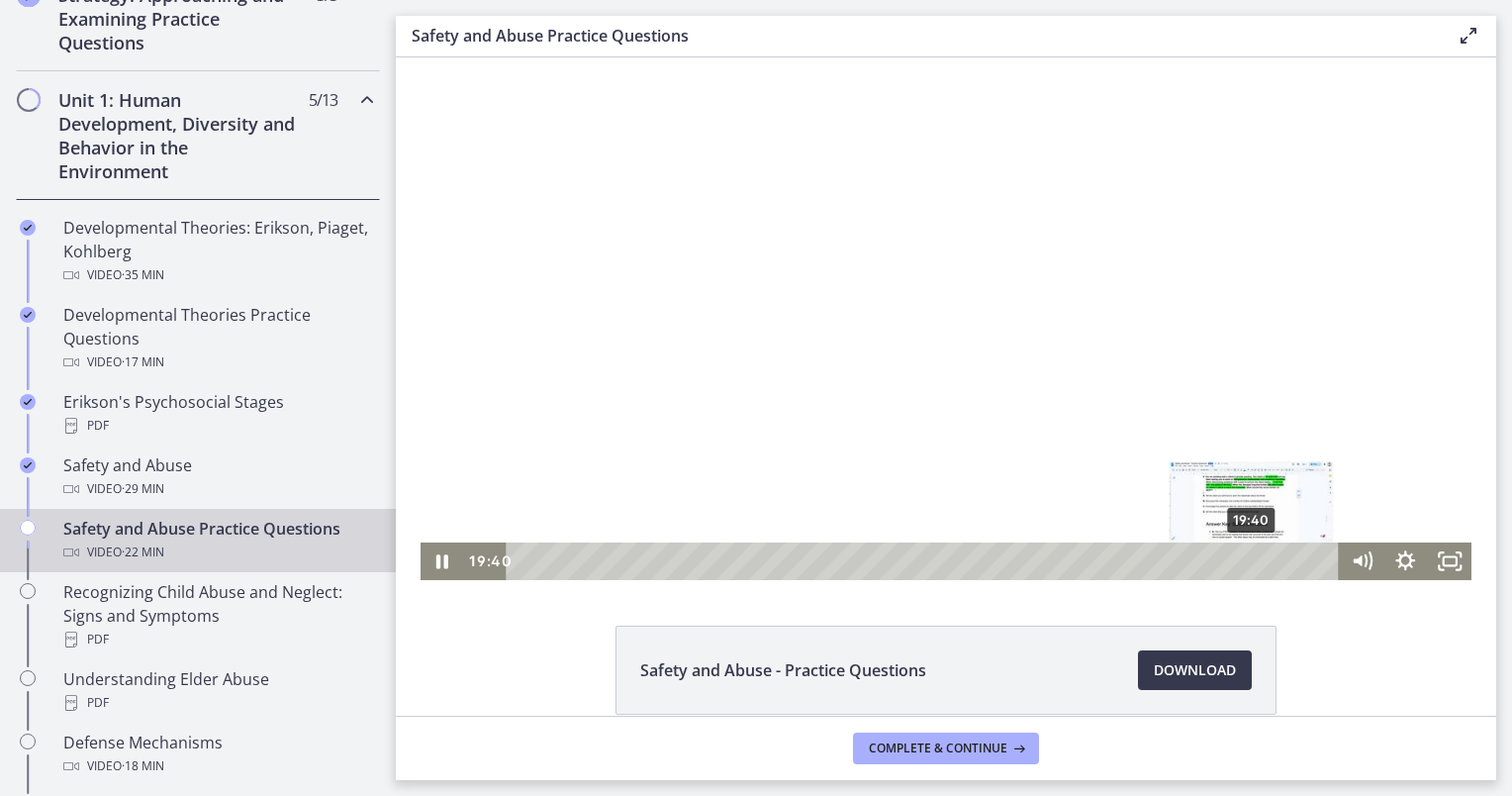 click on "19:40" at bounding box center [926, 561] 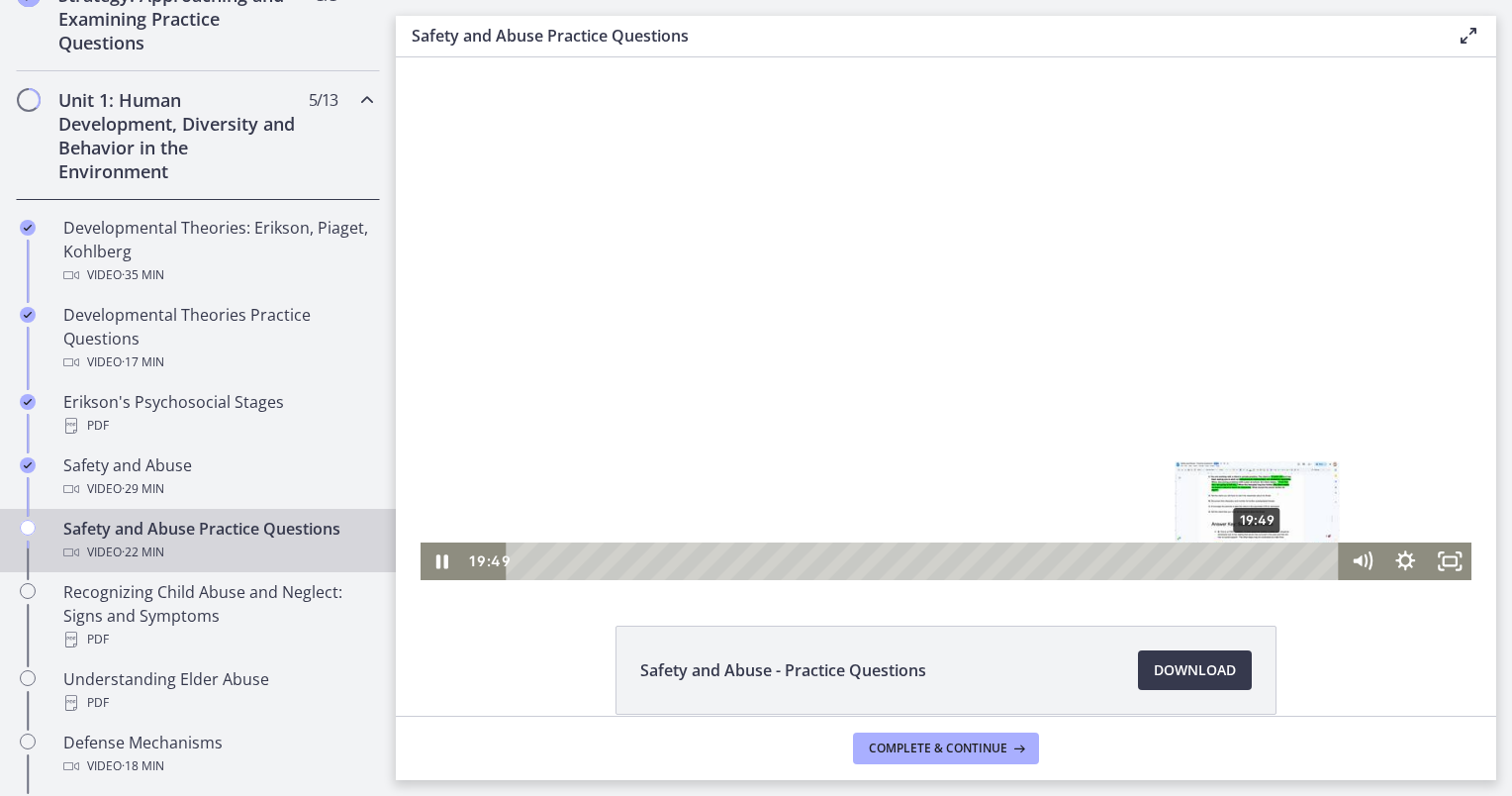 click on "19:49" at bounding box center [926, 561] 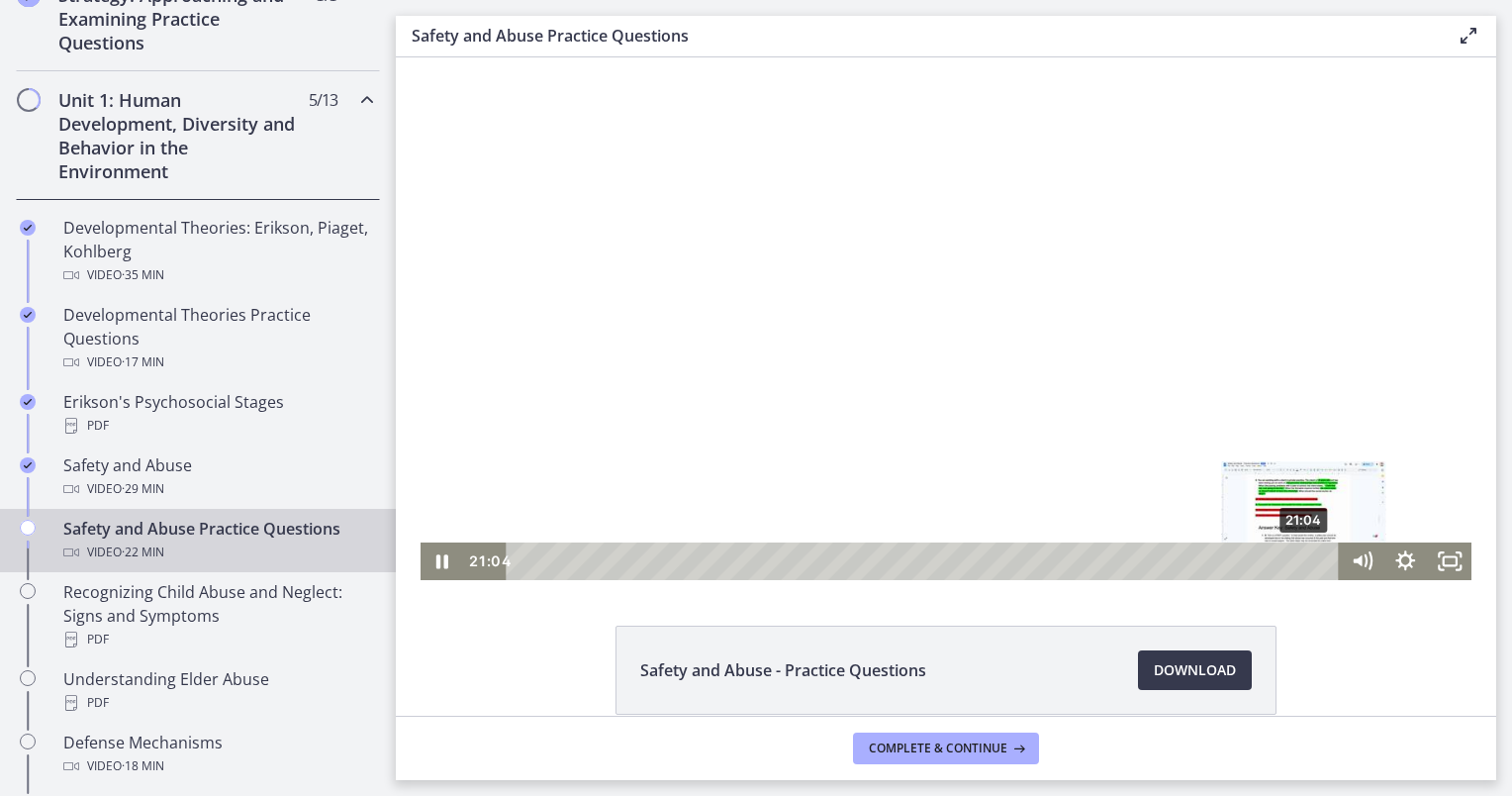 click on "21:04" at bounding box center [926, 561] 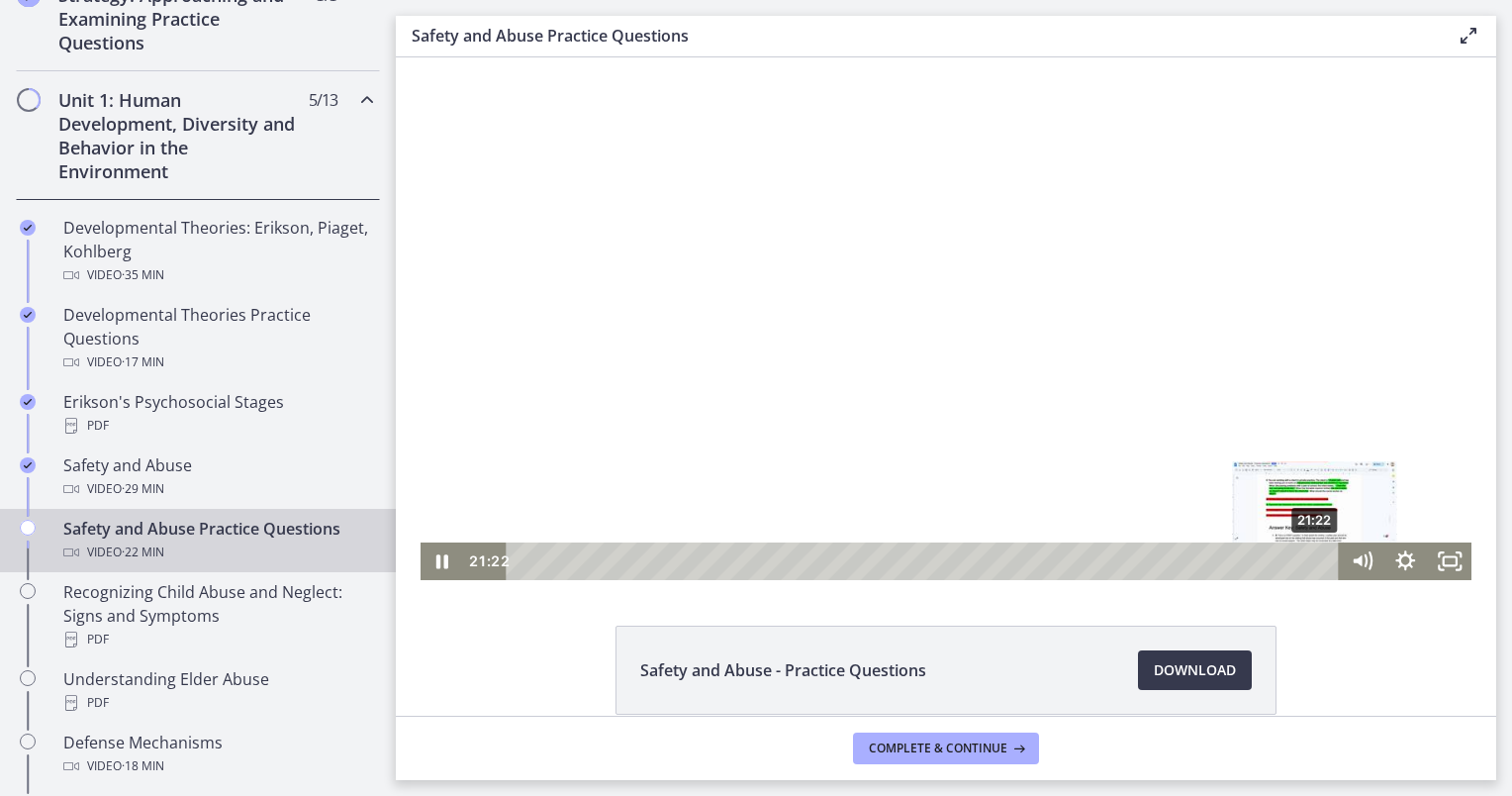 click on "21:22" at bounding box center [926, 561] 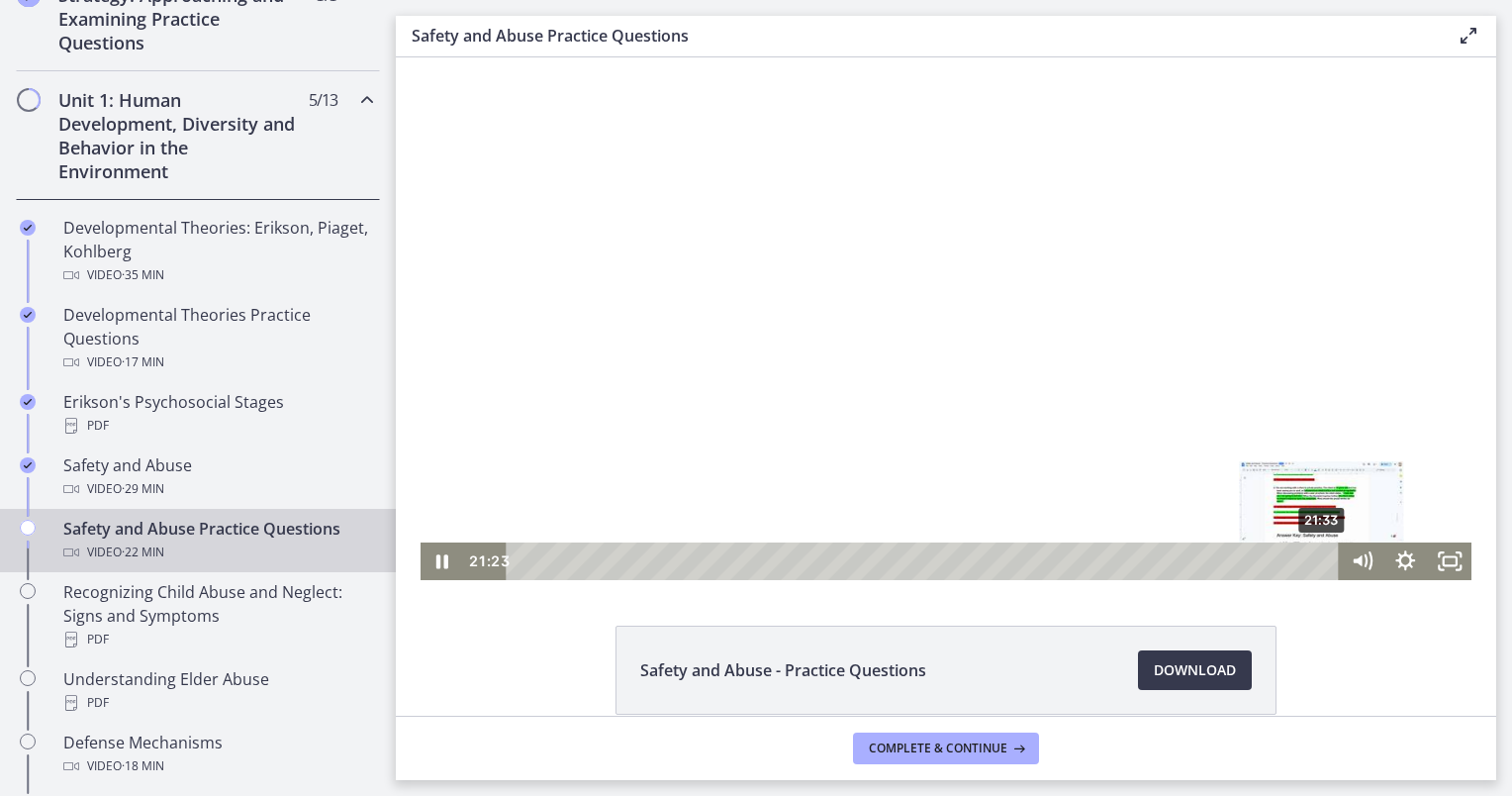 click on "21:33" at bounding box center [926, 561] 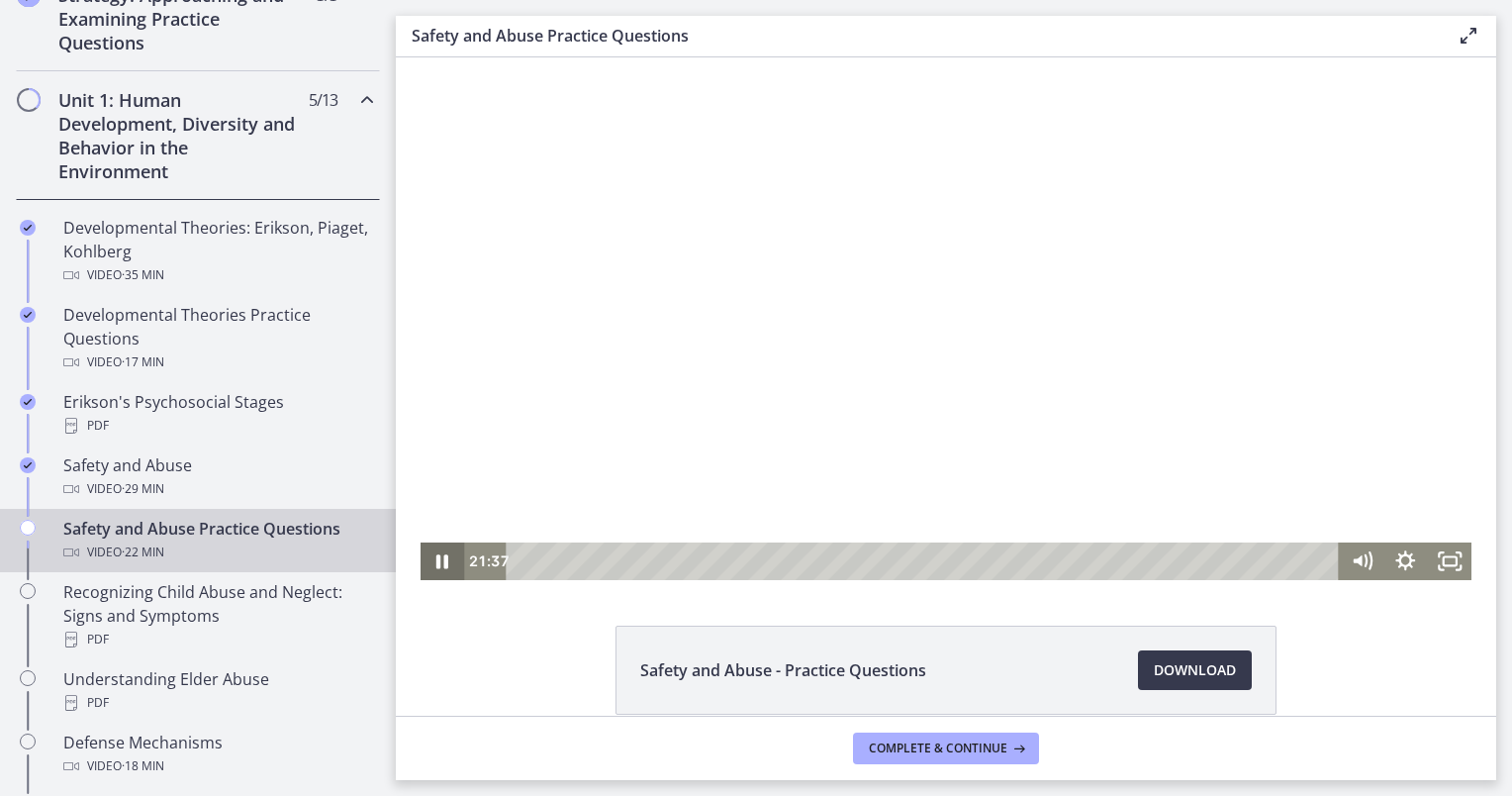 click 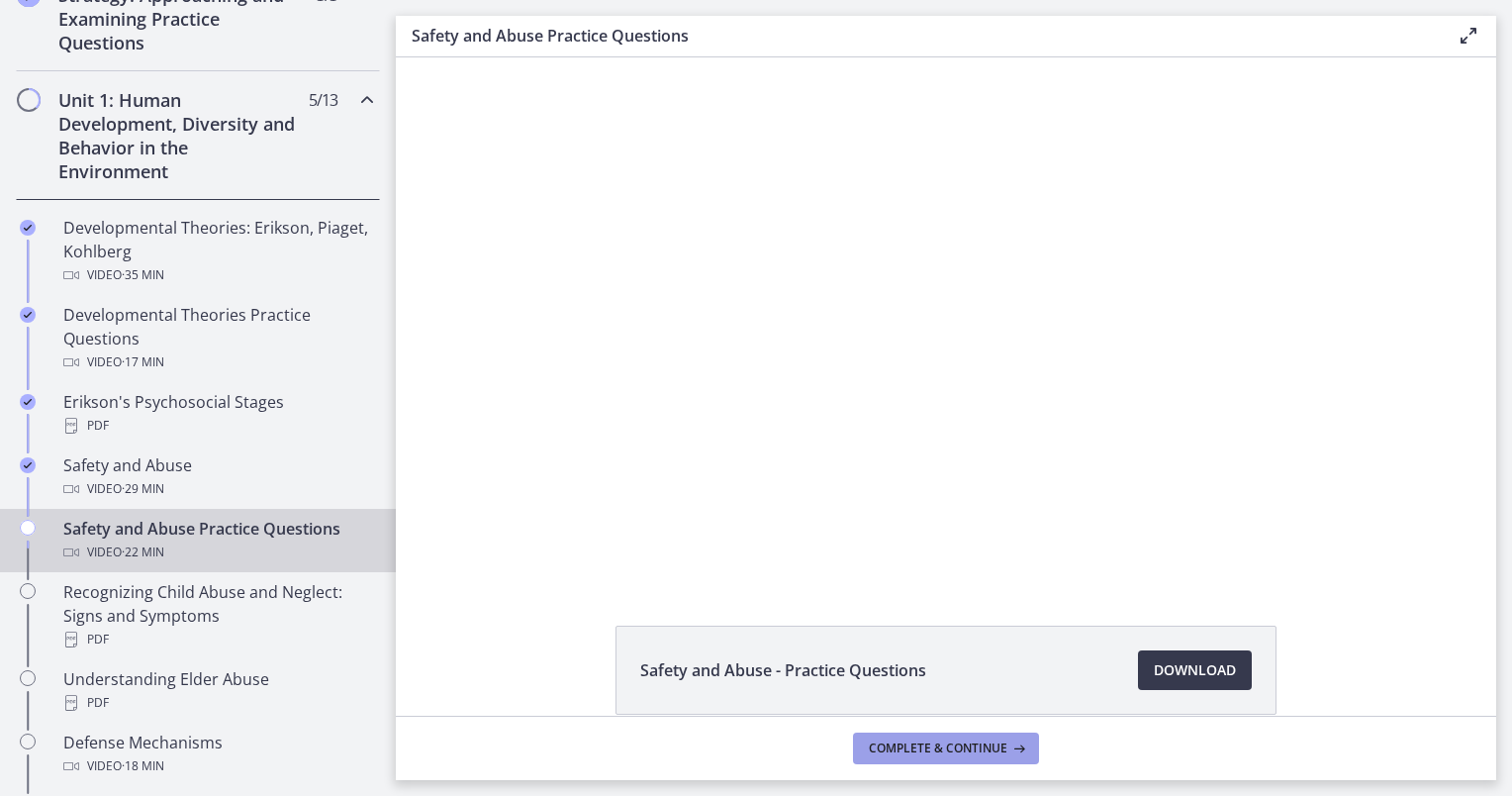 click on "Complete & continue" at bounding box center [938, 748] 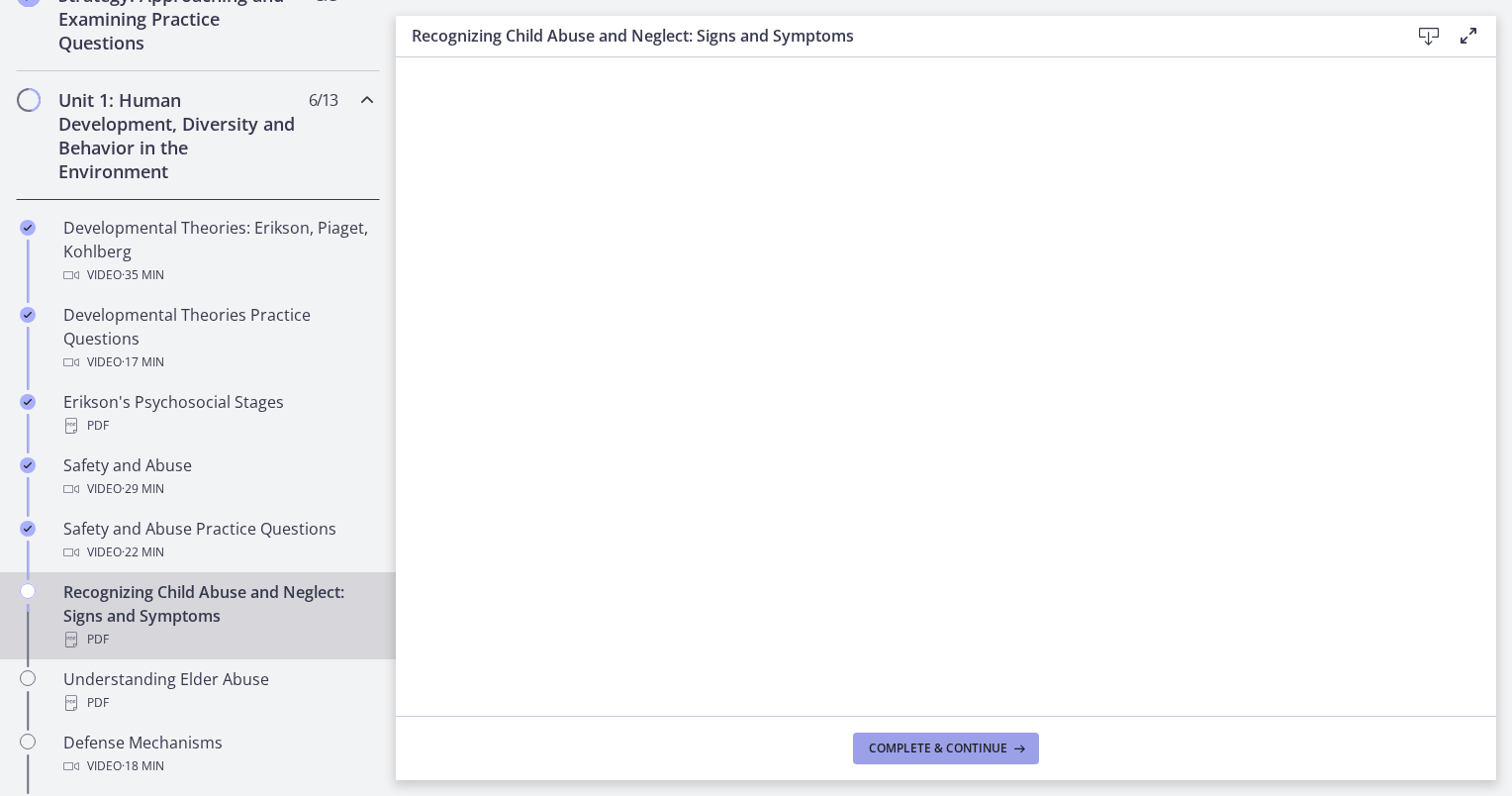 click on "Complete & continue" at bounding box center [938, 748] 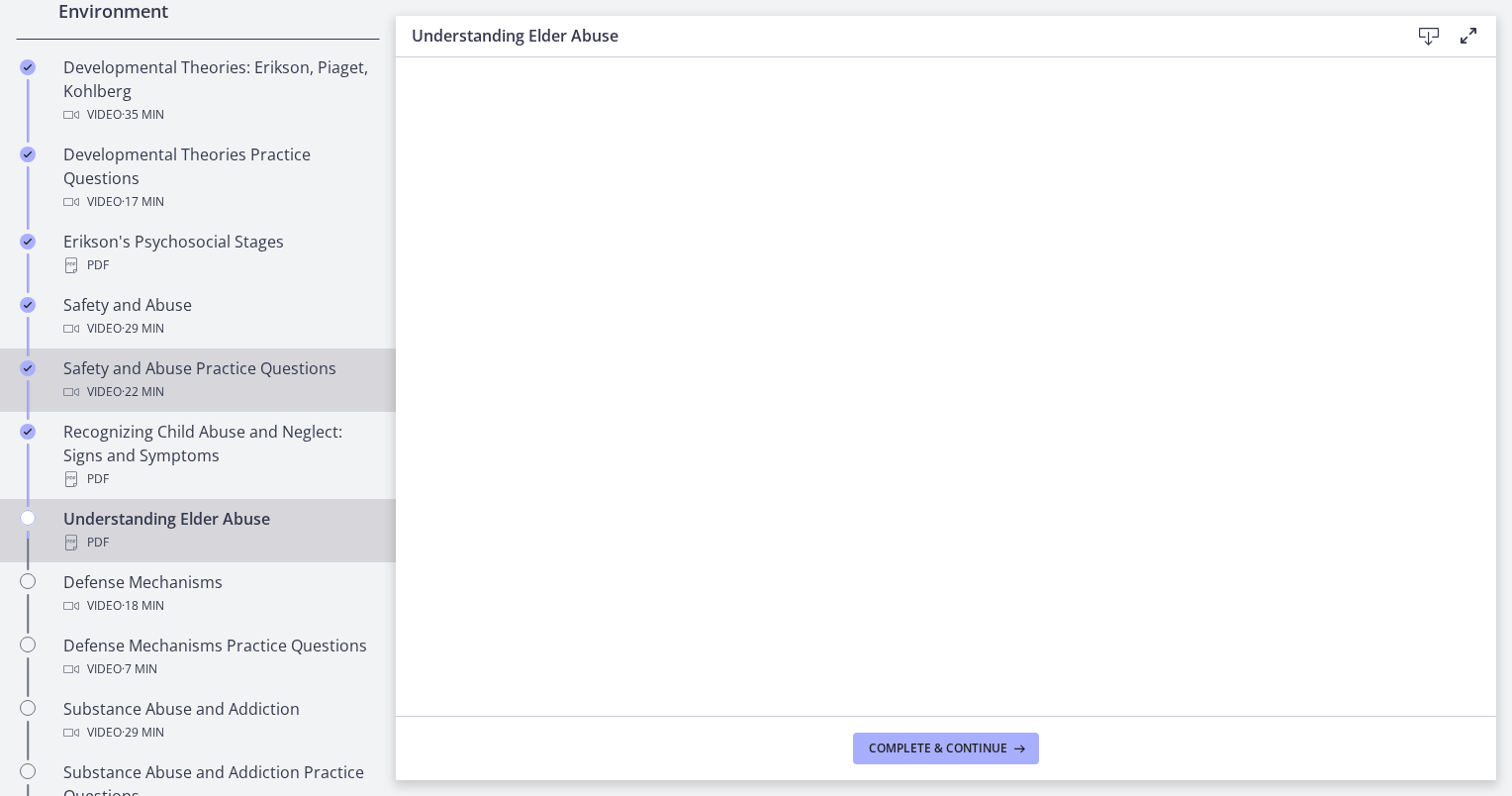 scroll, scrollTop: 657, scrollLeft: 0, axis: vertical 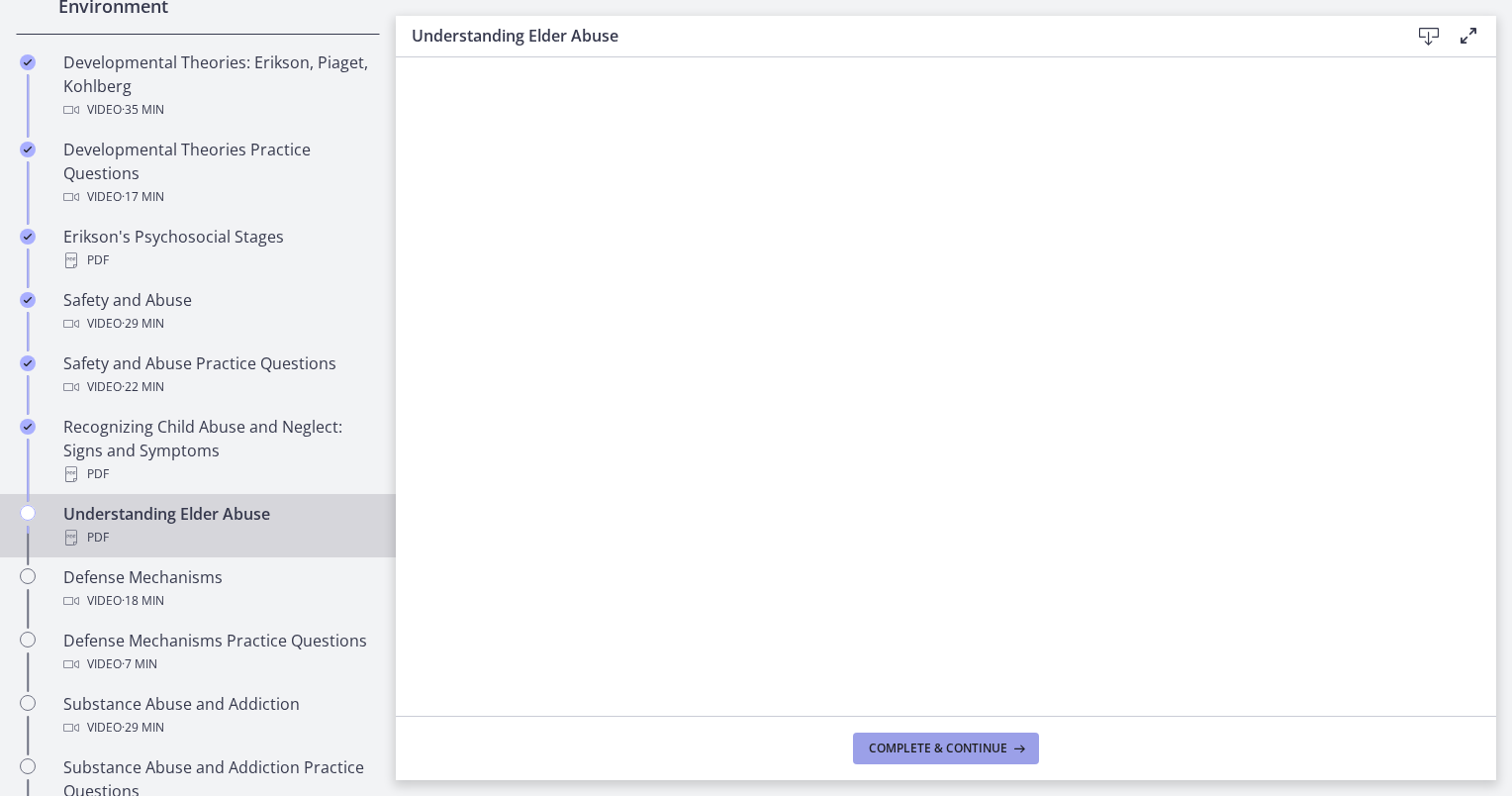 click on "Complete & continue" at bounding box center [946, 748] 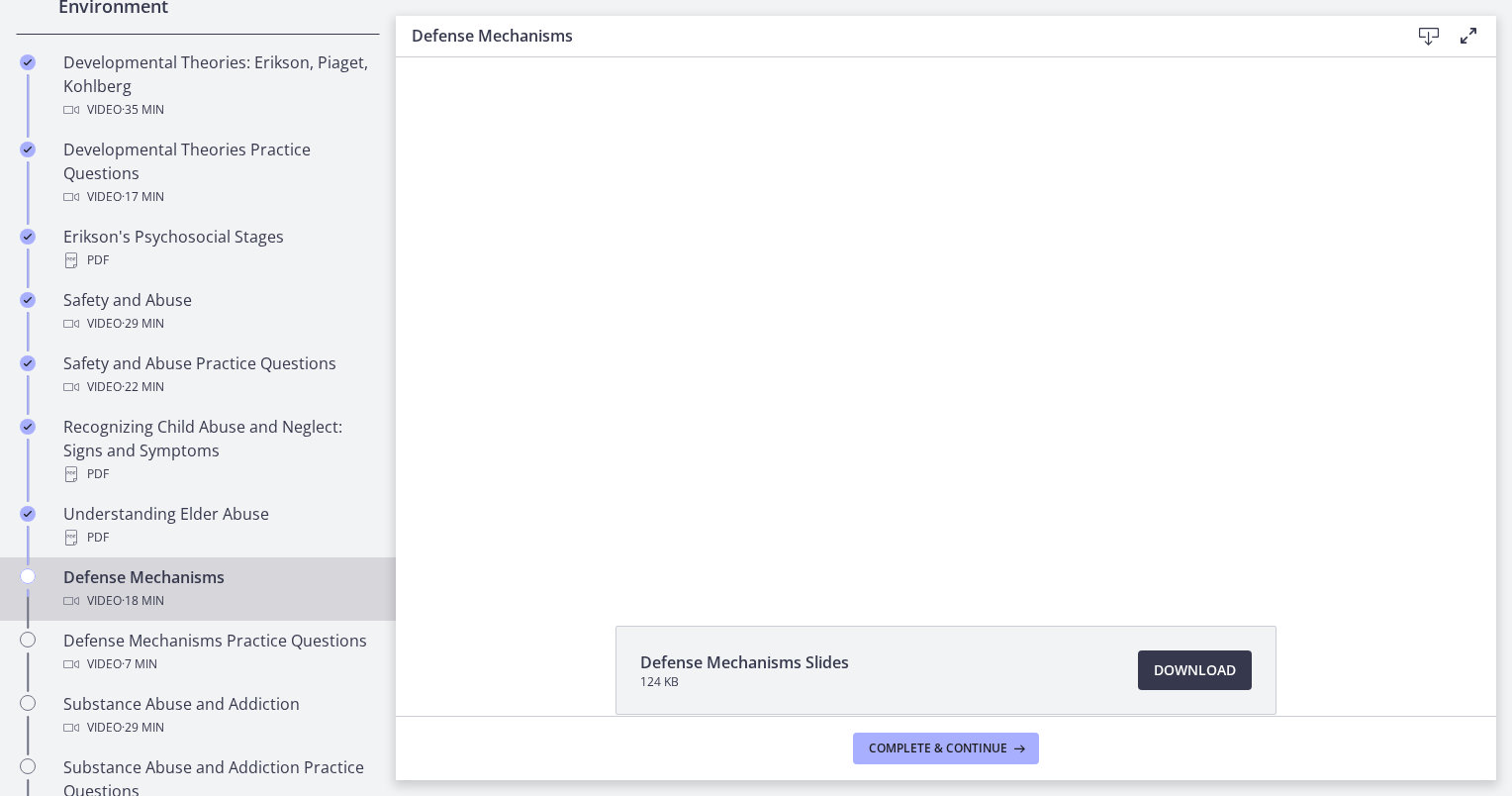 scroll, scrollTop: 0, scrollLeft: 0, axis: both 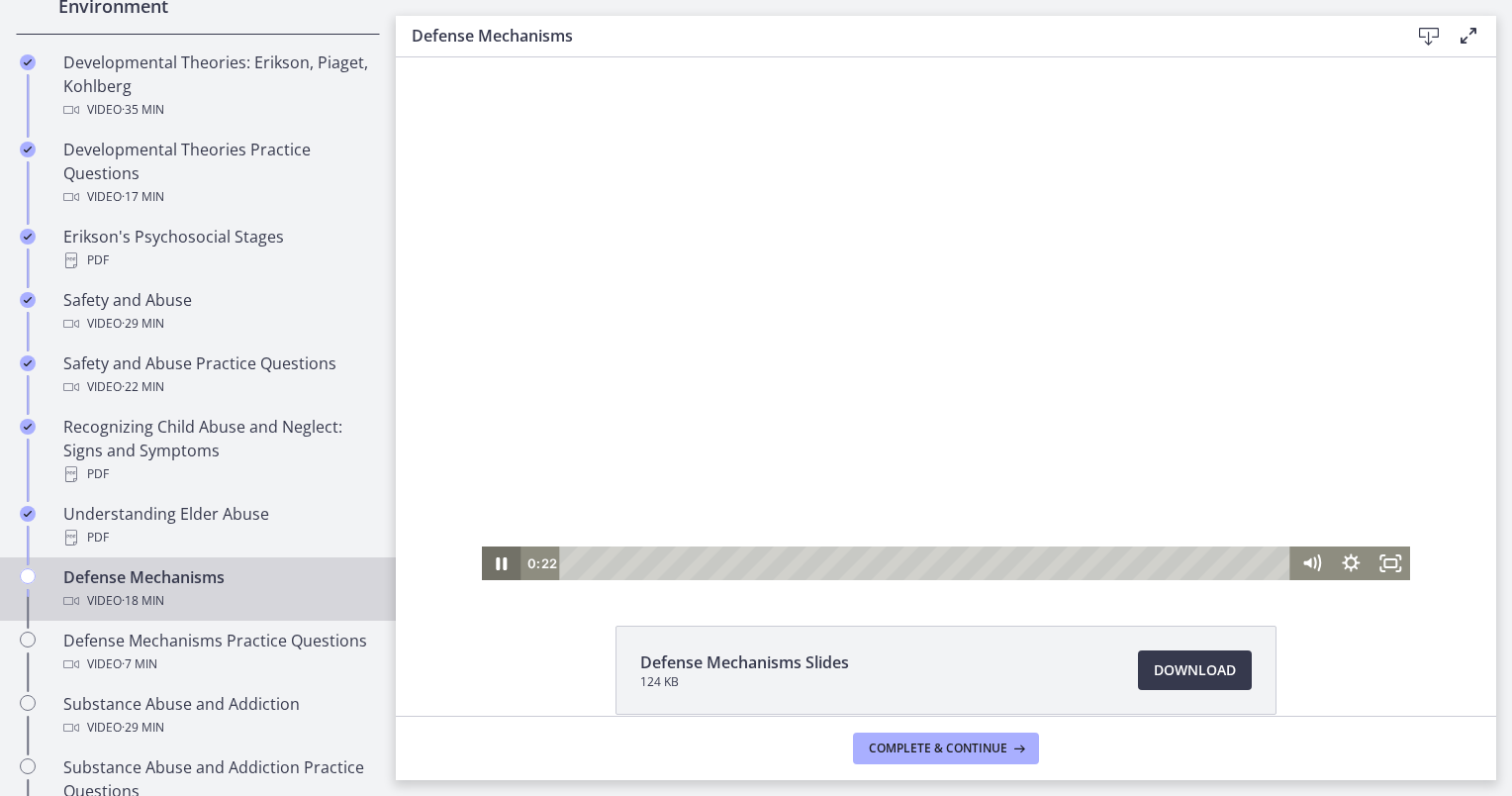 click 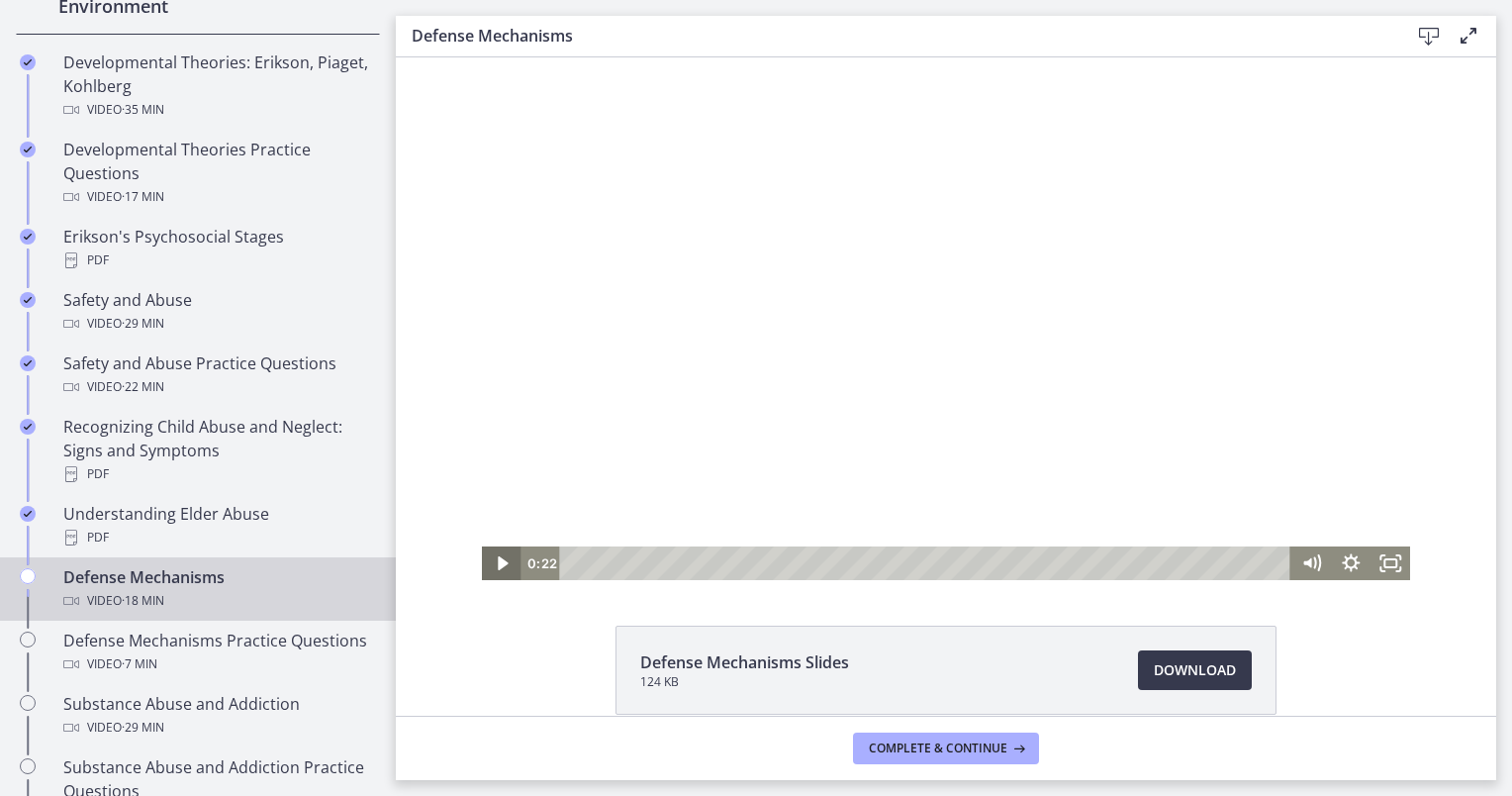 click 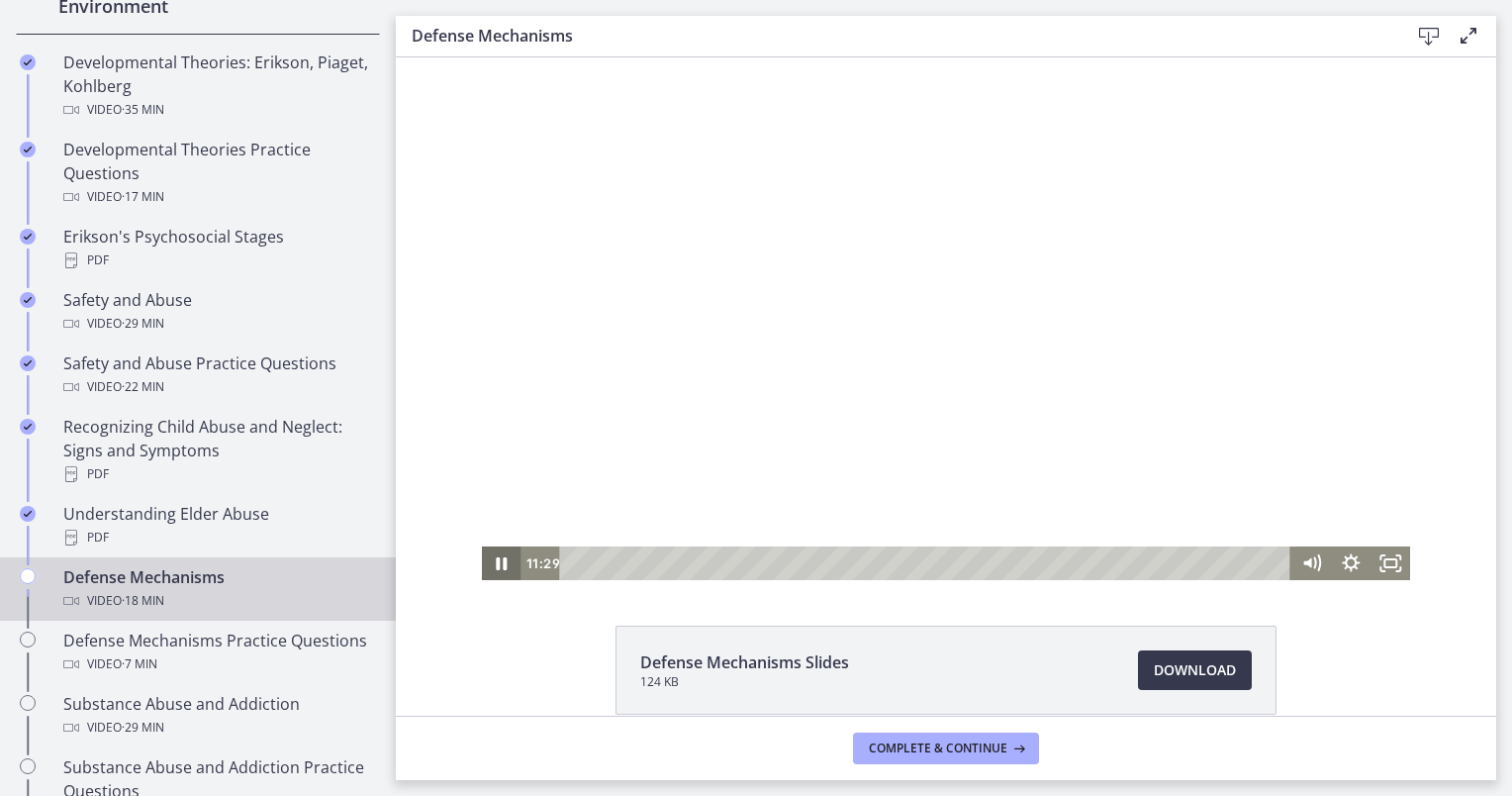 type 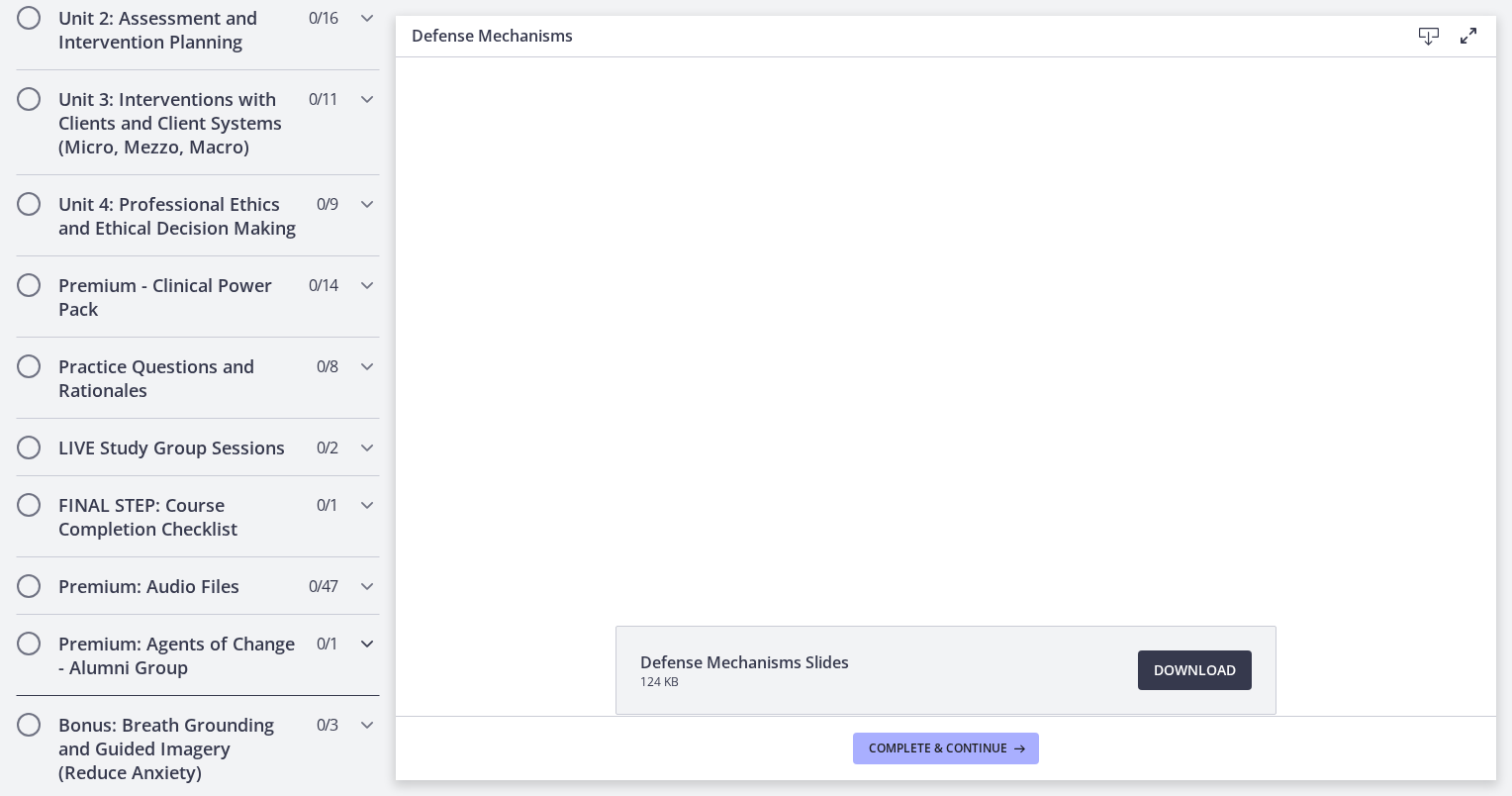scroll, scrollTop: 1560, scrollLeft: 0, axis: vertical 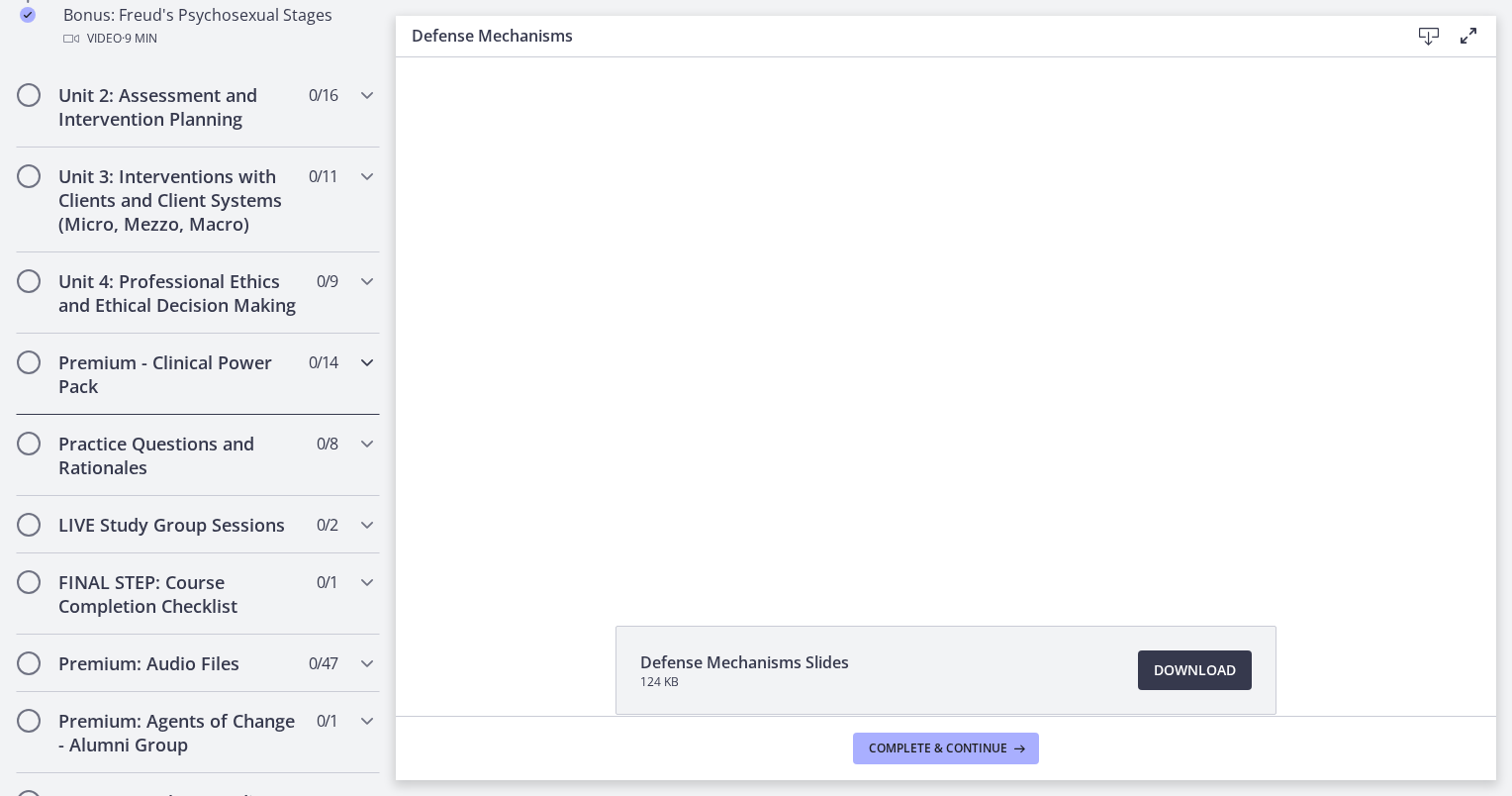 click at bounding box center [367, 362] 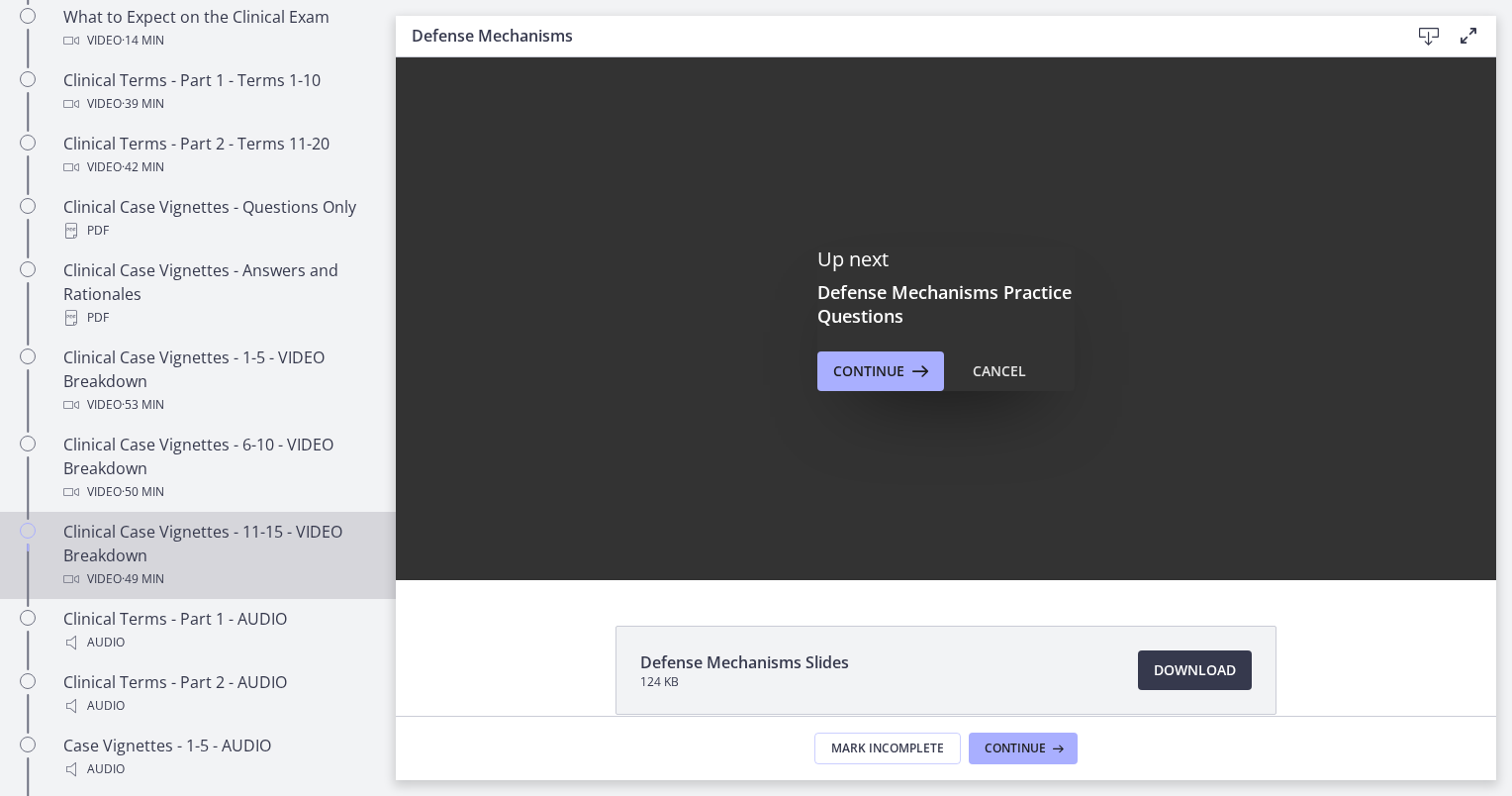 scroll, scrollTop: 1014, scrollLeft: 0, axis: vertical 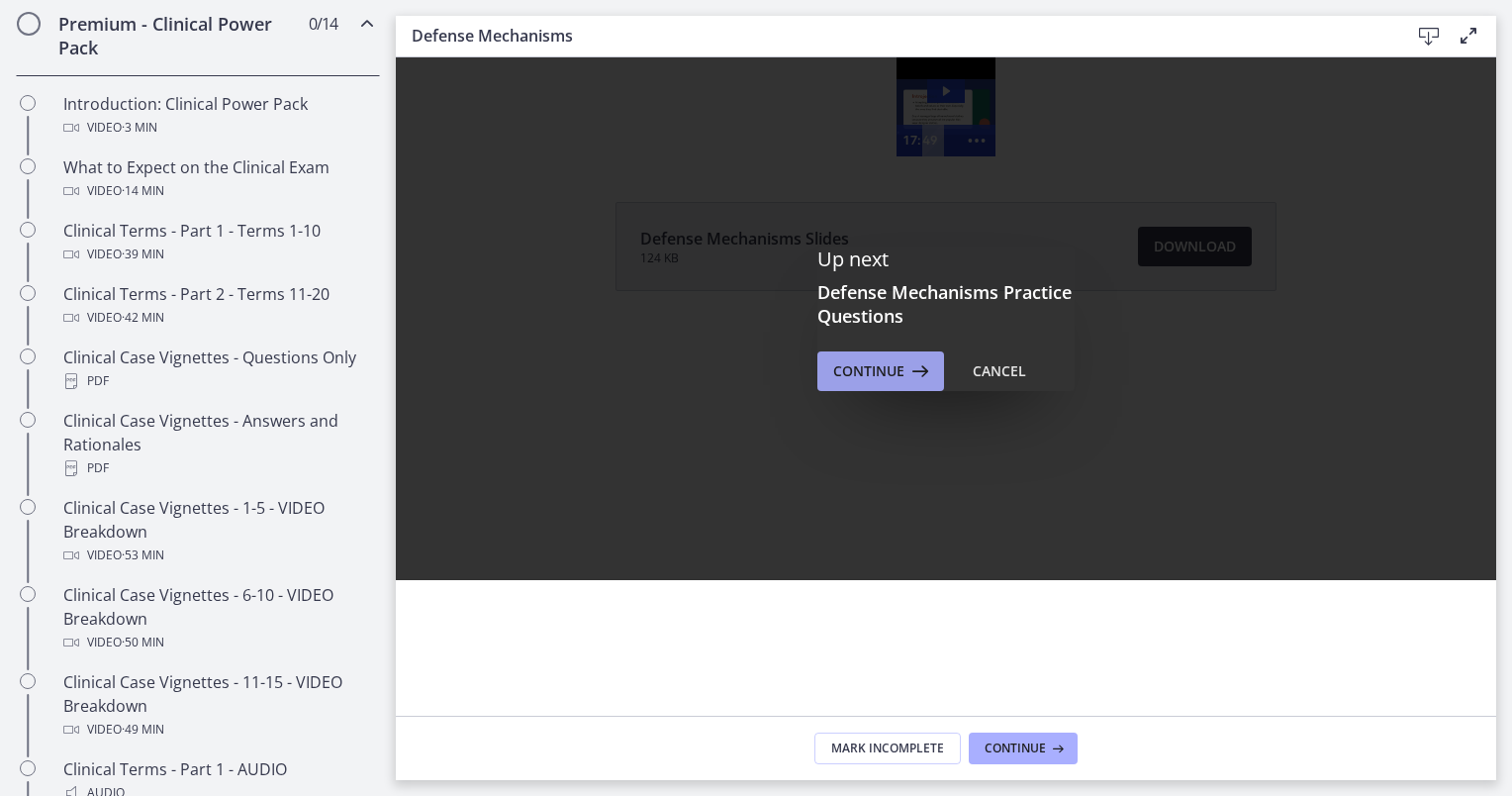 click on "Continue" at bounding box center (869, 371) 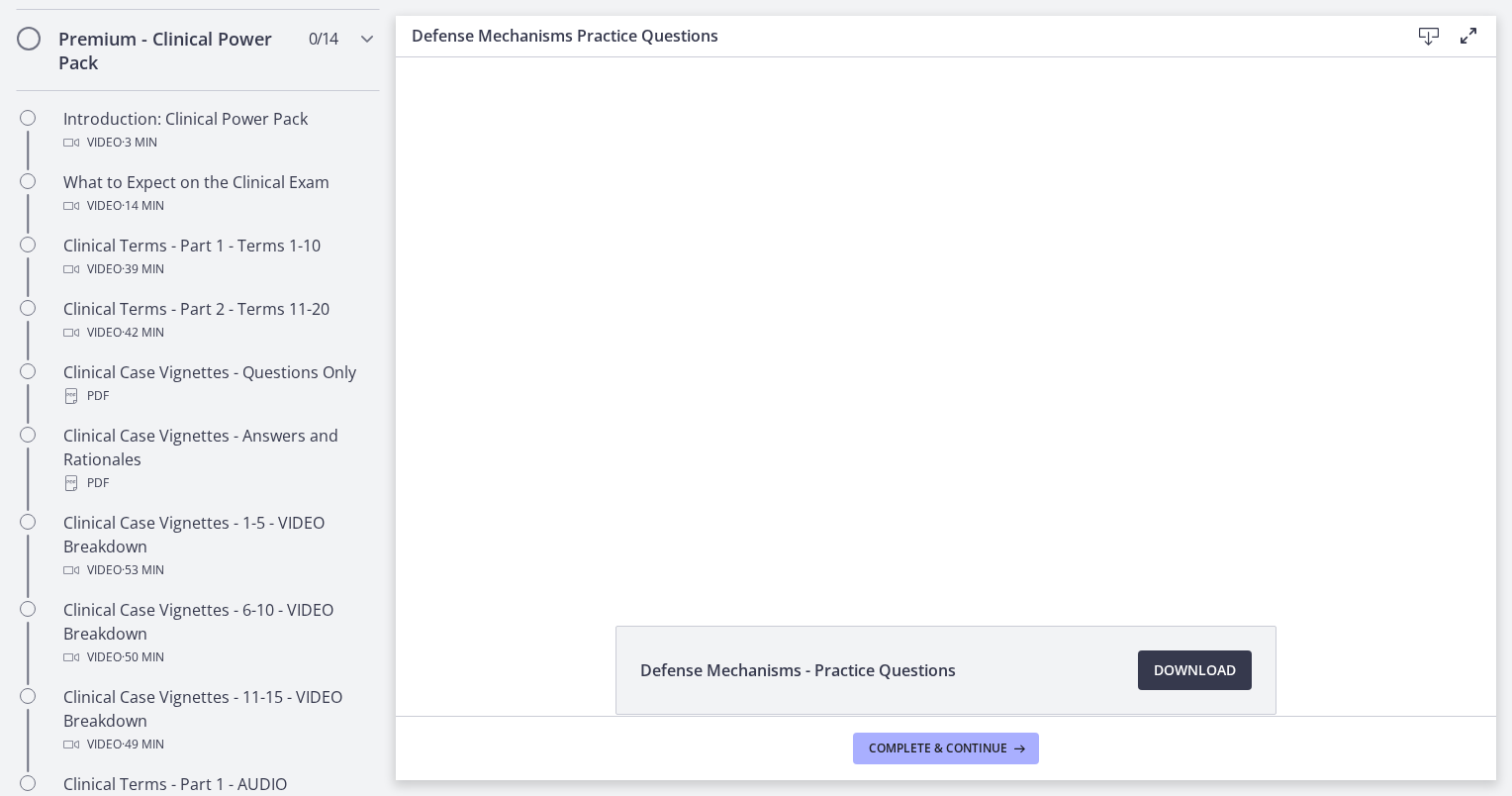 scroll, scrollTop: 1869, scrollLeft: 0, axis: vertical 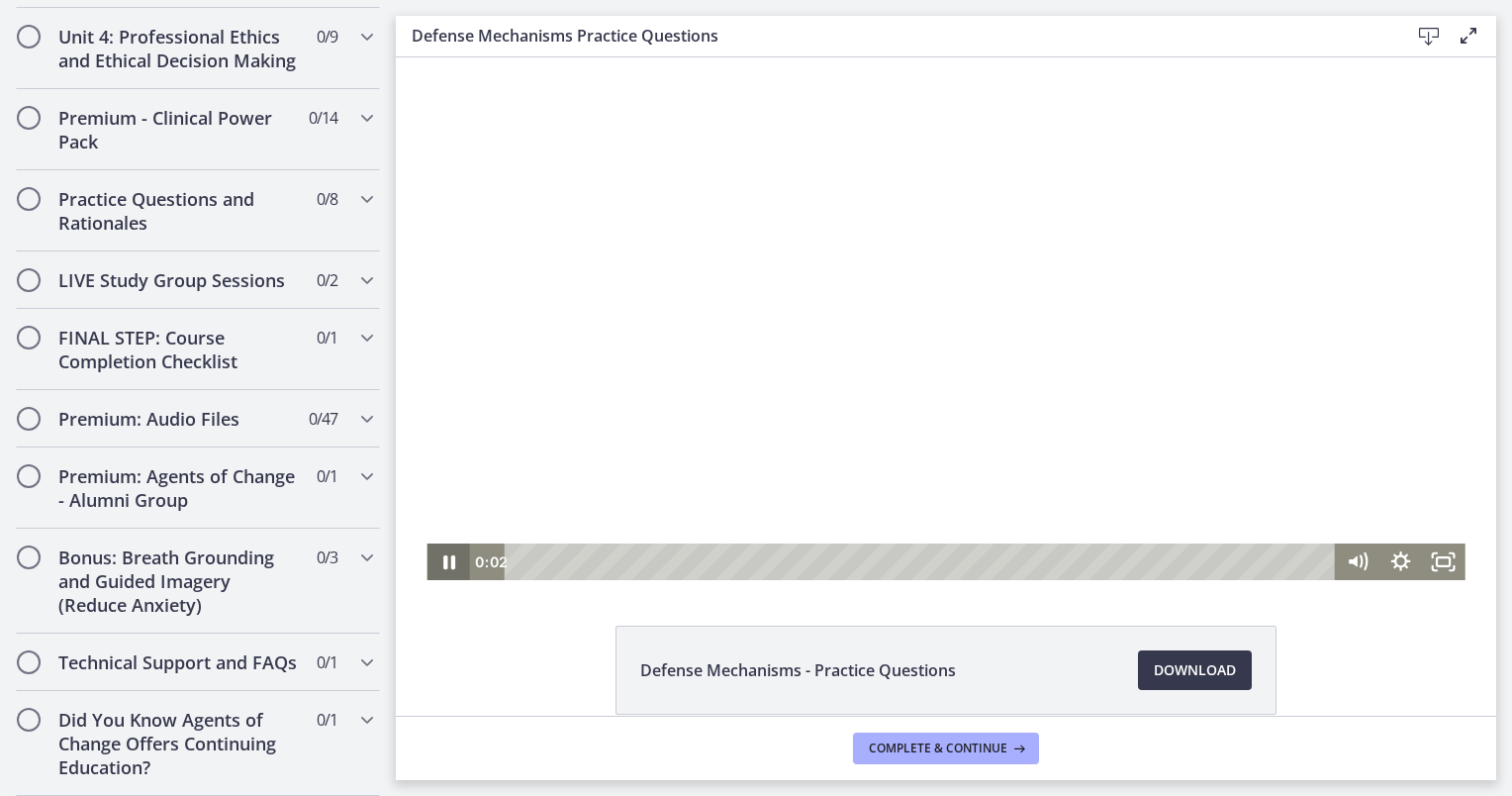 click 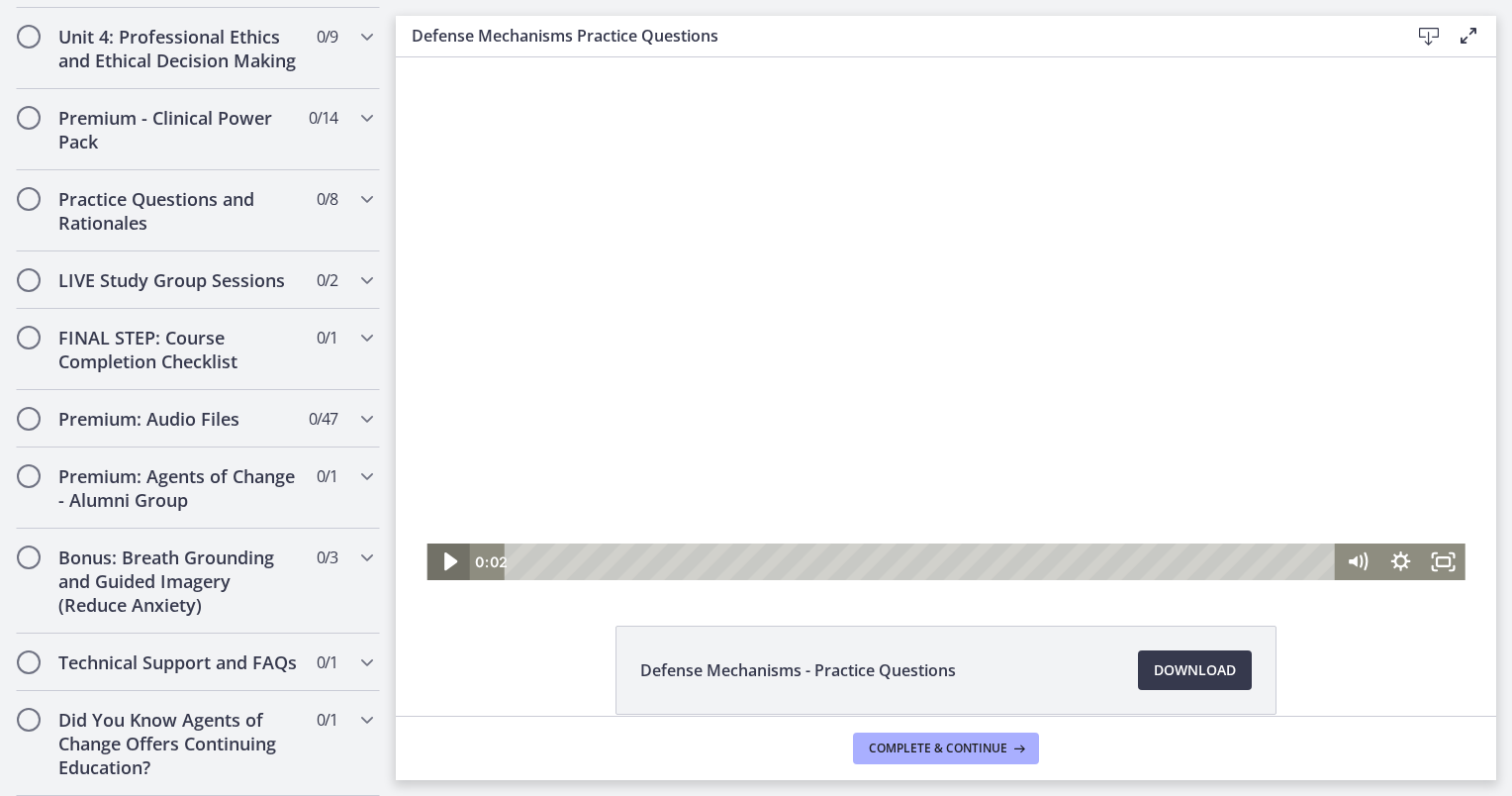 click 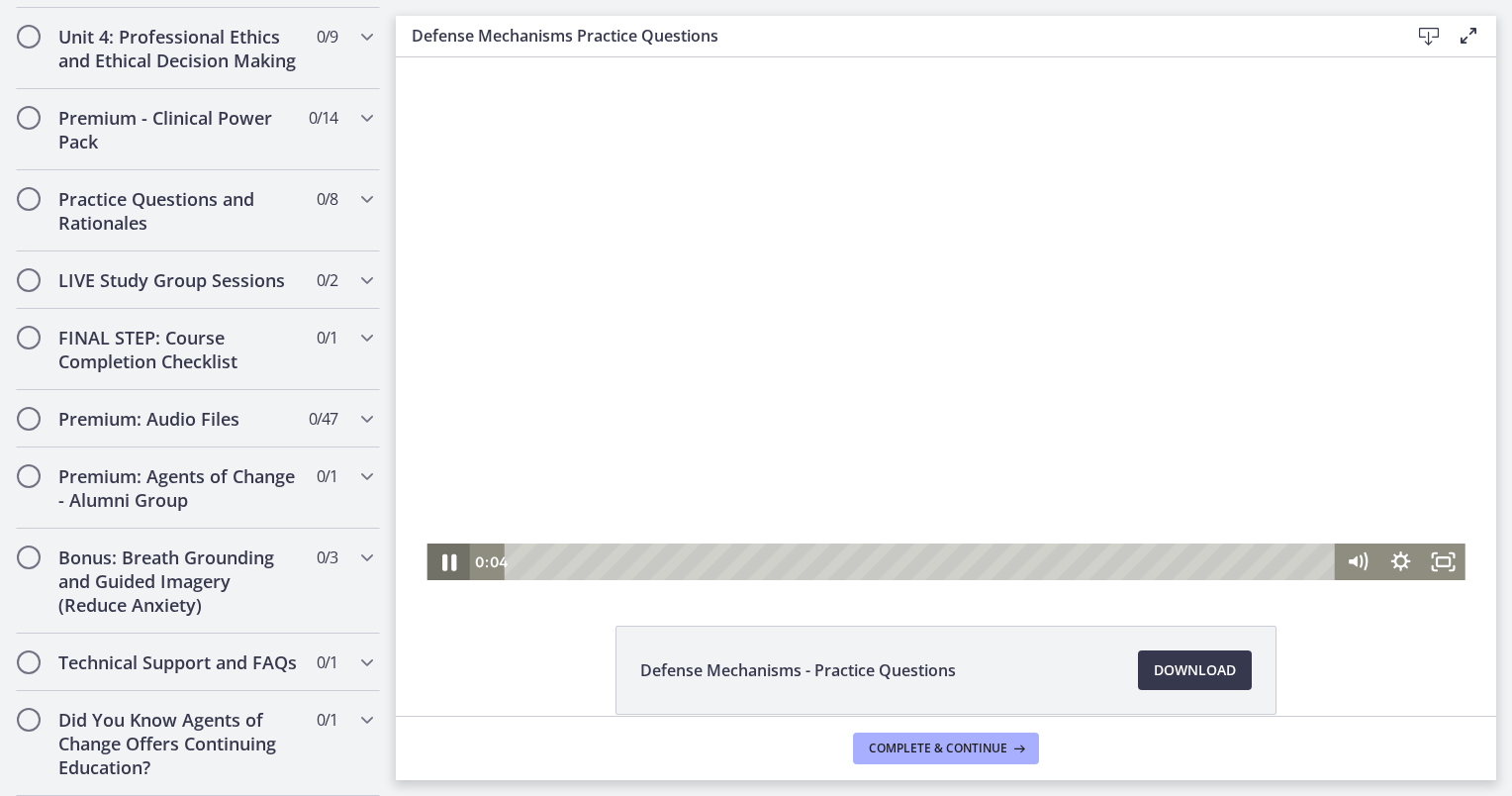 click 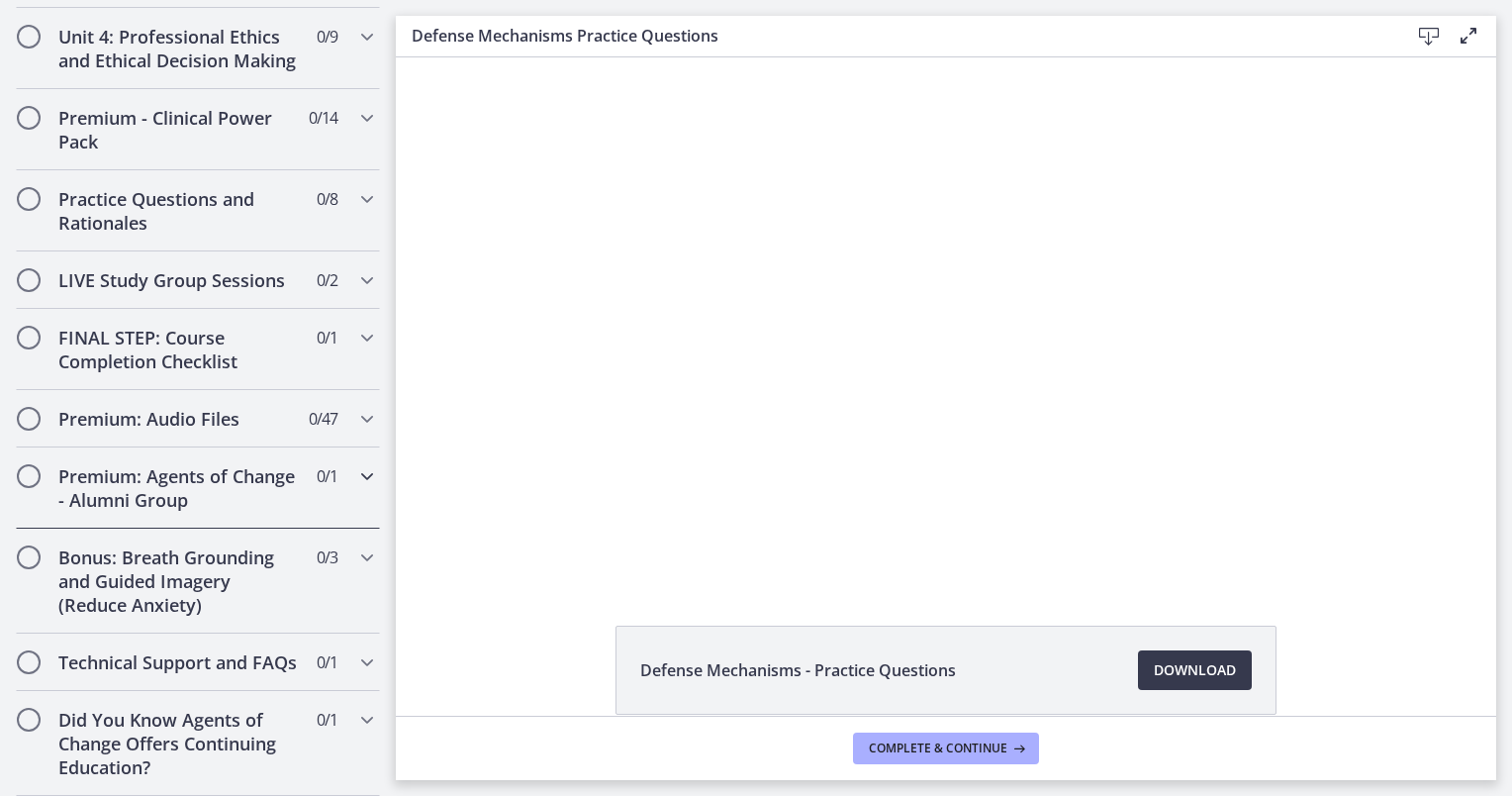 scroll, scrollTop: 1869, scrollLeft: 0, axis: vertical 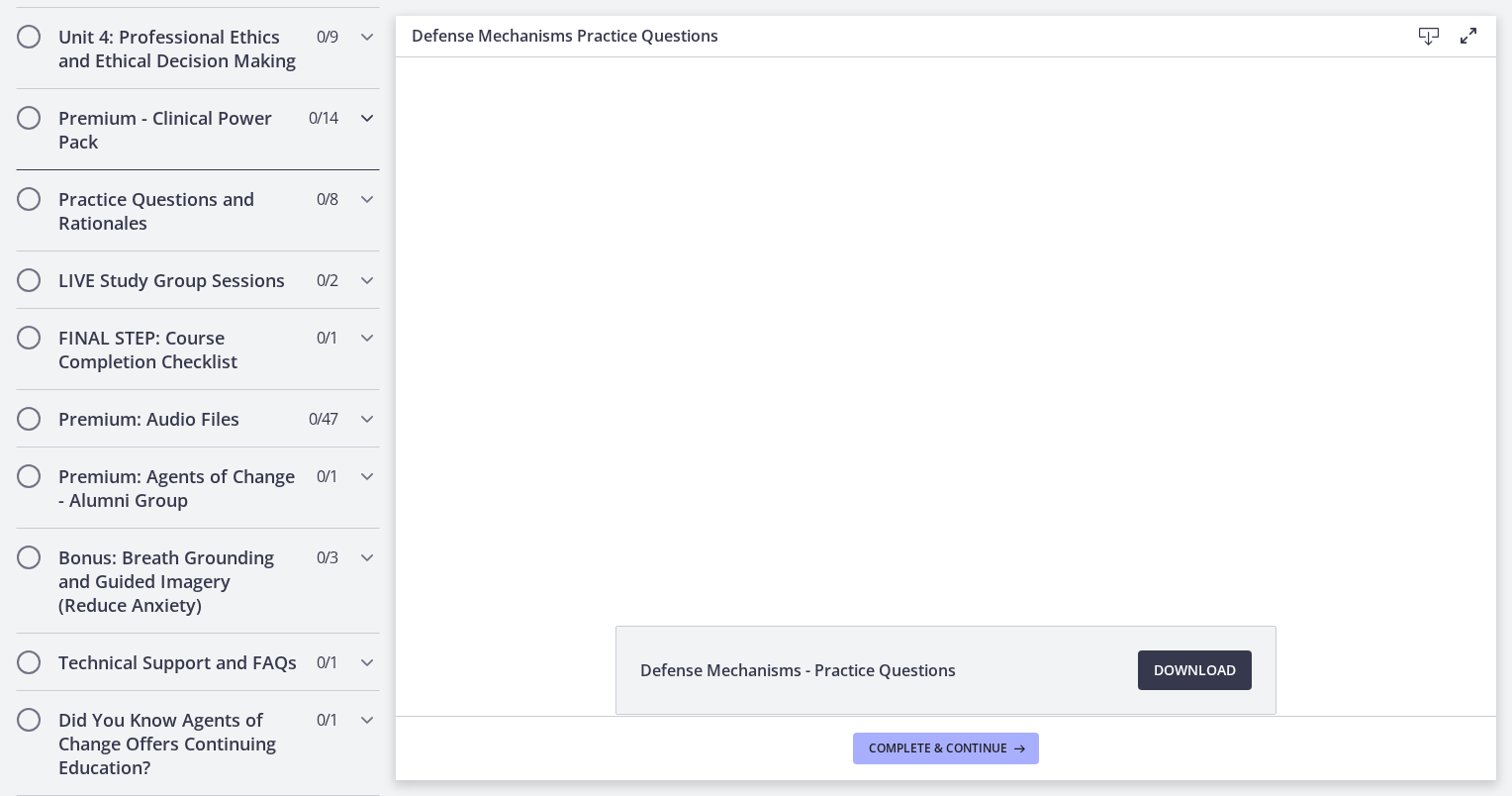 click on "0  /  14
Completed" at bounding box center [323, 118] 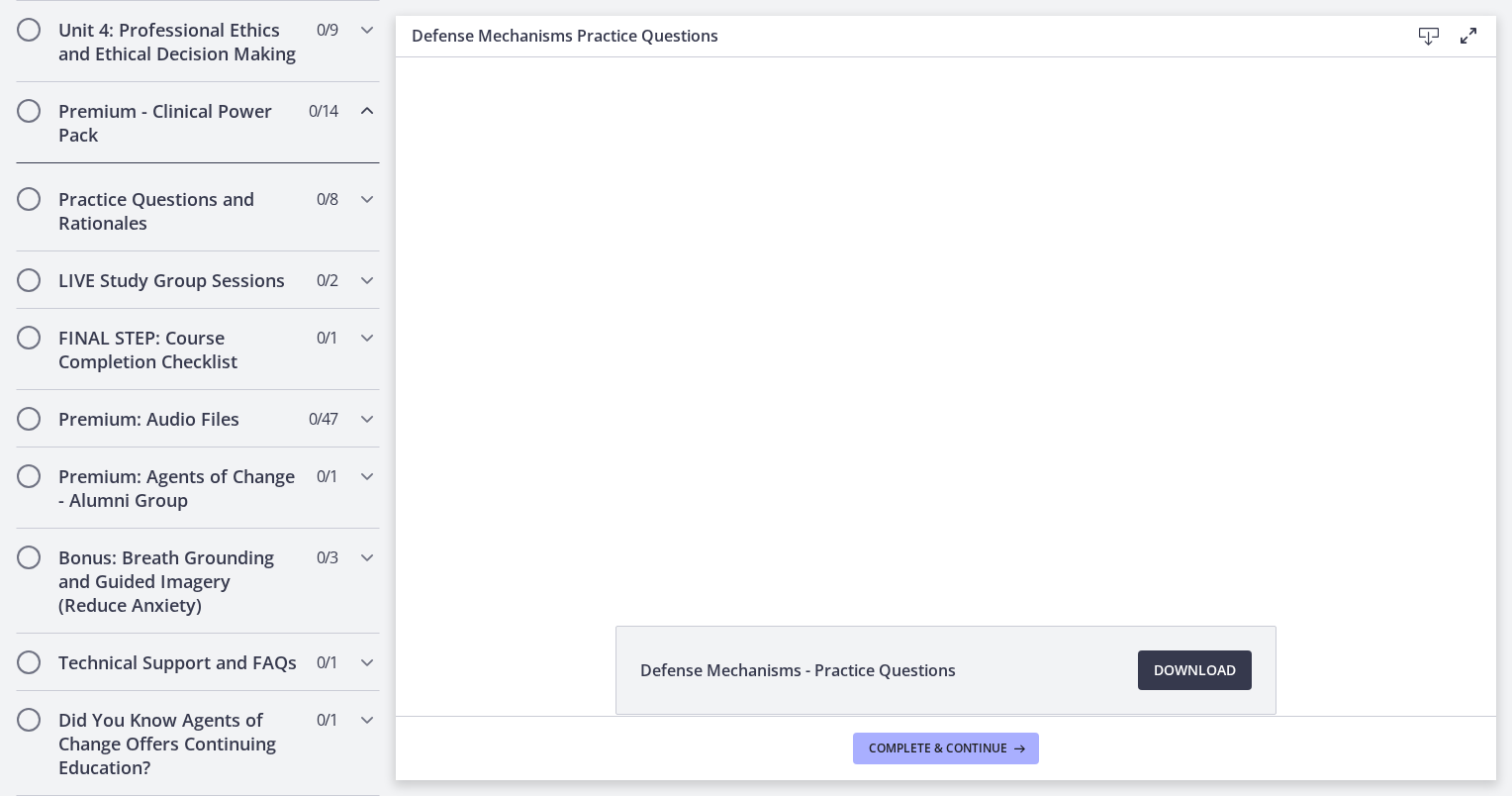 scroll, scrollTop: 911, scrollLeft: 0, axis: vertical 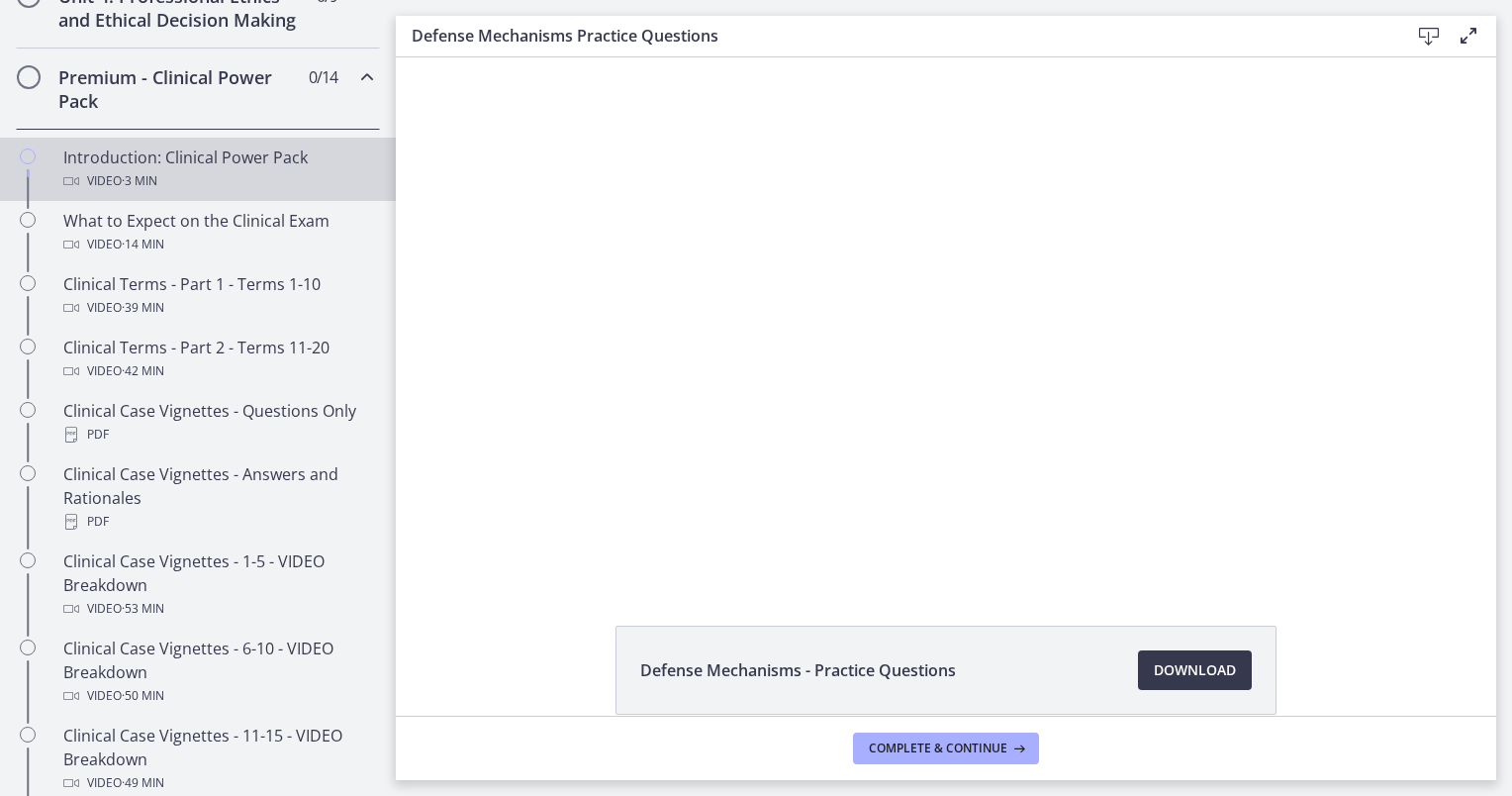 click on "Video
·  3 min" at bounding box center (218, 181) 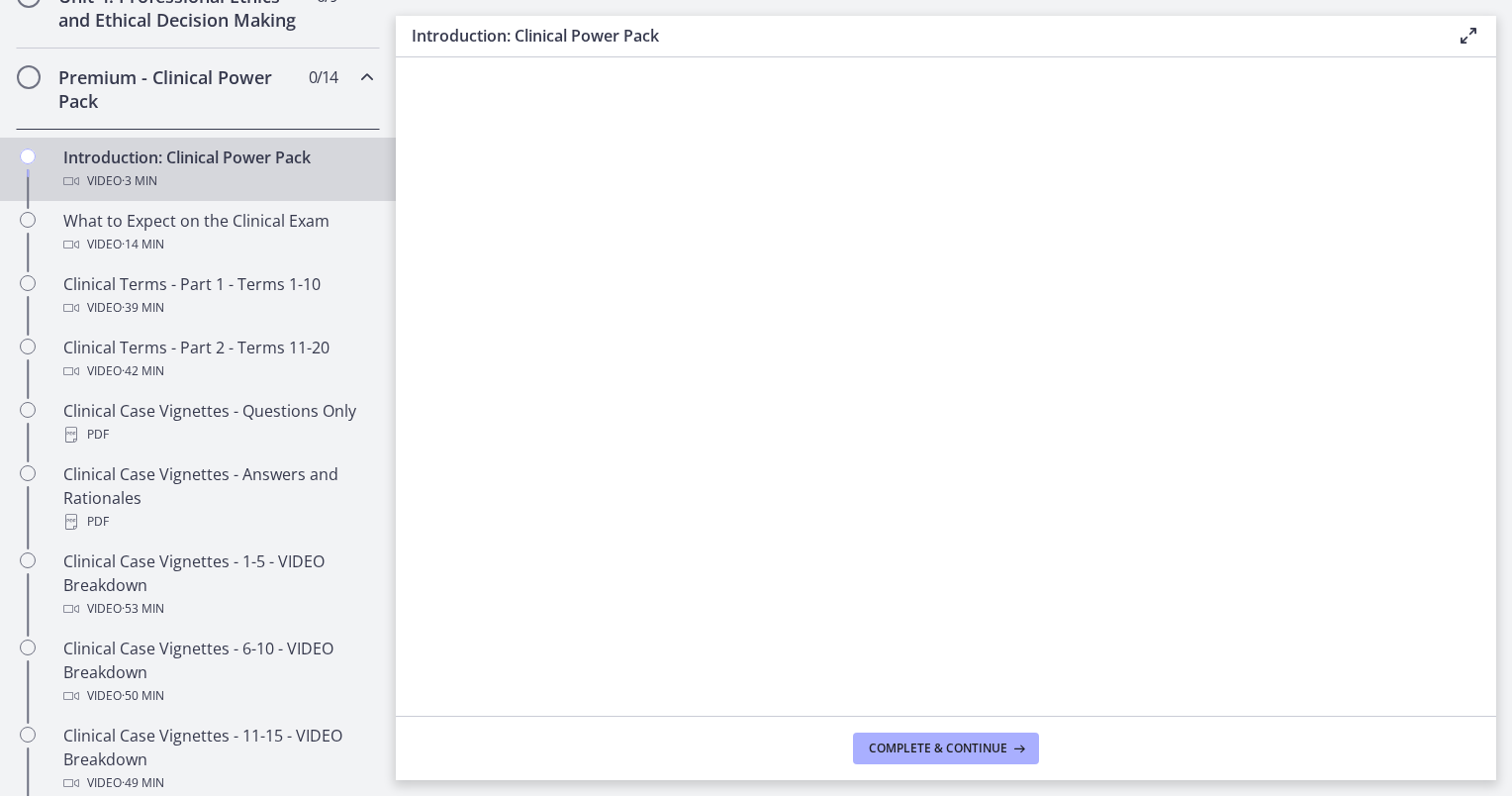 scroll, scrollTop: 0, scrollLeft: 0, axis: both 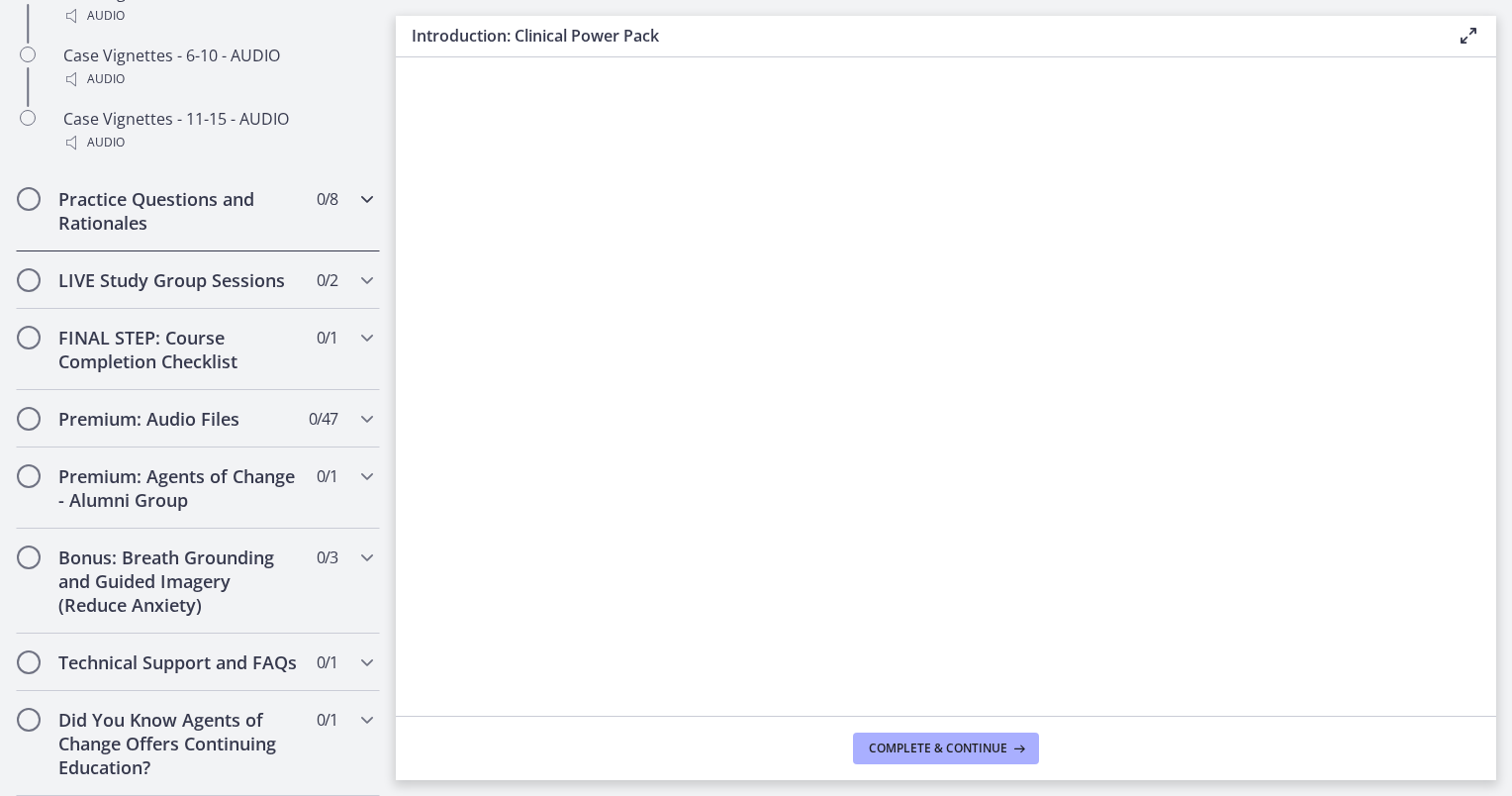 click at bounding box center [367, 199] 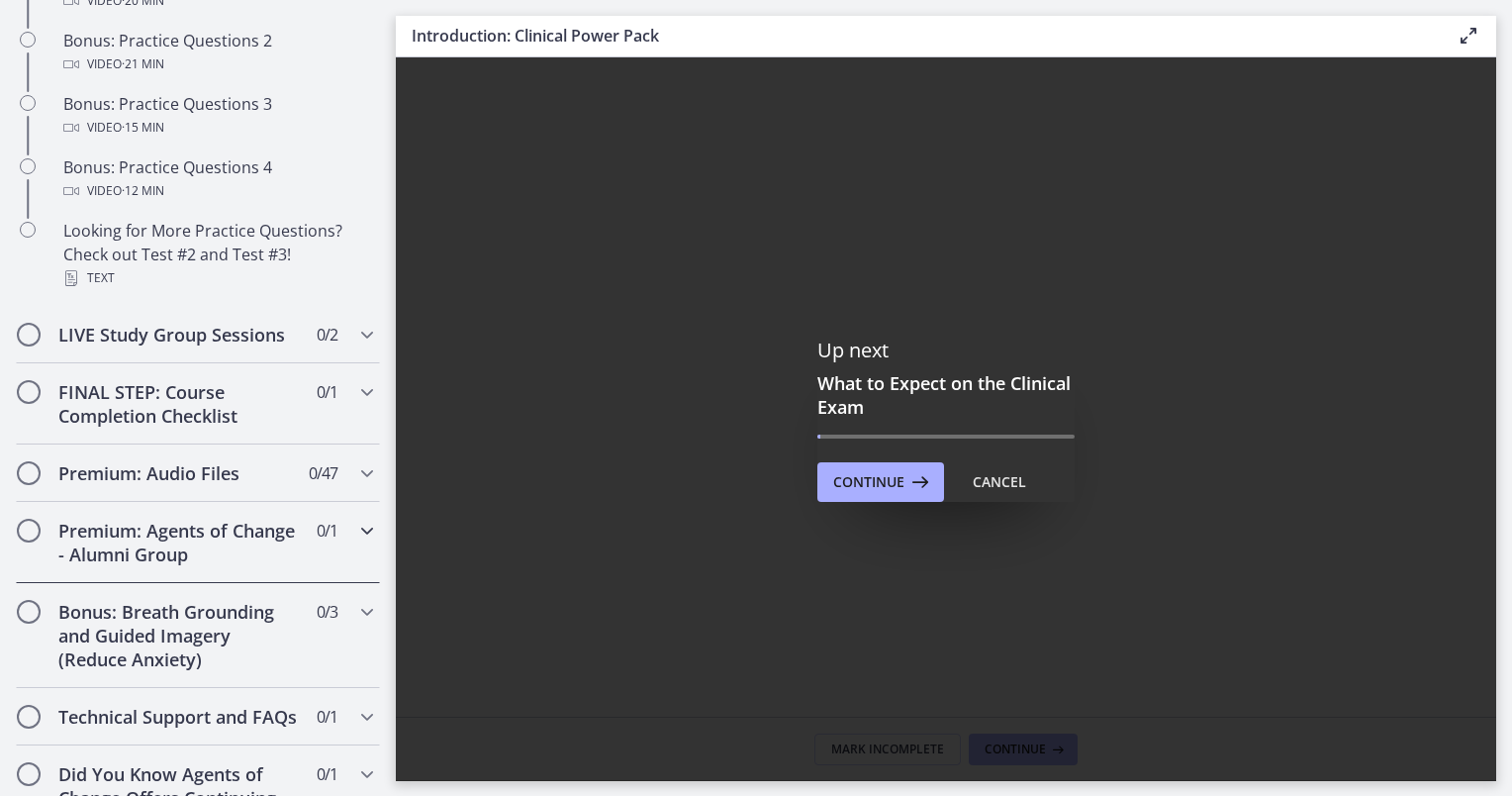 scroll, scrollTop: 1410, scrollLeft: 0, axis: vertical 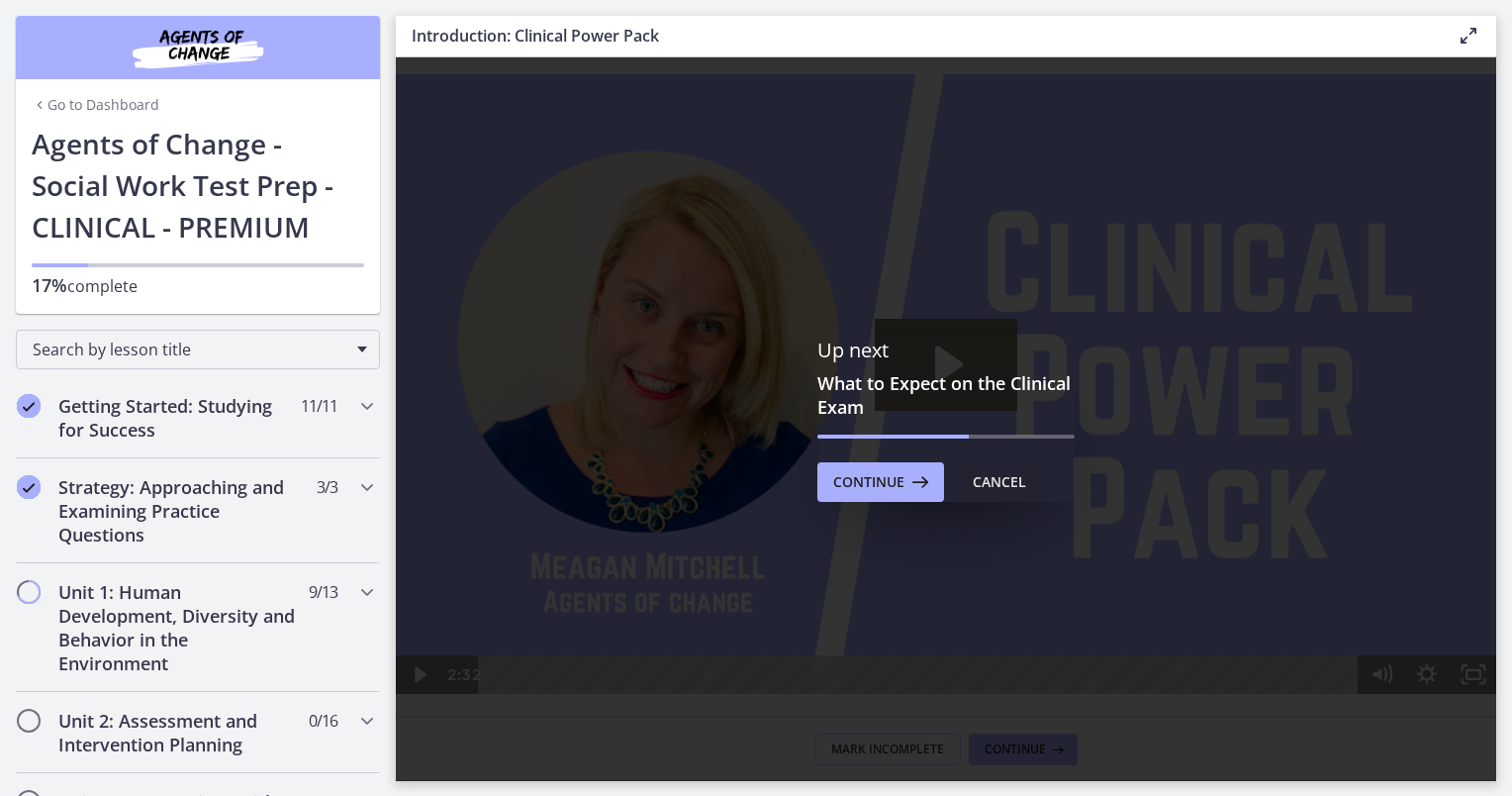click on "Cancel" at bounding box center [999, 482] 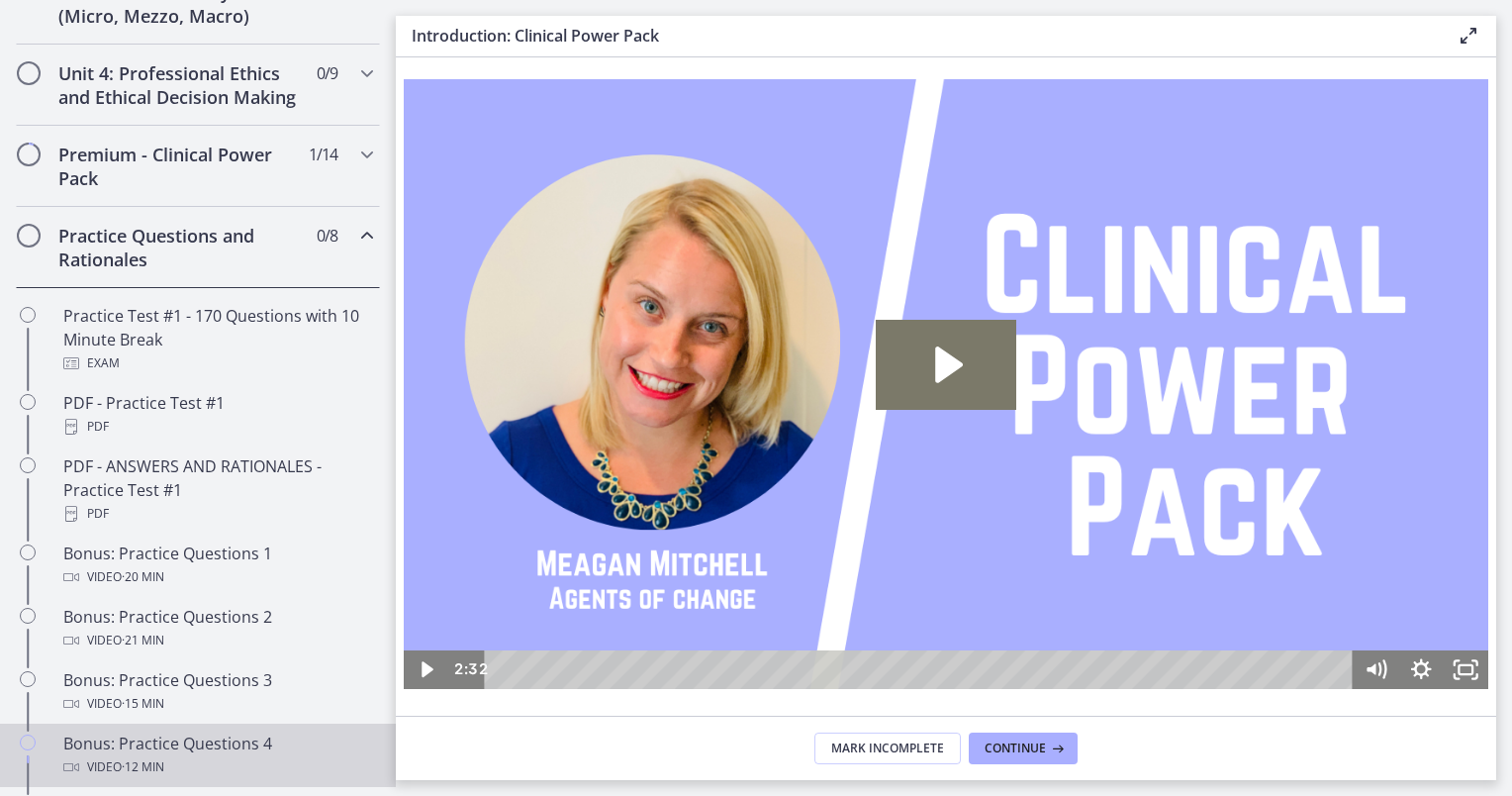 scroll, scrollTop: 836, scrollLeft: 0, axis: vertical 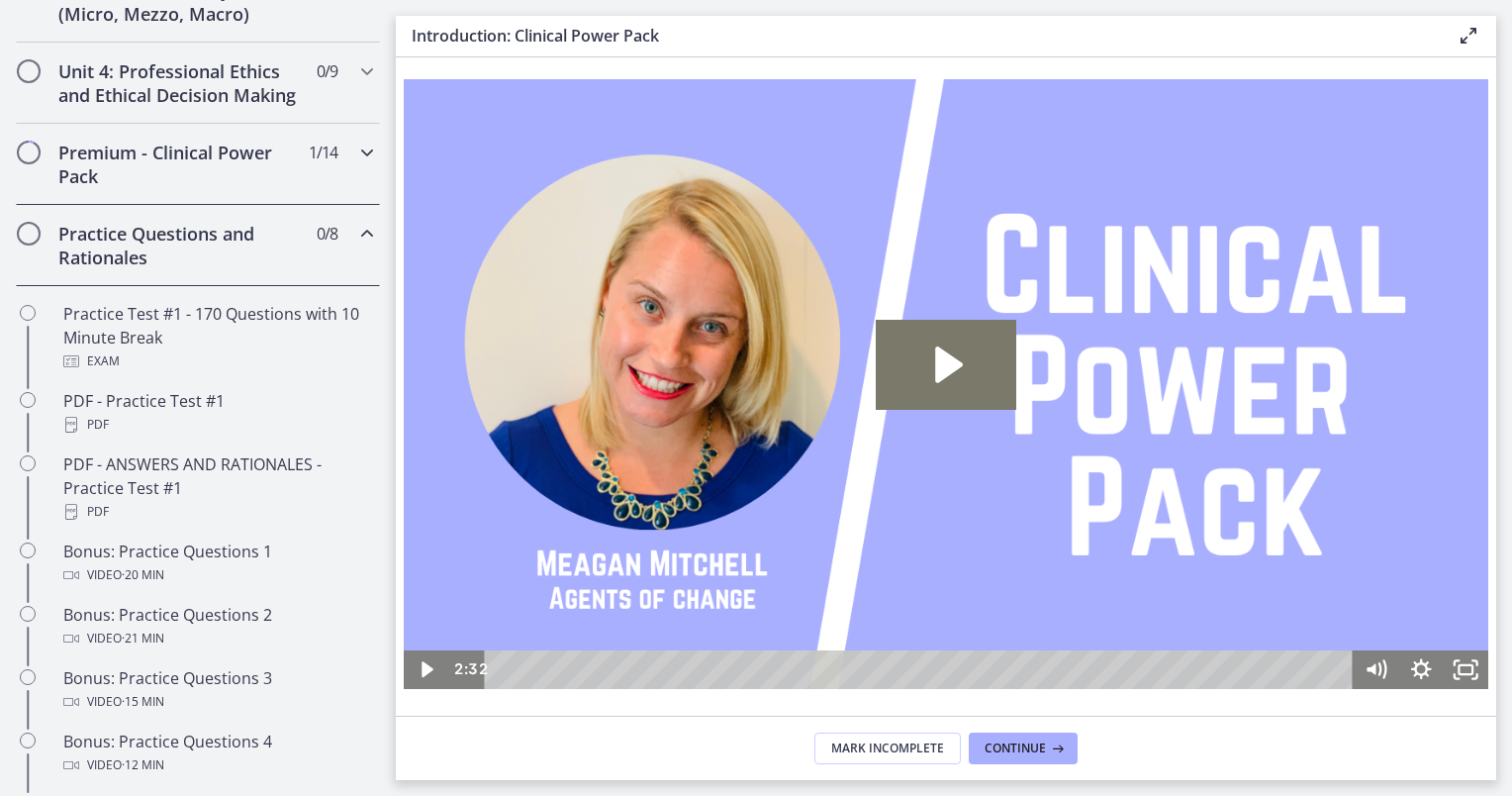 click at bounding box center (367, 152) 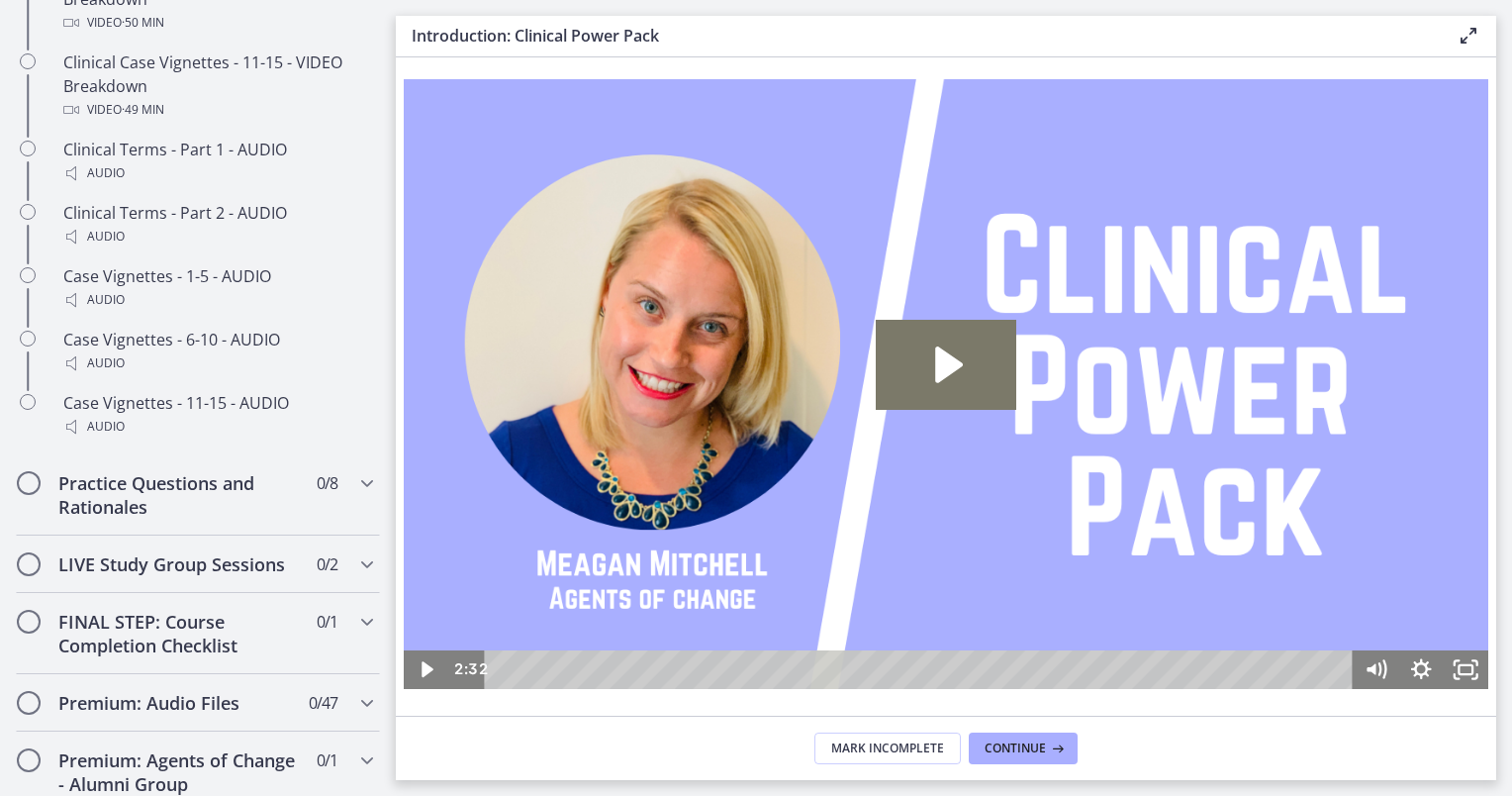 scroll, scrollTop: 1584, scrollLeft: 0, axis: vertical 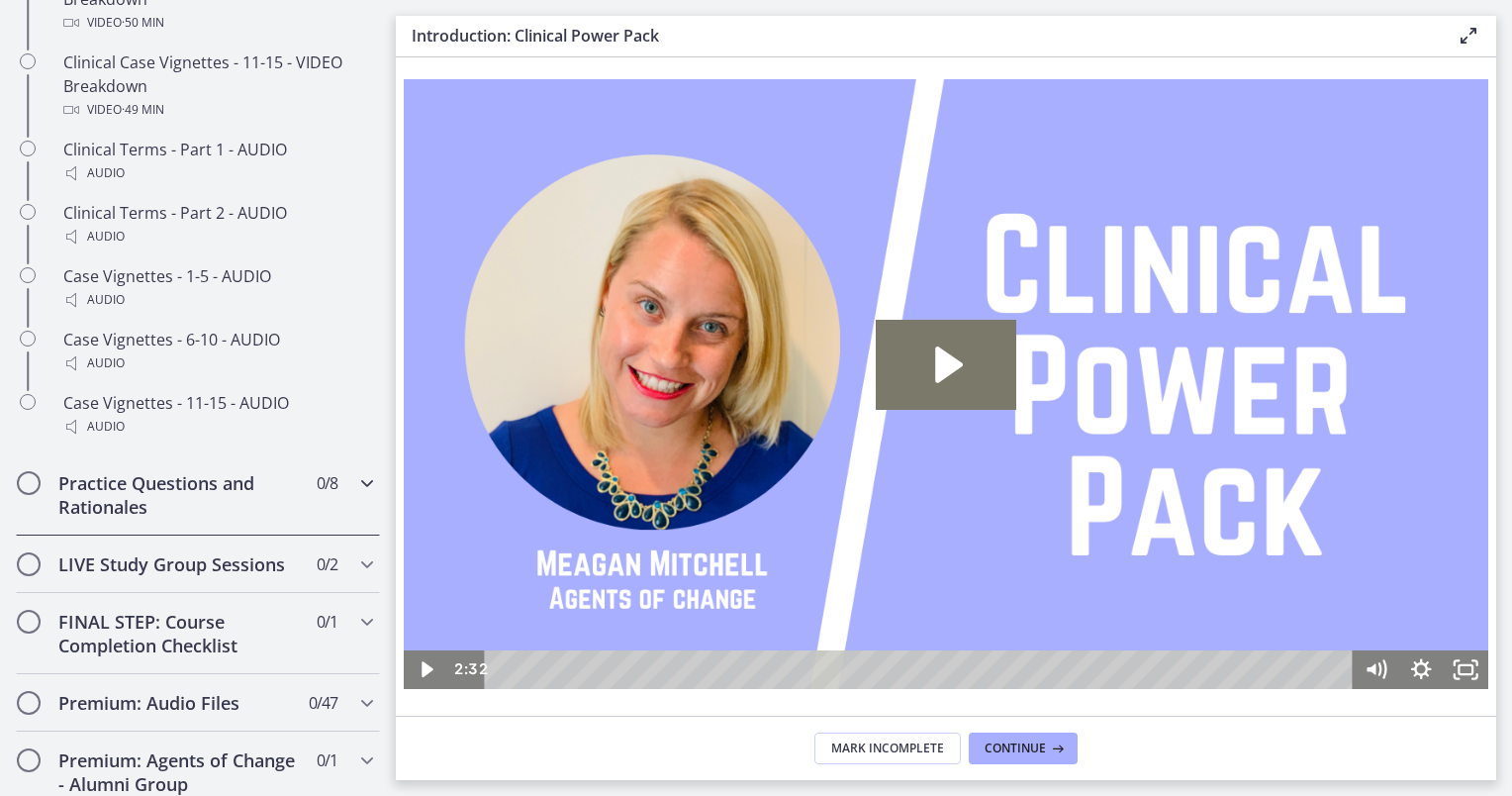 click on "Practice Questions and Rationales" at bounding box center (179, 495) 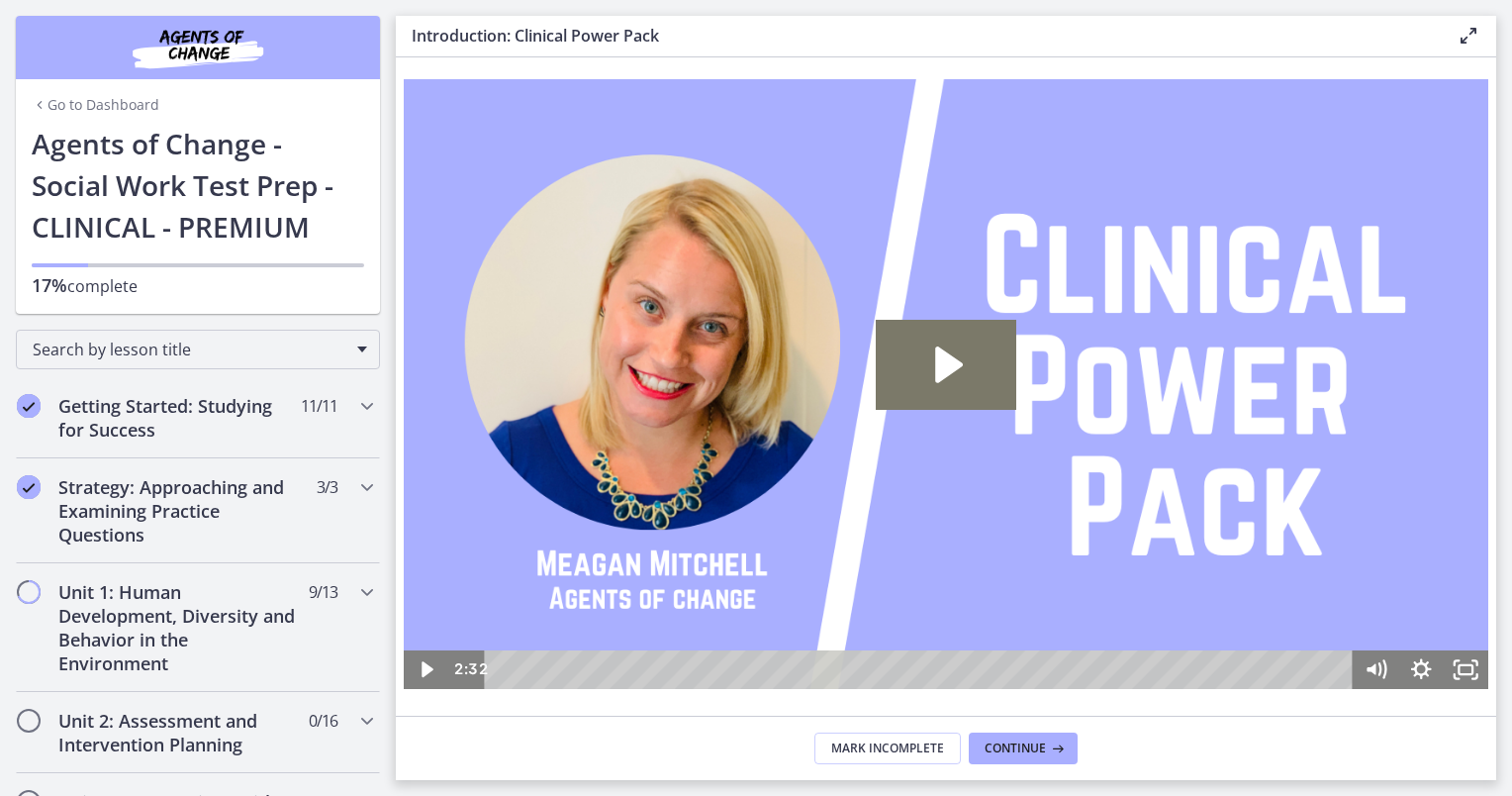 scroll, scrollTop: 239, scrollLeft: 0, axis: vertical 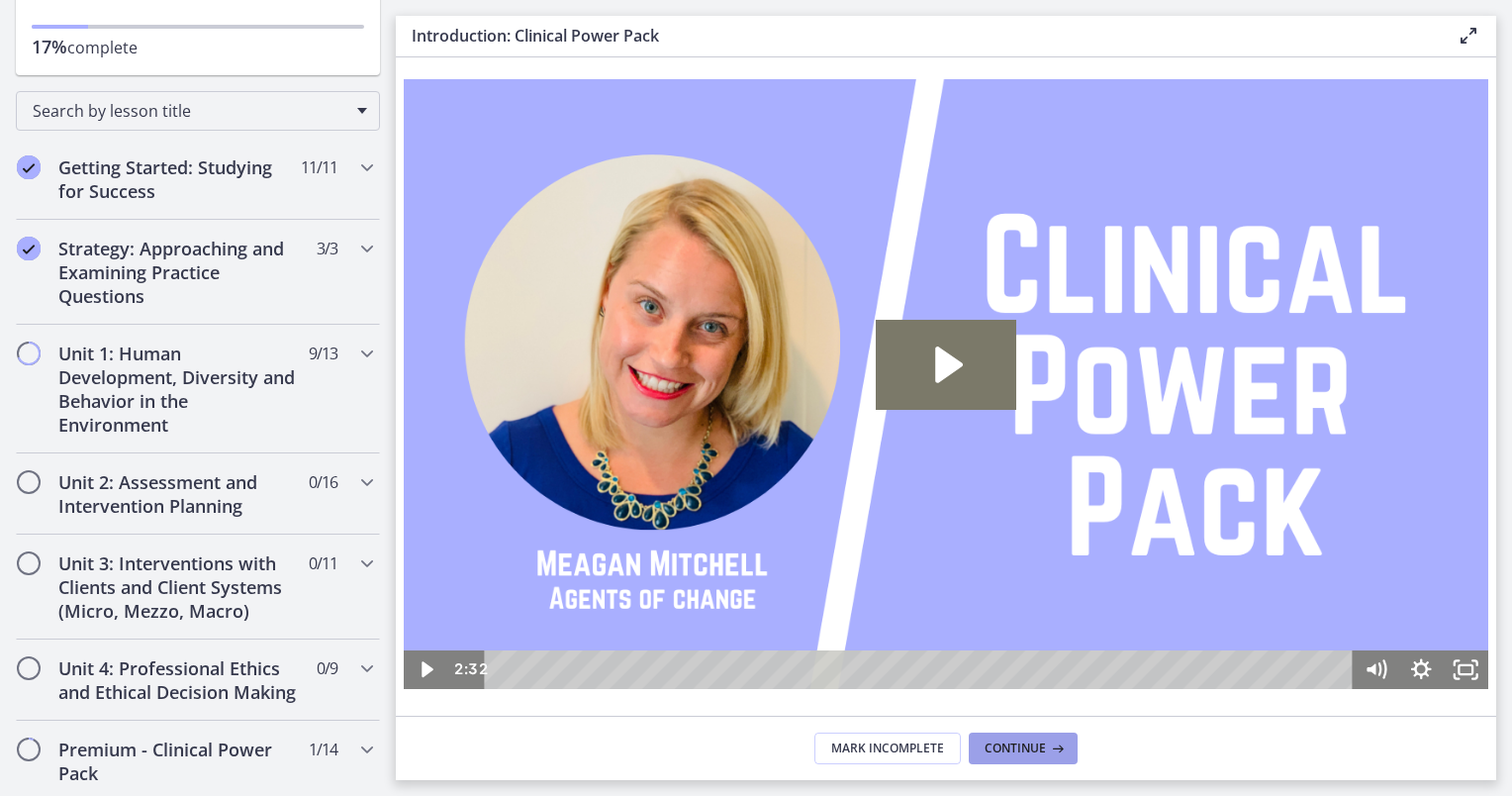 click on "Continue" at bounding box center [1015, 748] 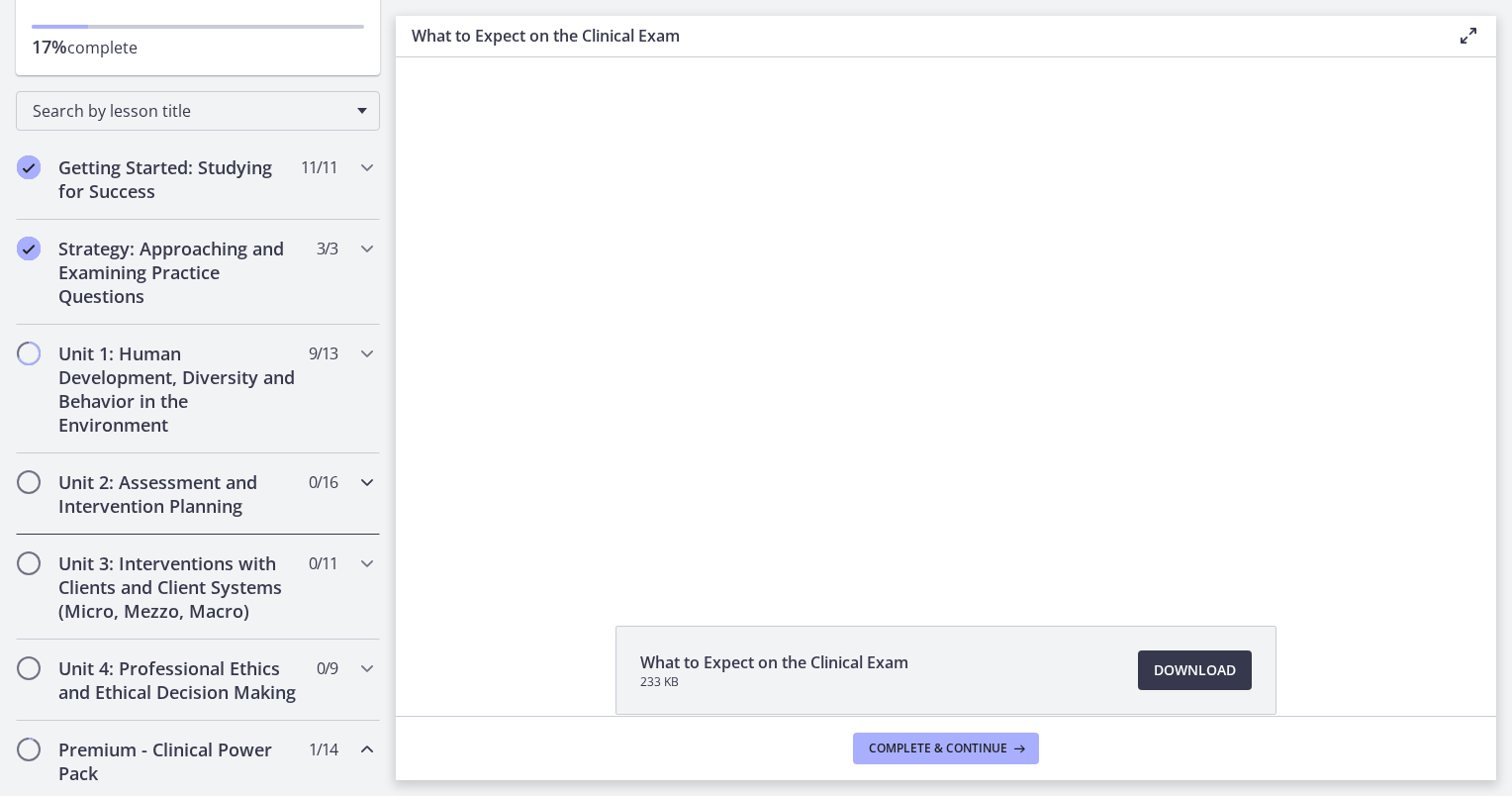 scroll, scrollTop: 0, scrollLeft: 0, axis: both 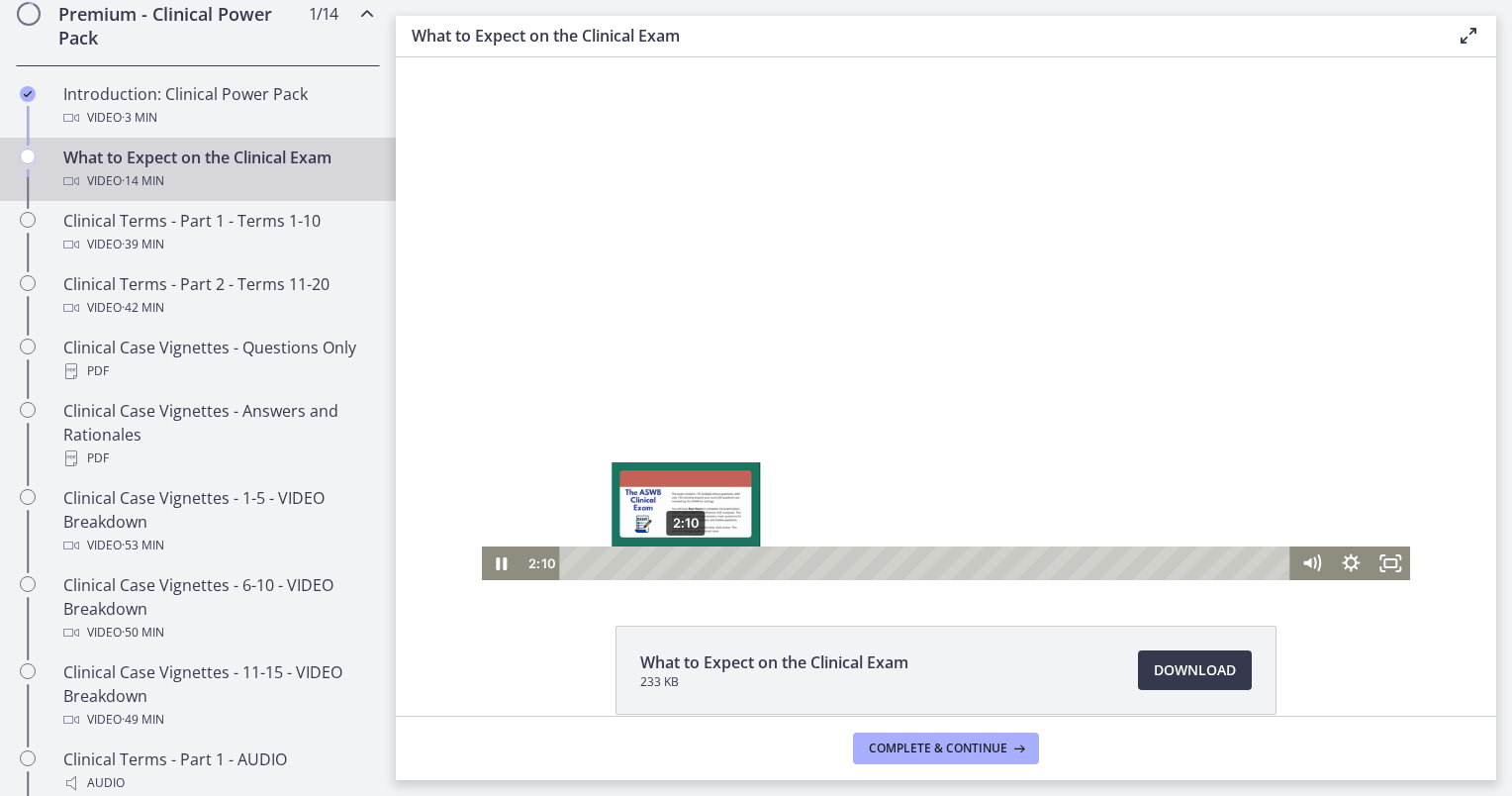 click on "2:10" at bounding box center (927, 563) 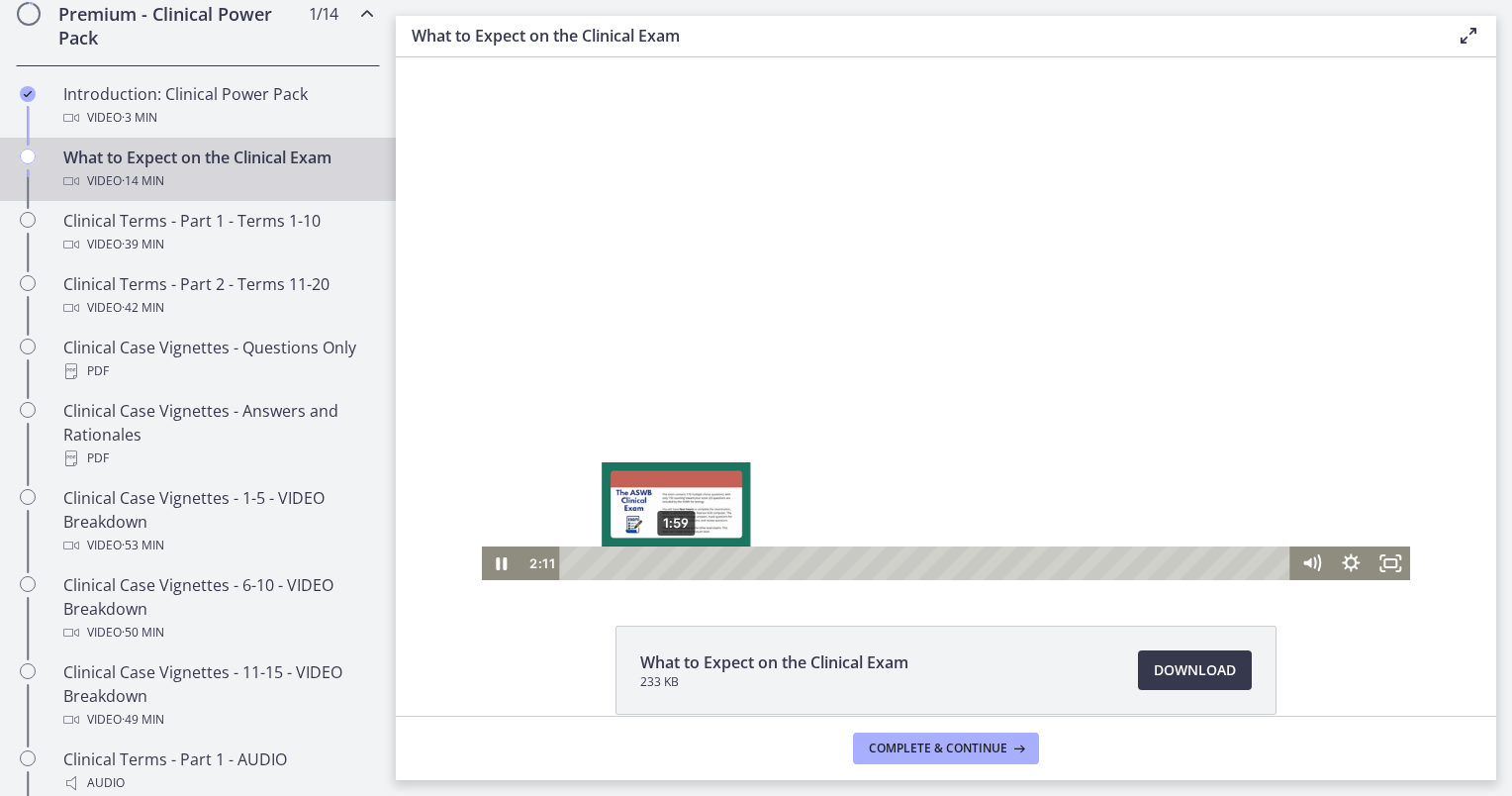 click on "1:59" at bounding box center (927, 563) 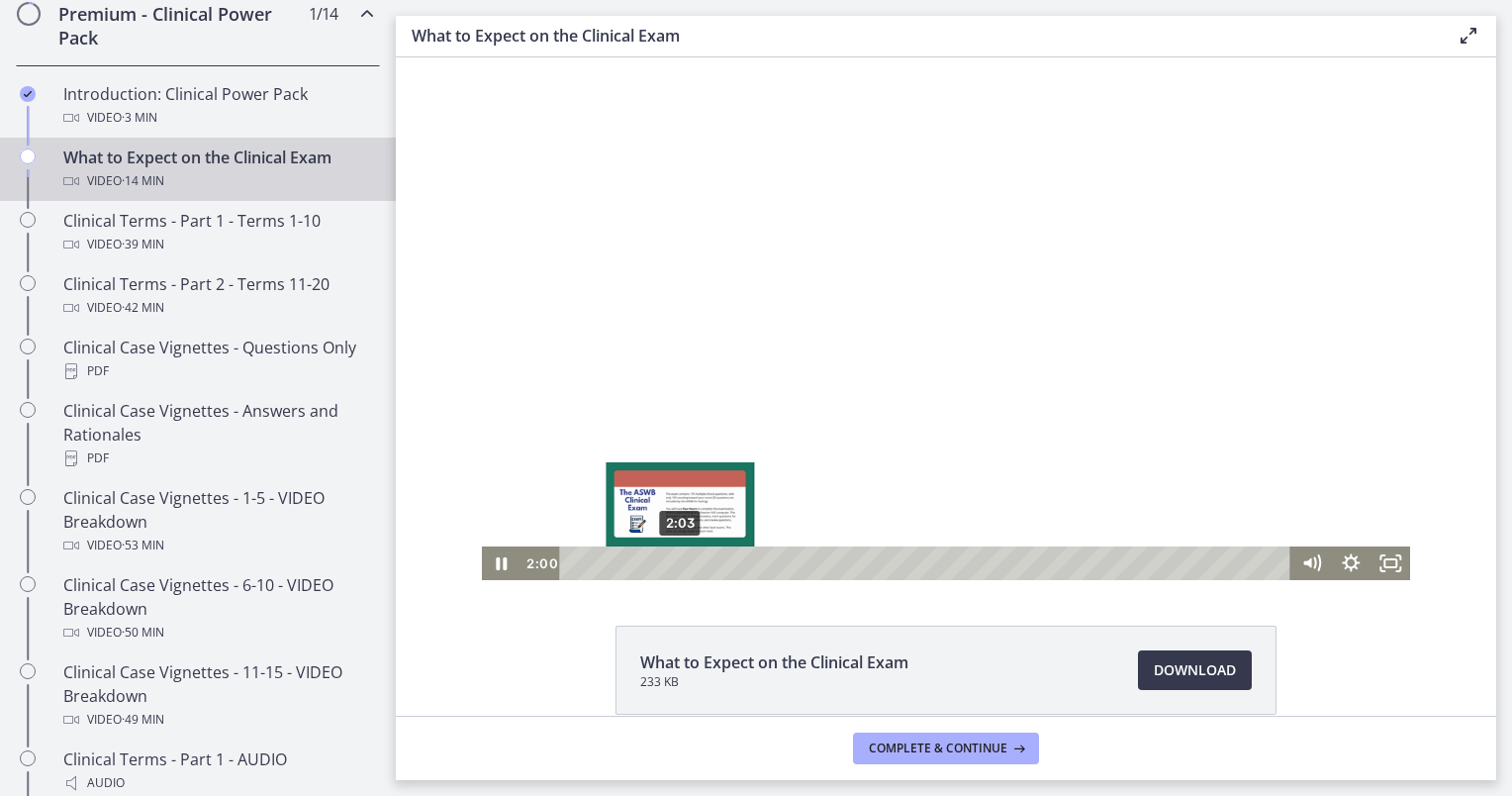 click at bounding box center [676, 562] 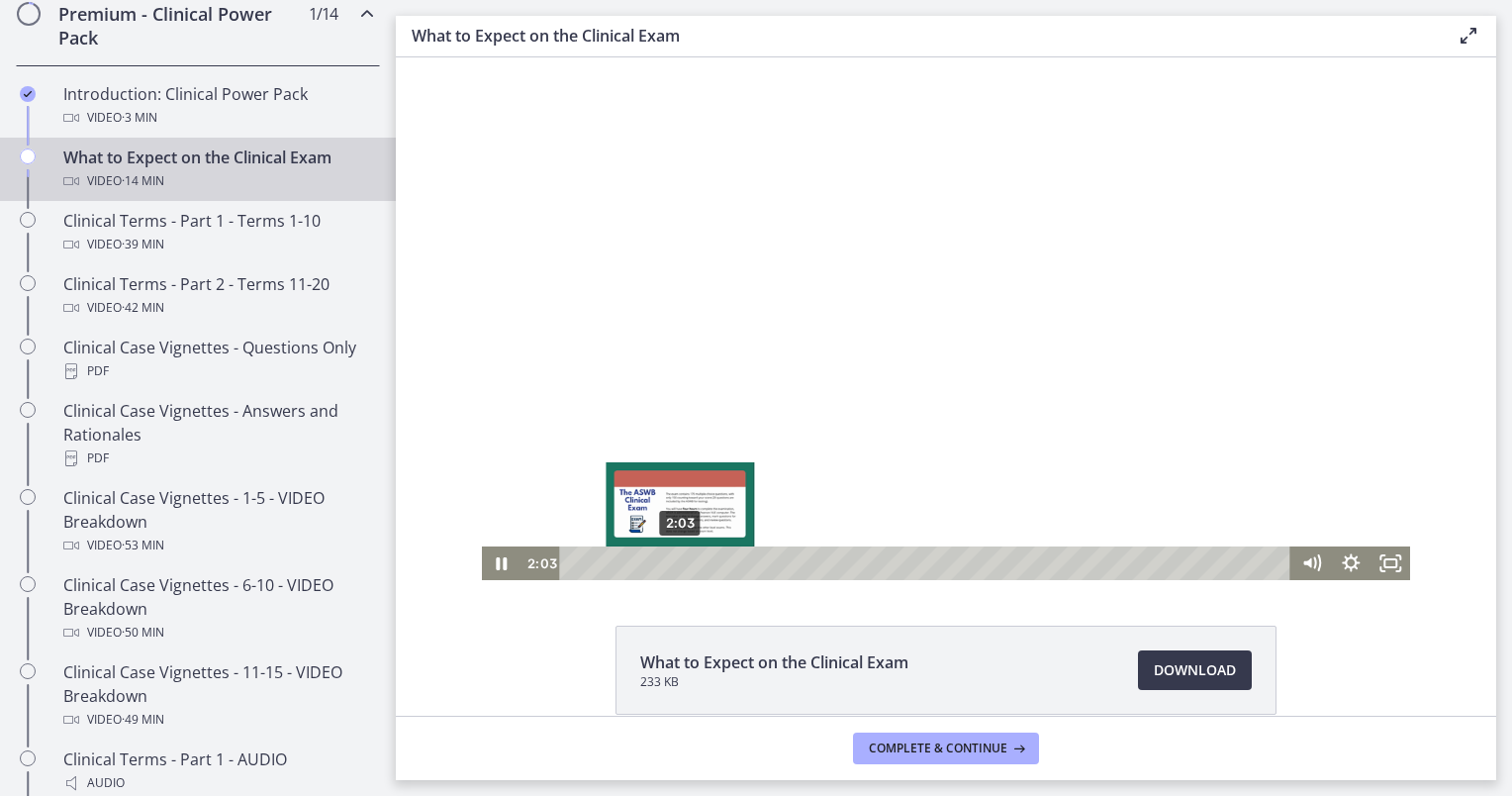 click at bounding box center [680, 562] 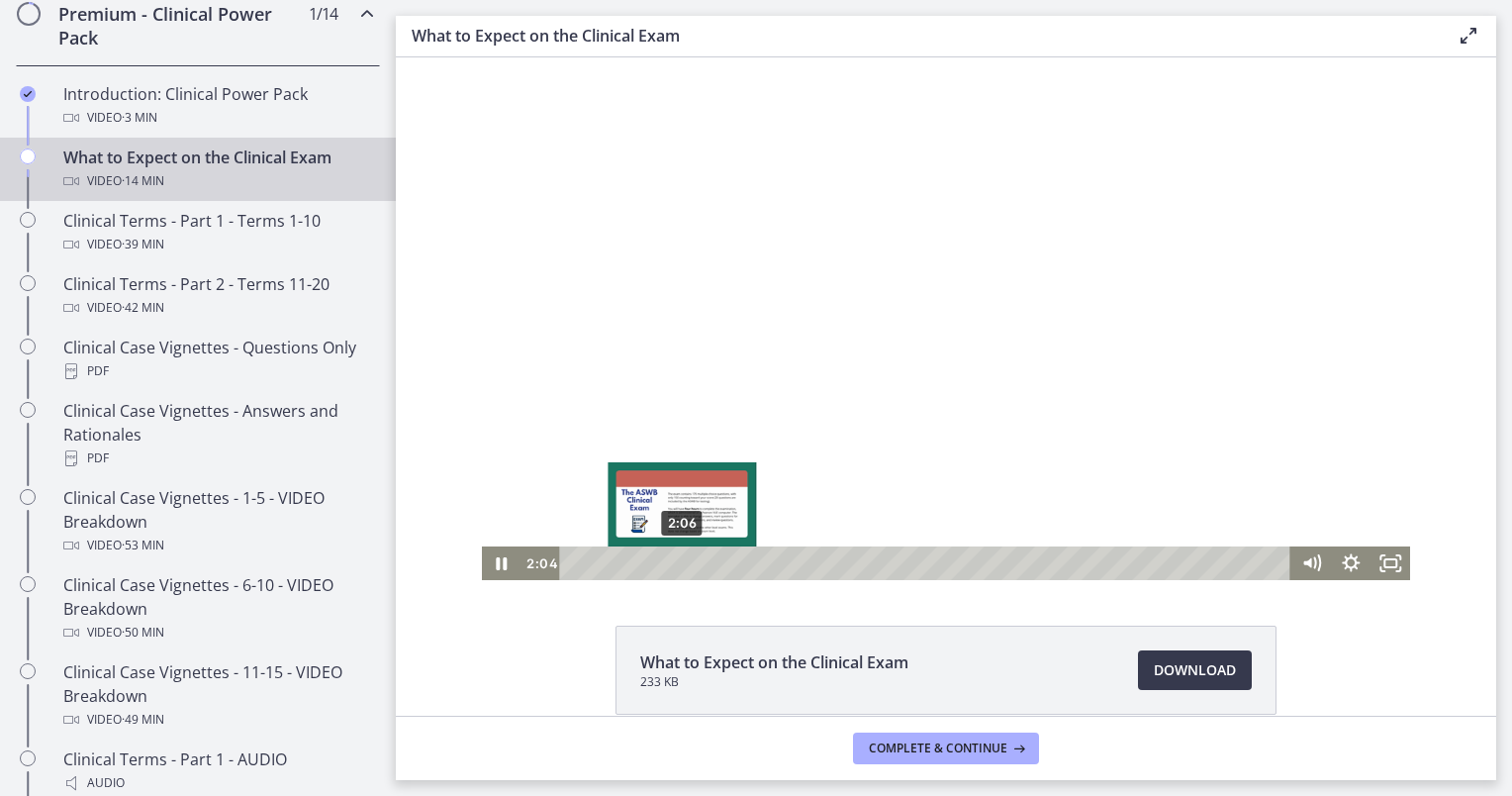 click at bounding box center [680, 562] 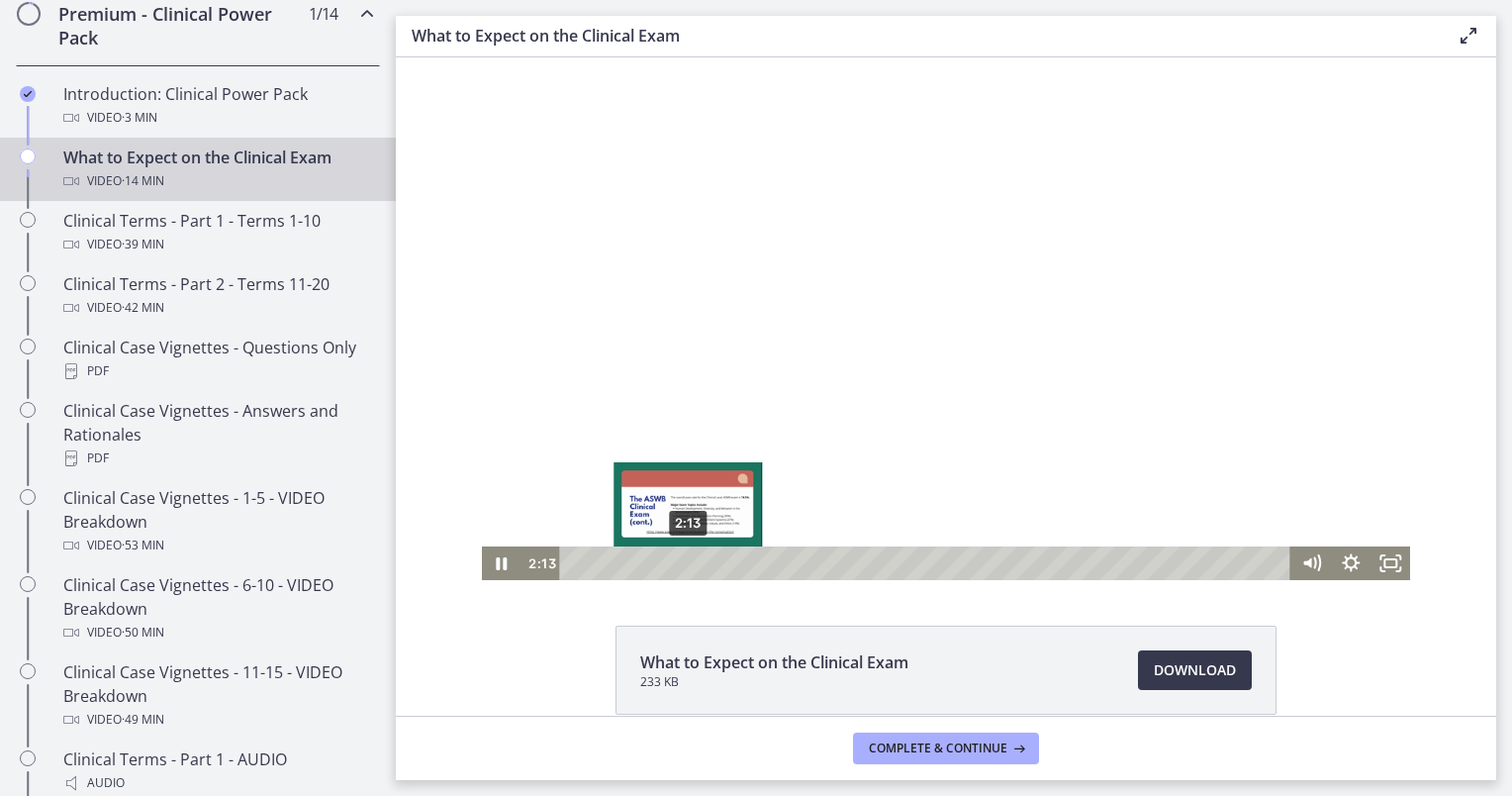 click at bounding box center [688, 562] 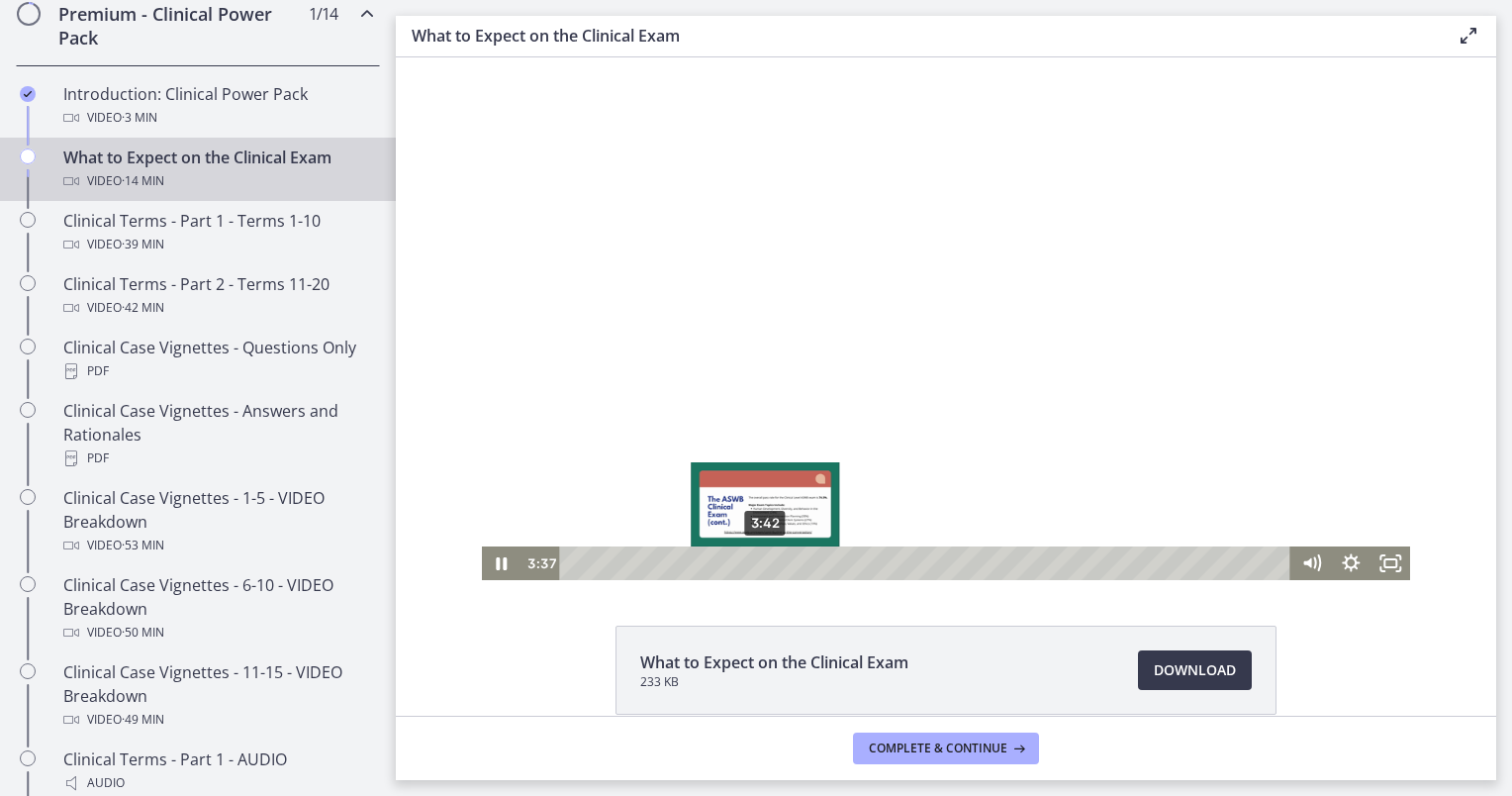 click on "3:42" at bounding box center (927, 563) 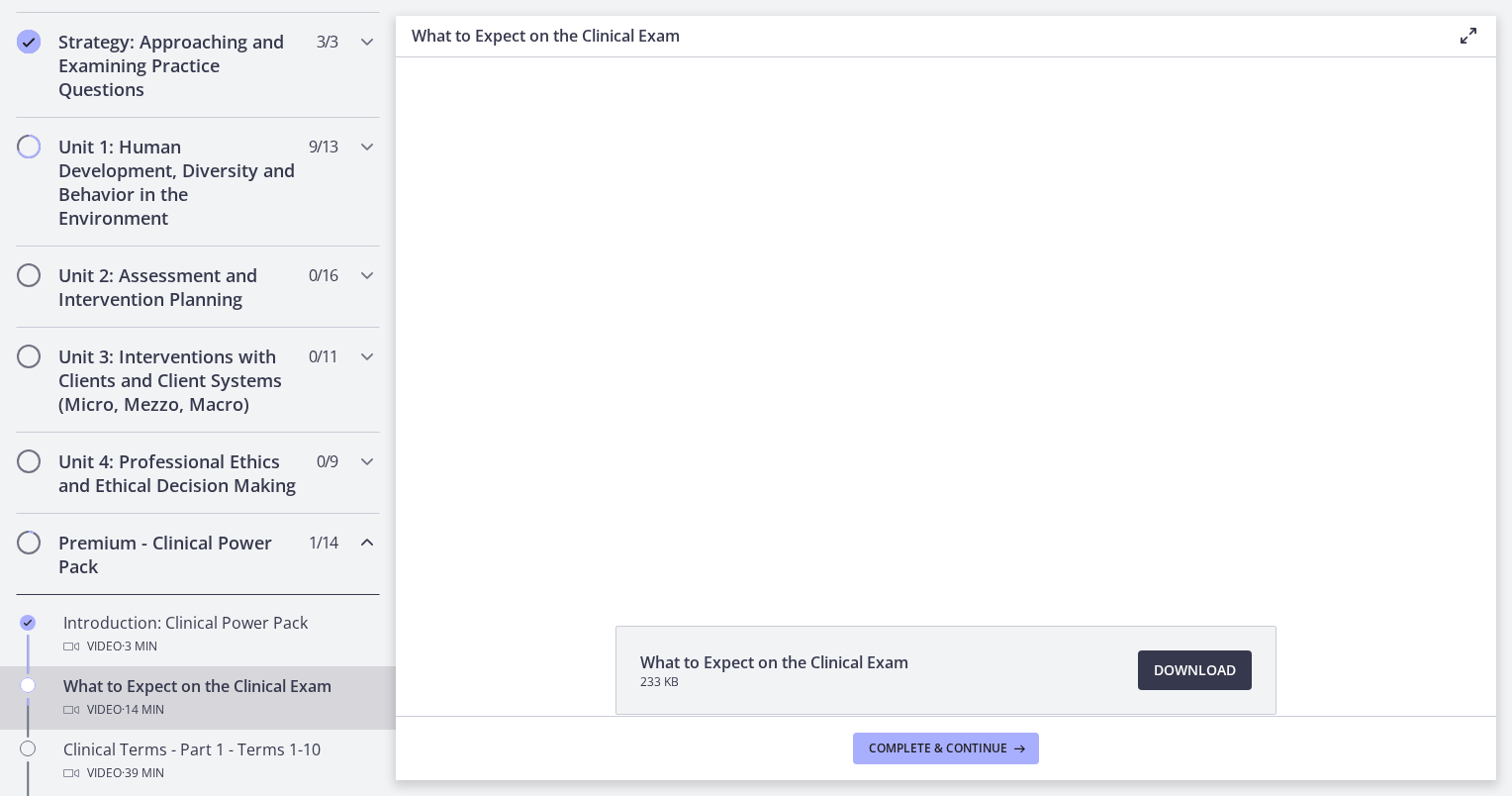 scroll, scrollTop: 446, scrollLeft: 0, axis: vertical 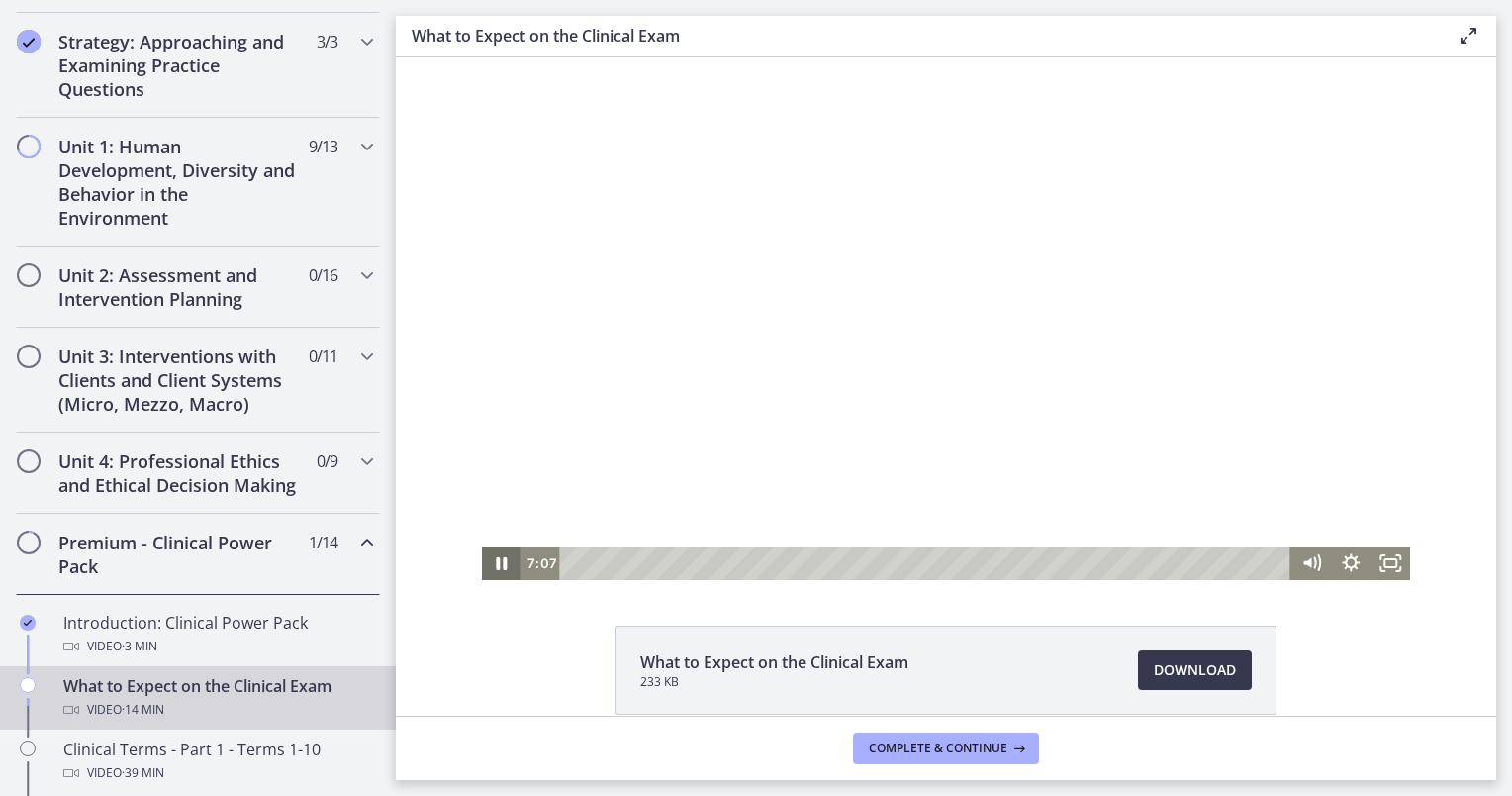 click 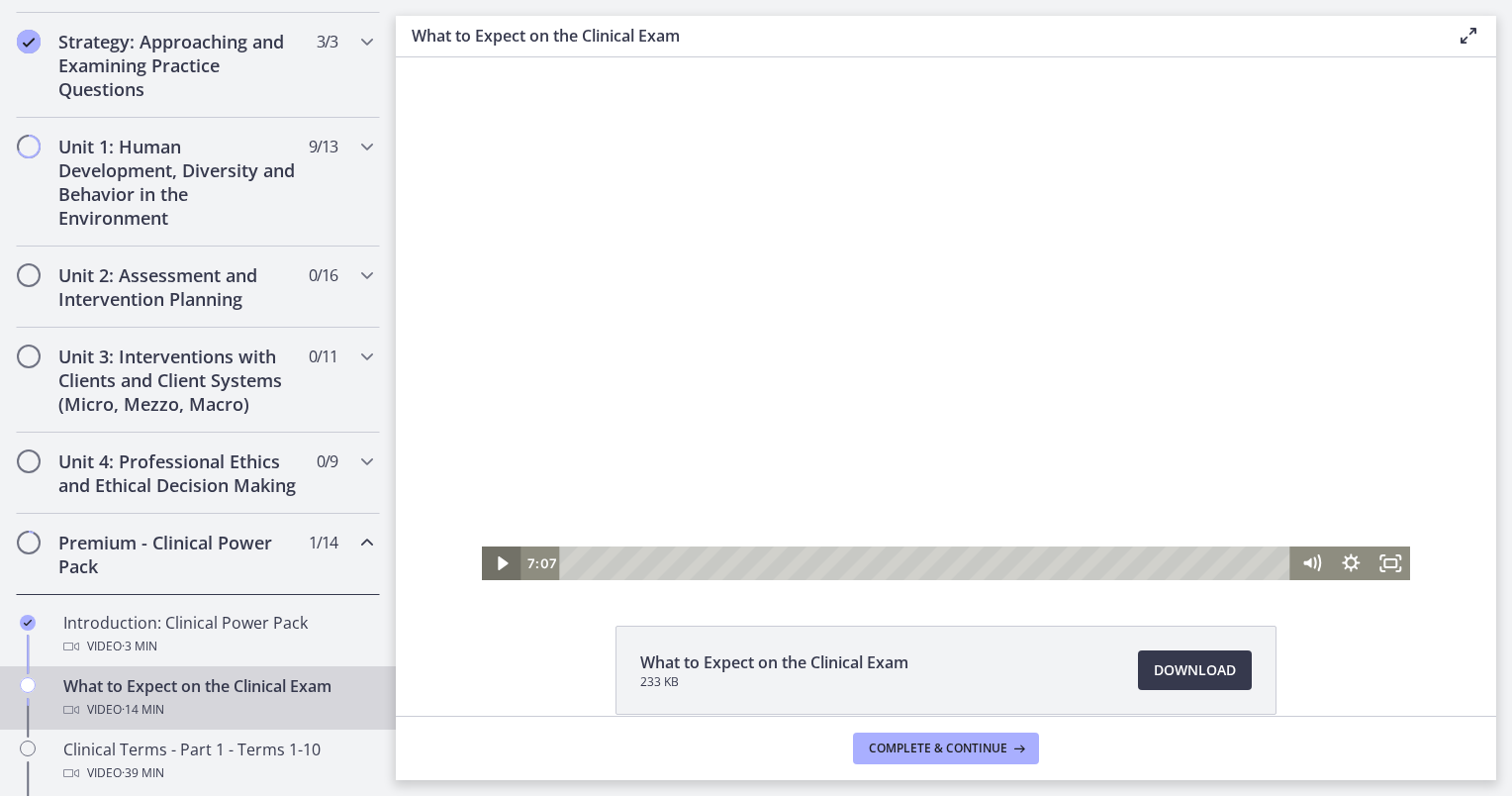 type 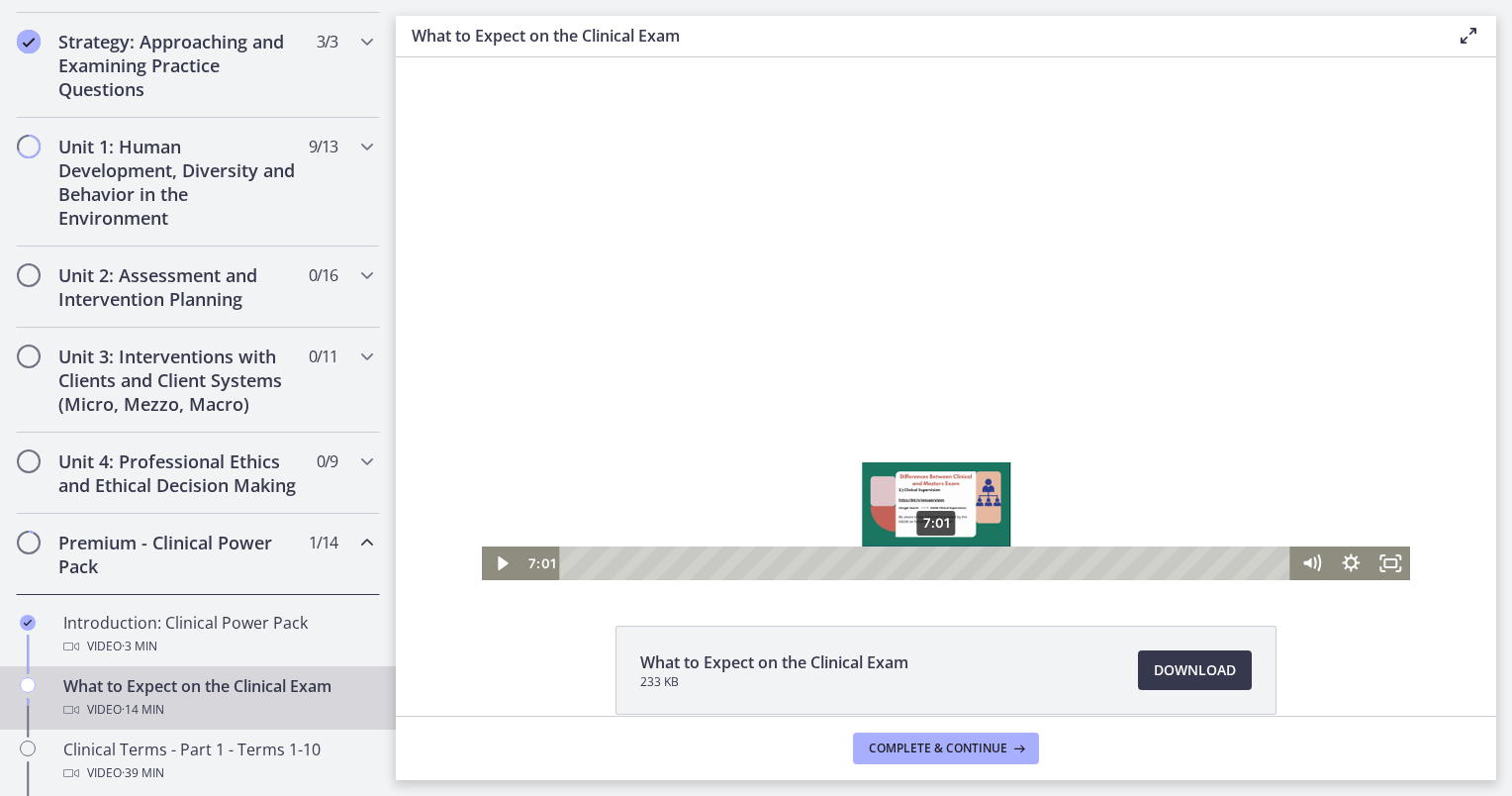 click at bounding box center [935, 562] 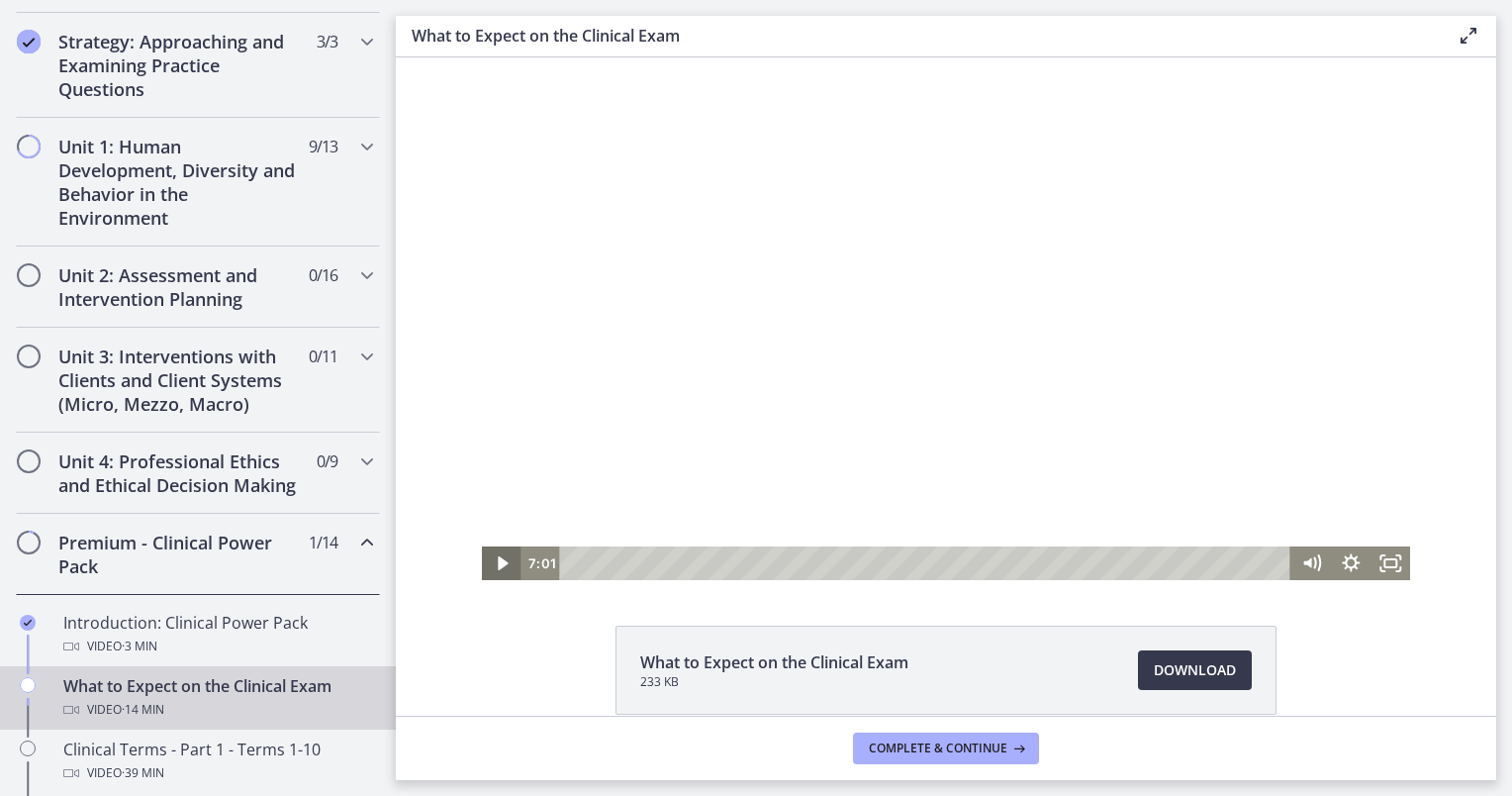 click 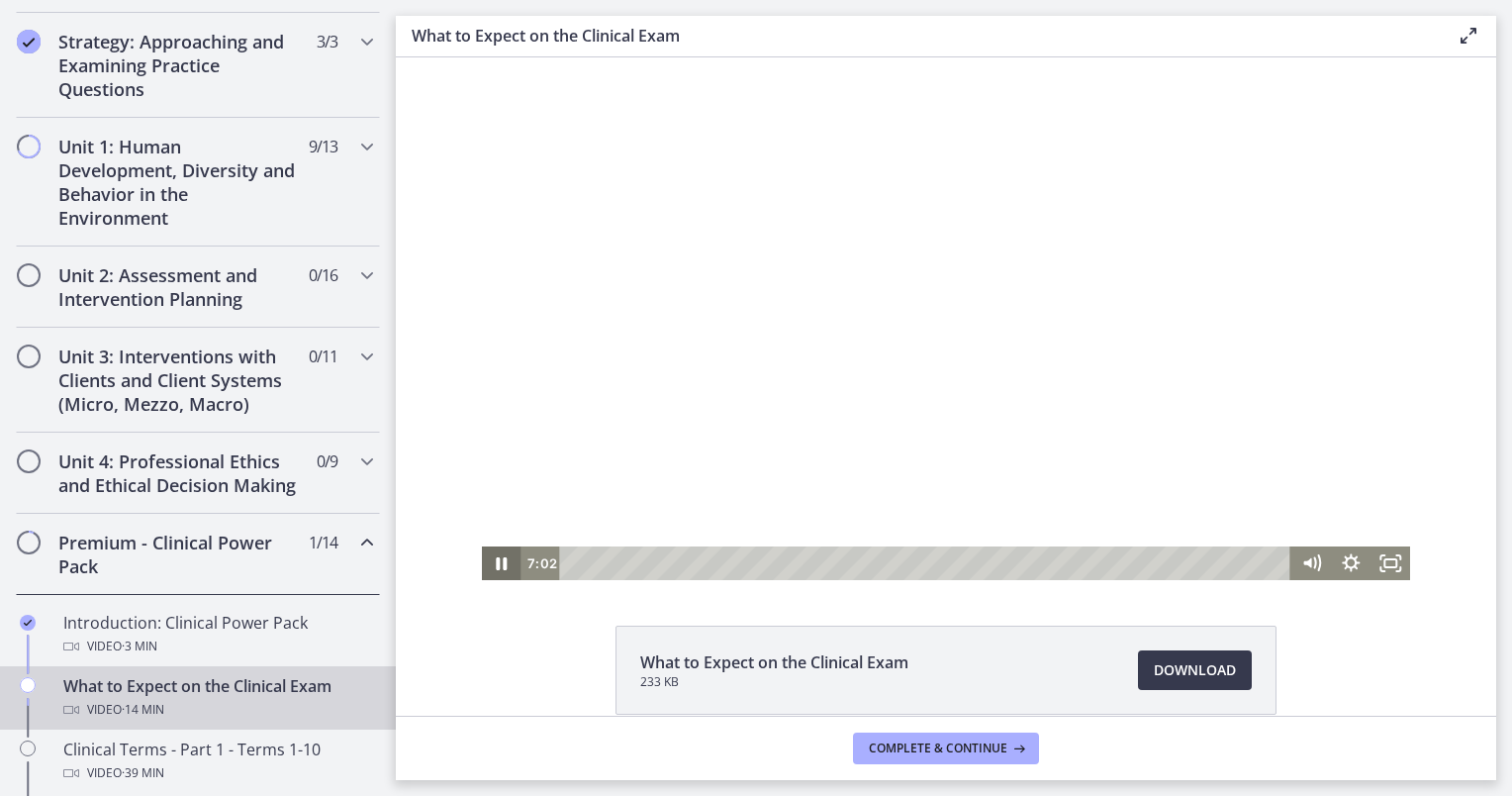 click 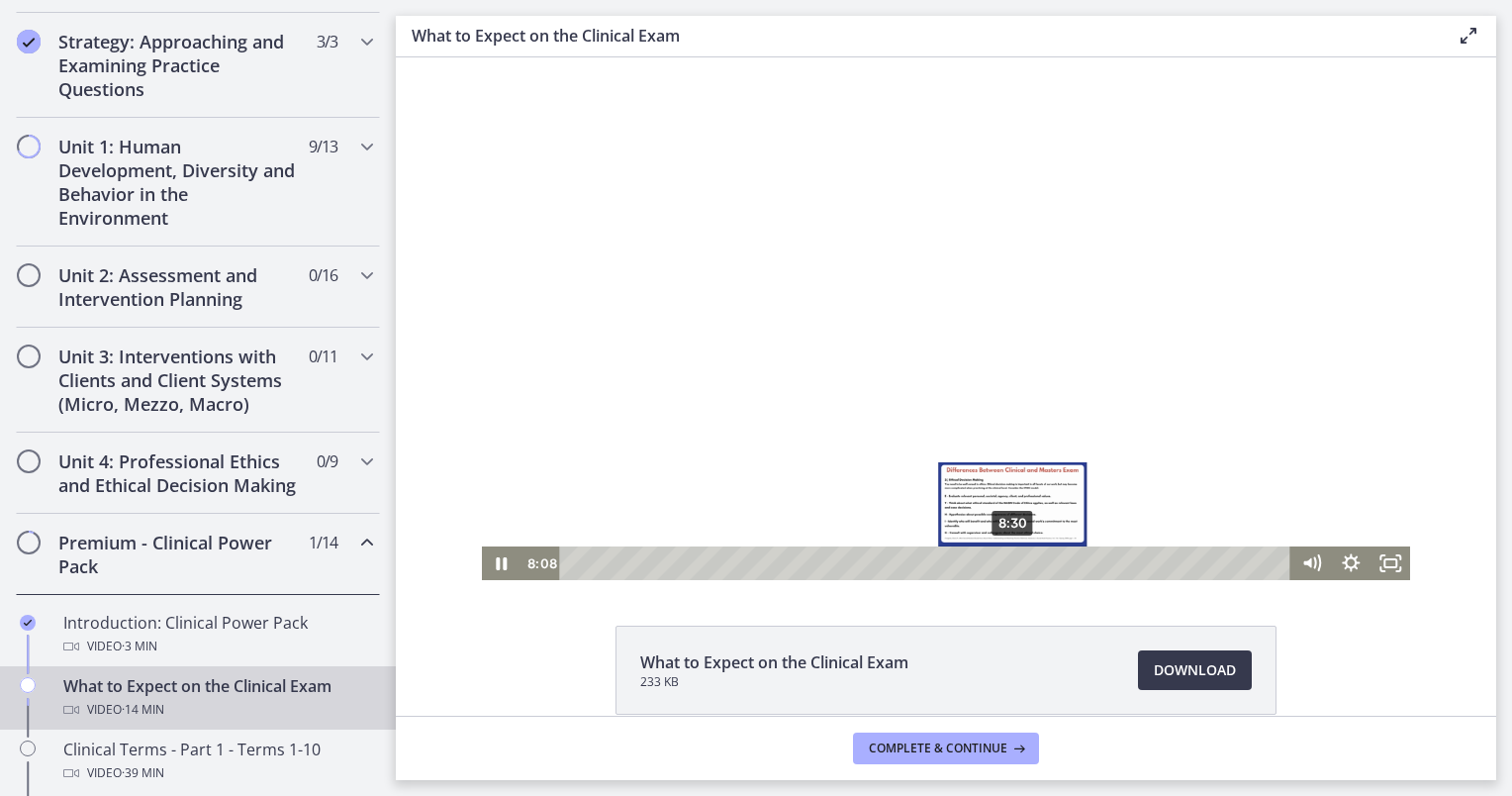 click on "8:30" at bounding box center (927, 563) 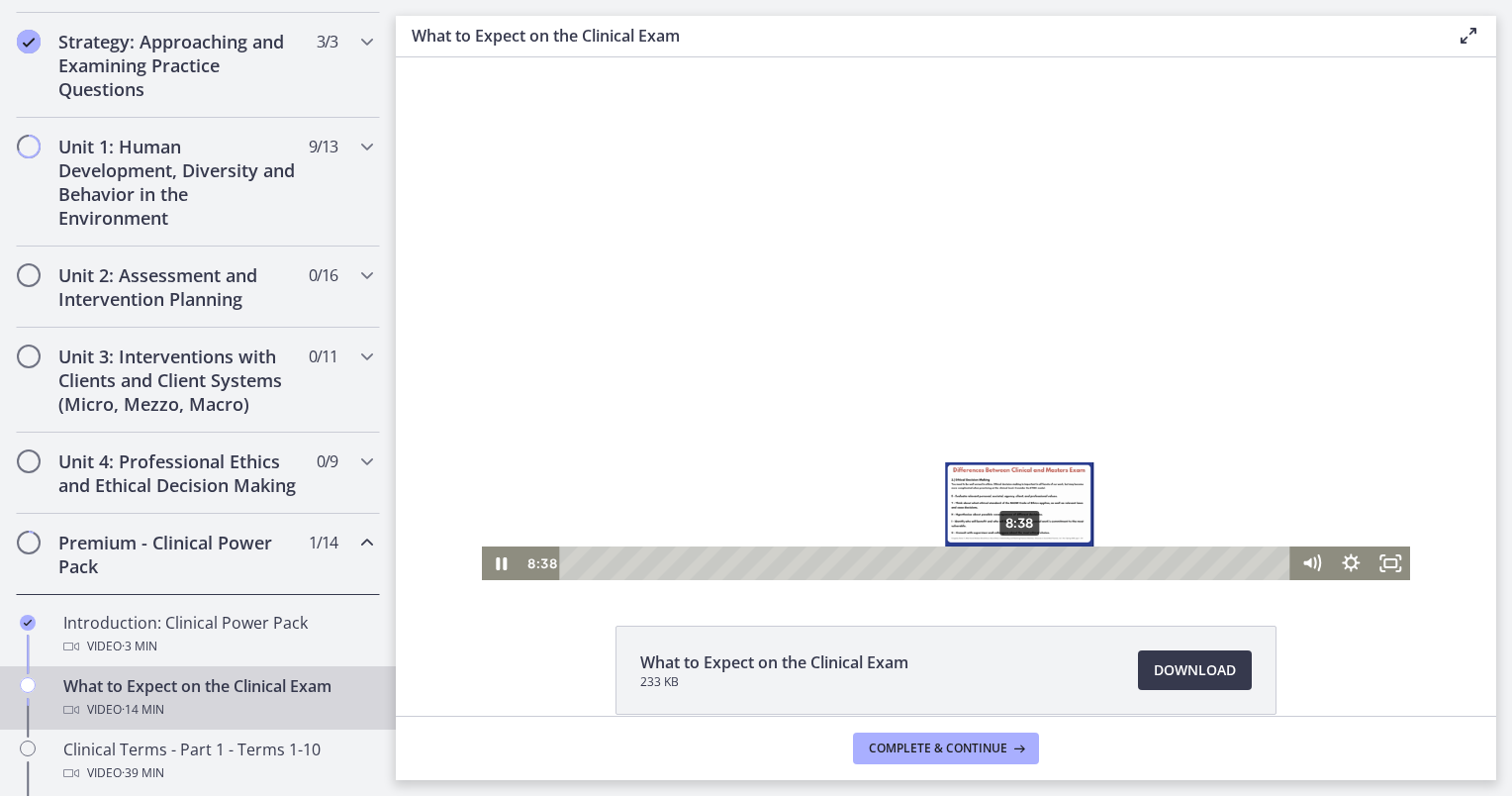 click on "8:38" at bounding box center [927, 563] 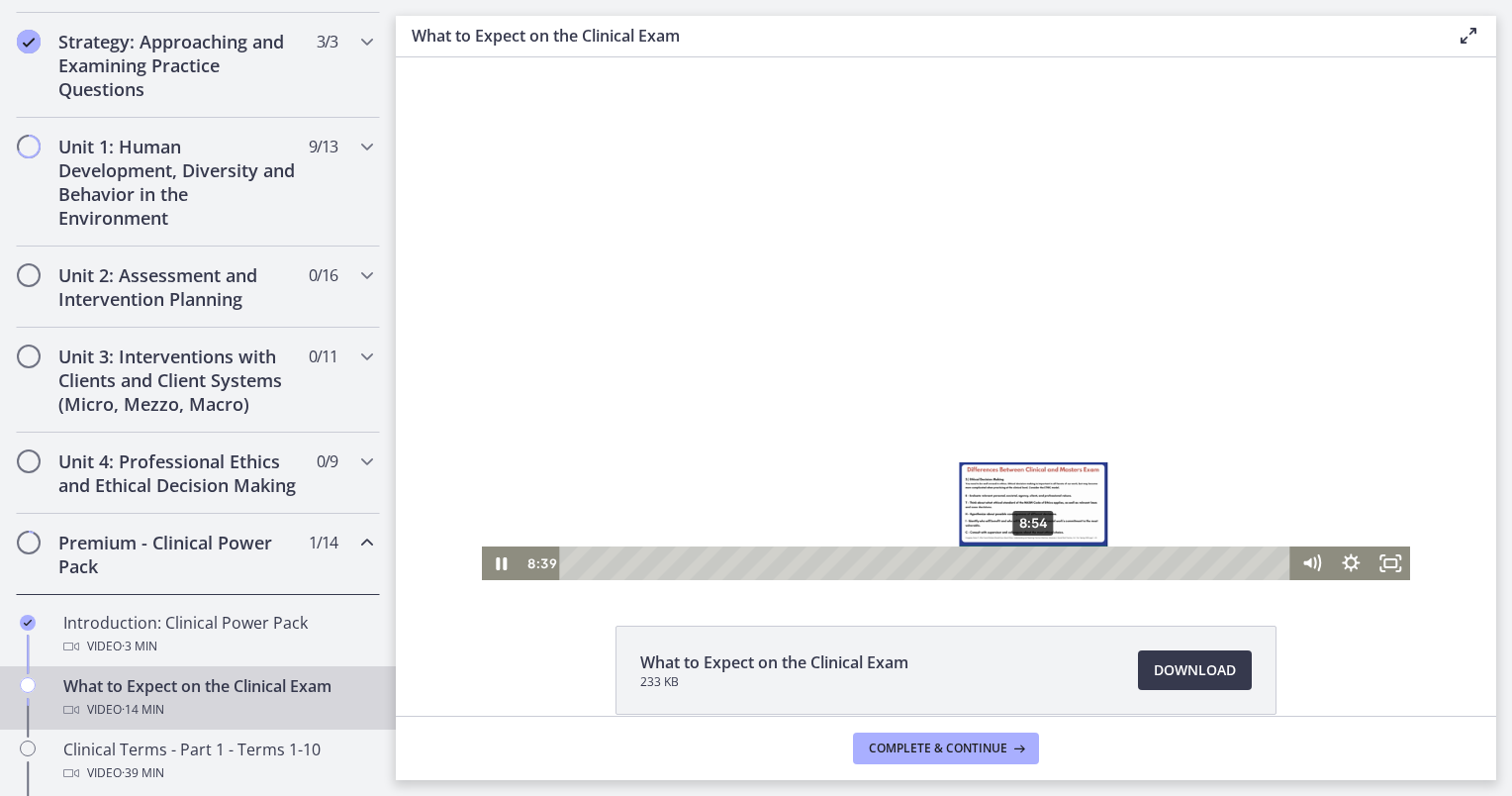 click on "8:54" at bounding box center [927, 563] 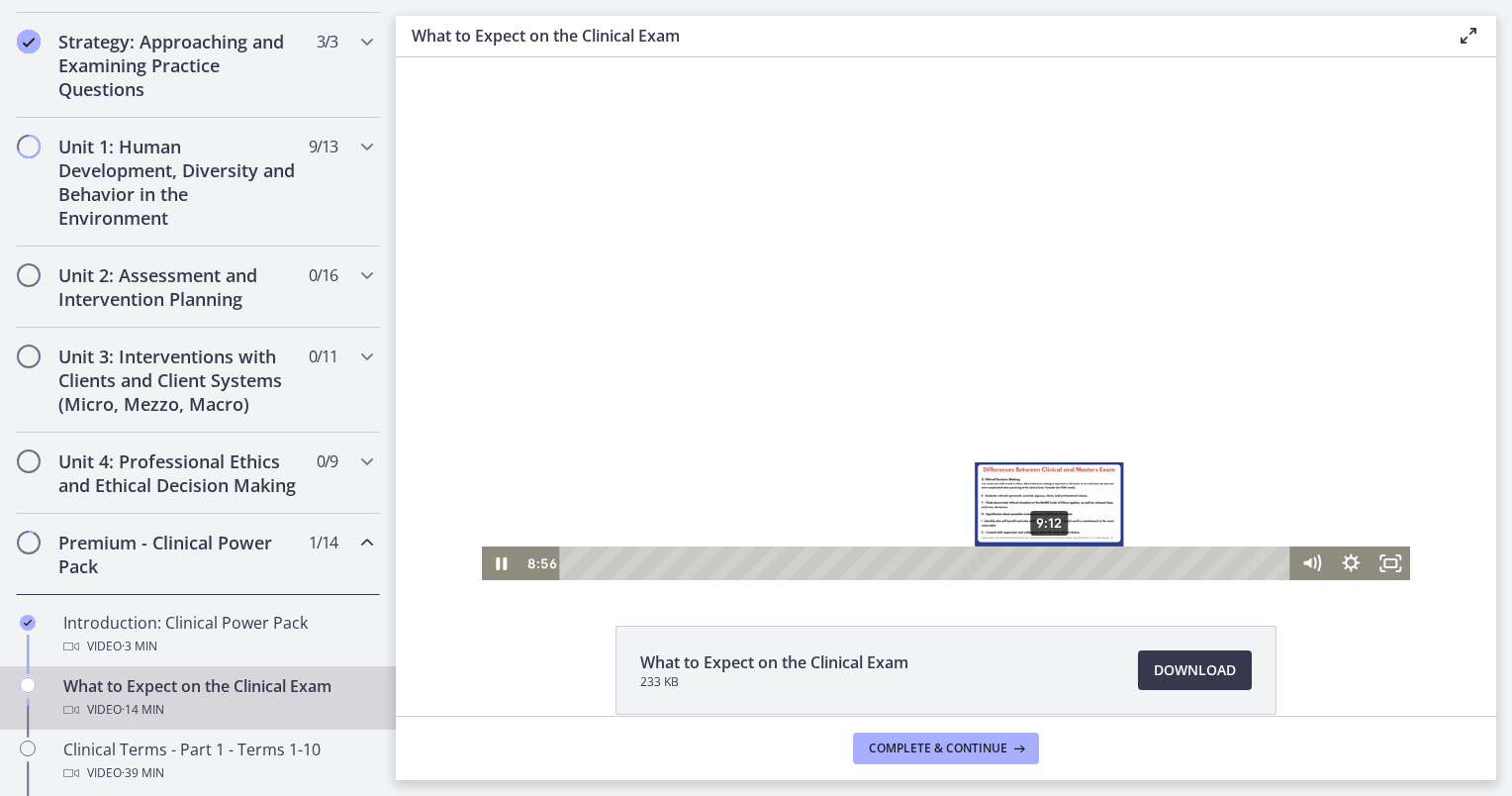 click on "9:12" at bounding box center [927, 563] 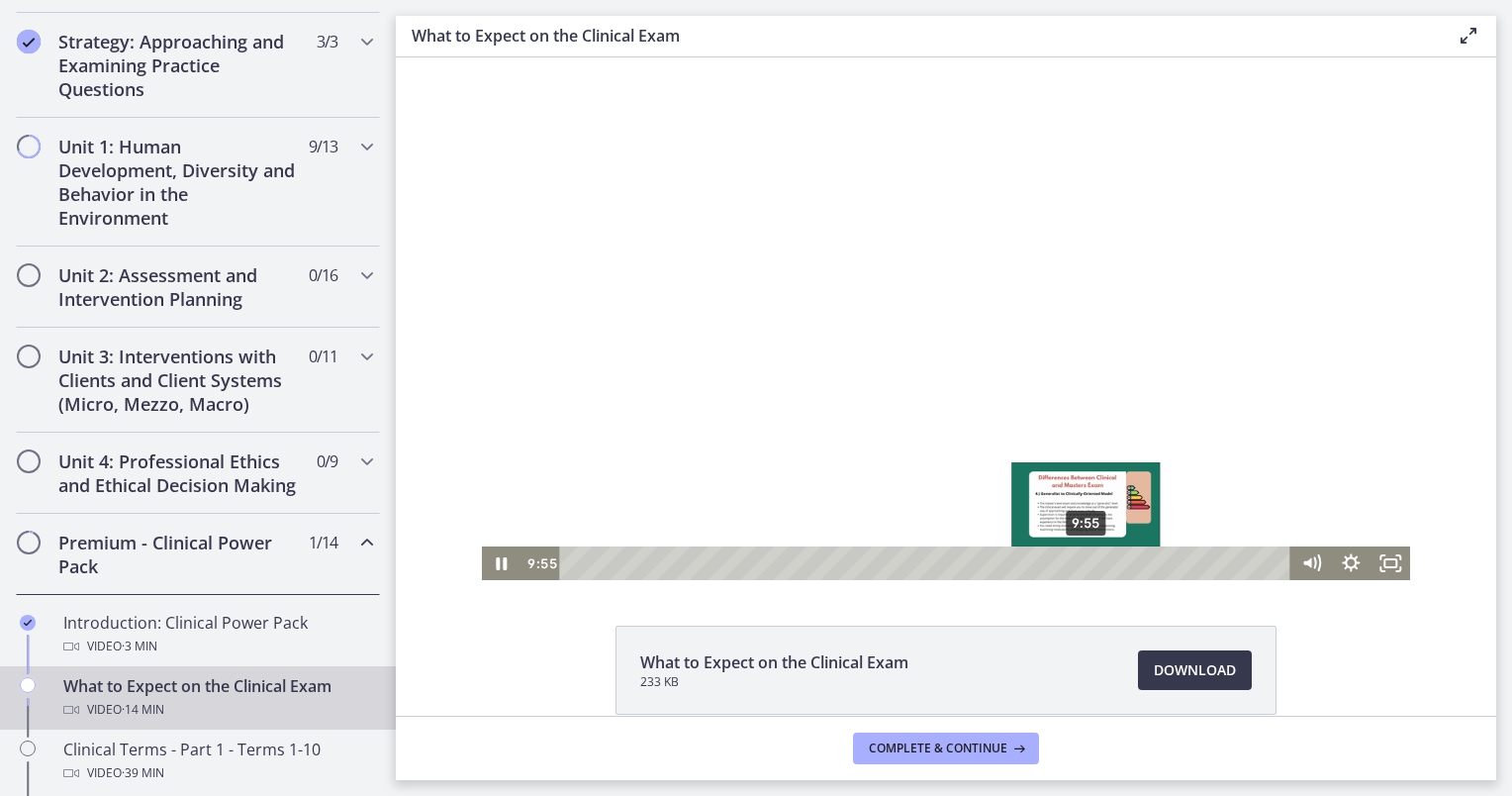 click on "9:55" at bounding box center (927, 563) 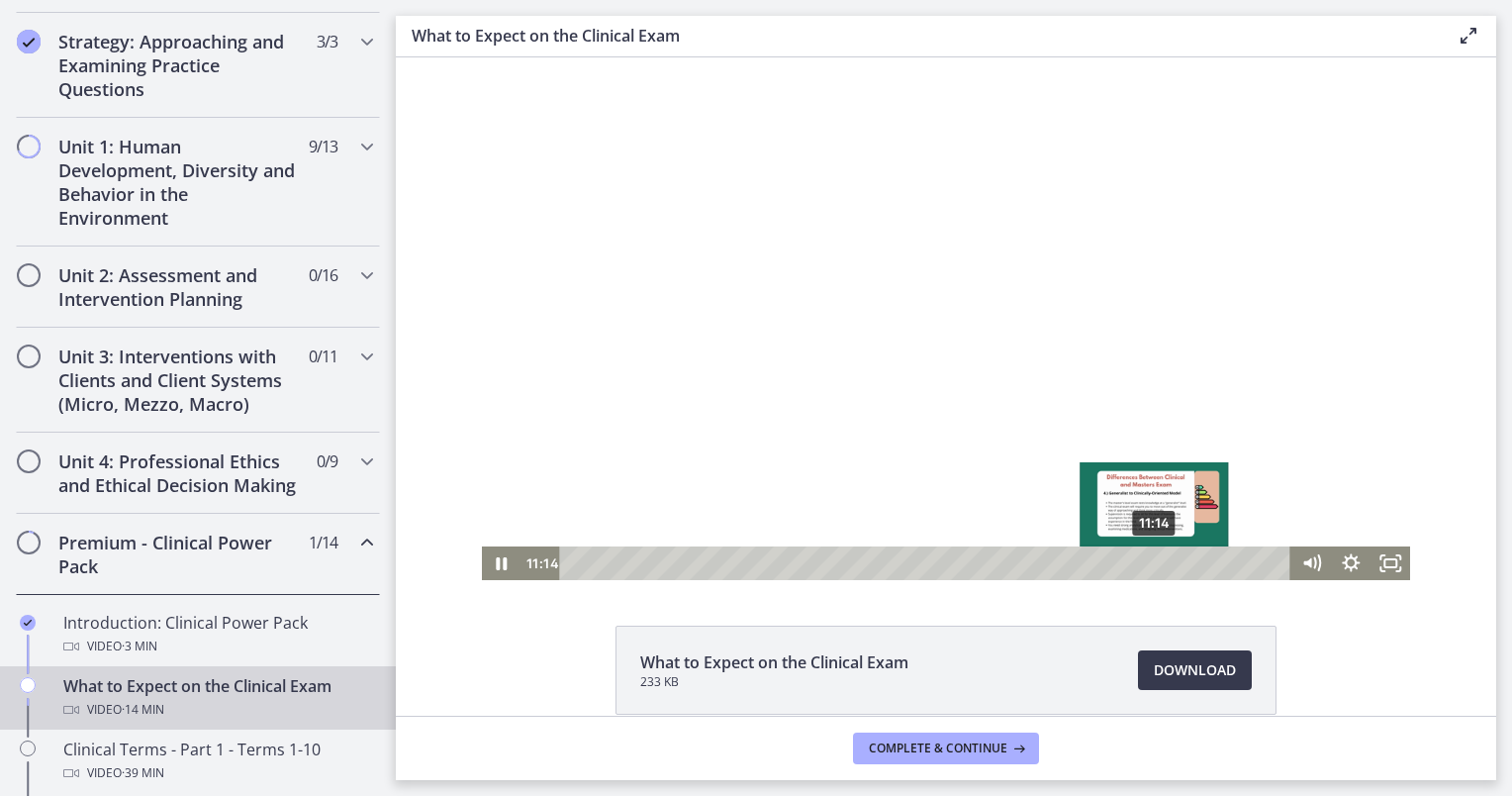 click on "11:14" at bounding box center [927, 563] 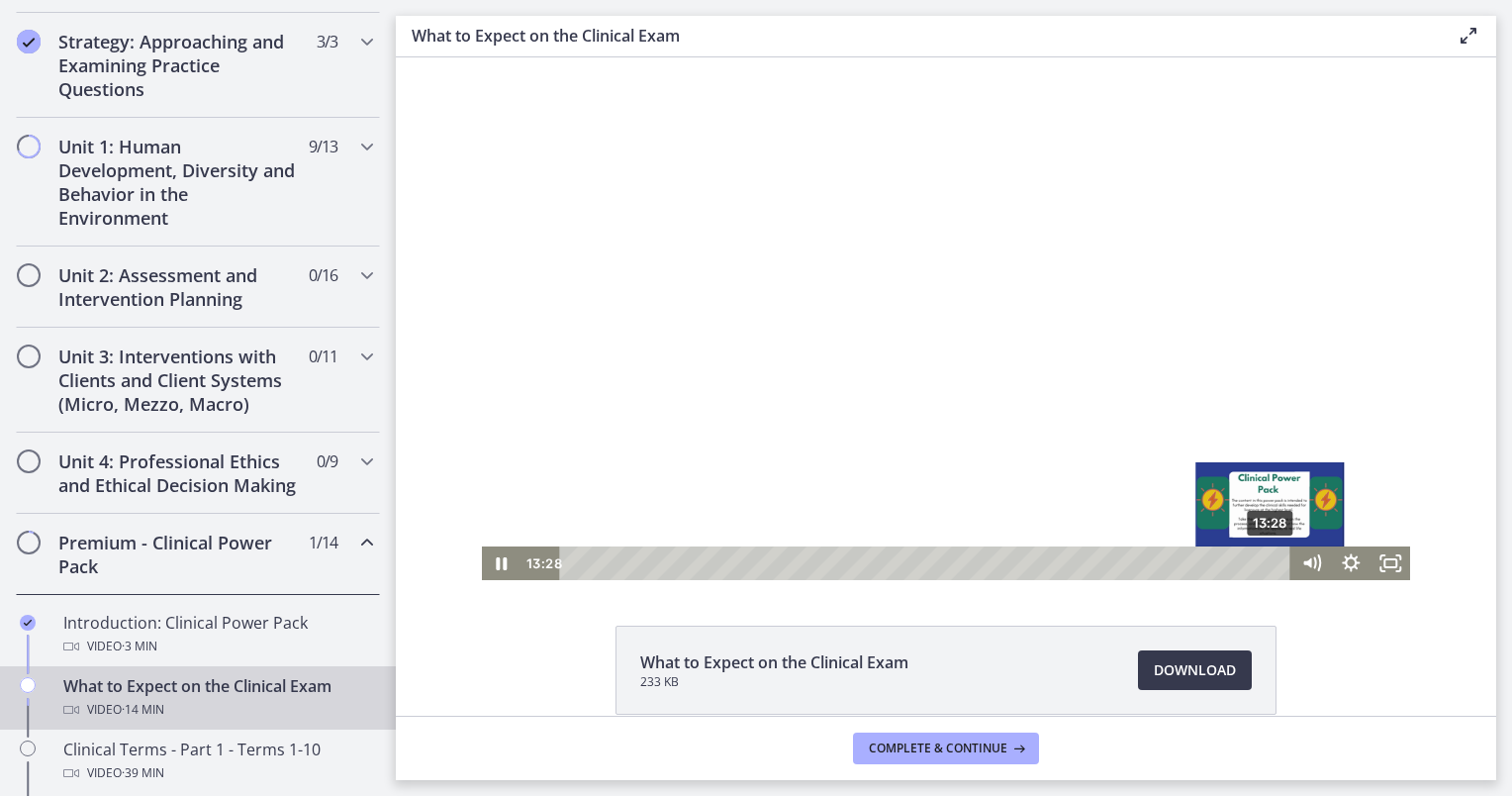 click on "13:28" at bounding box center (927, 563) 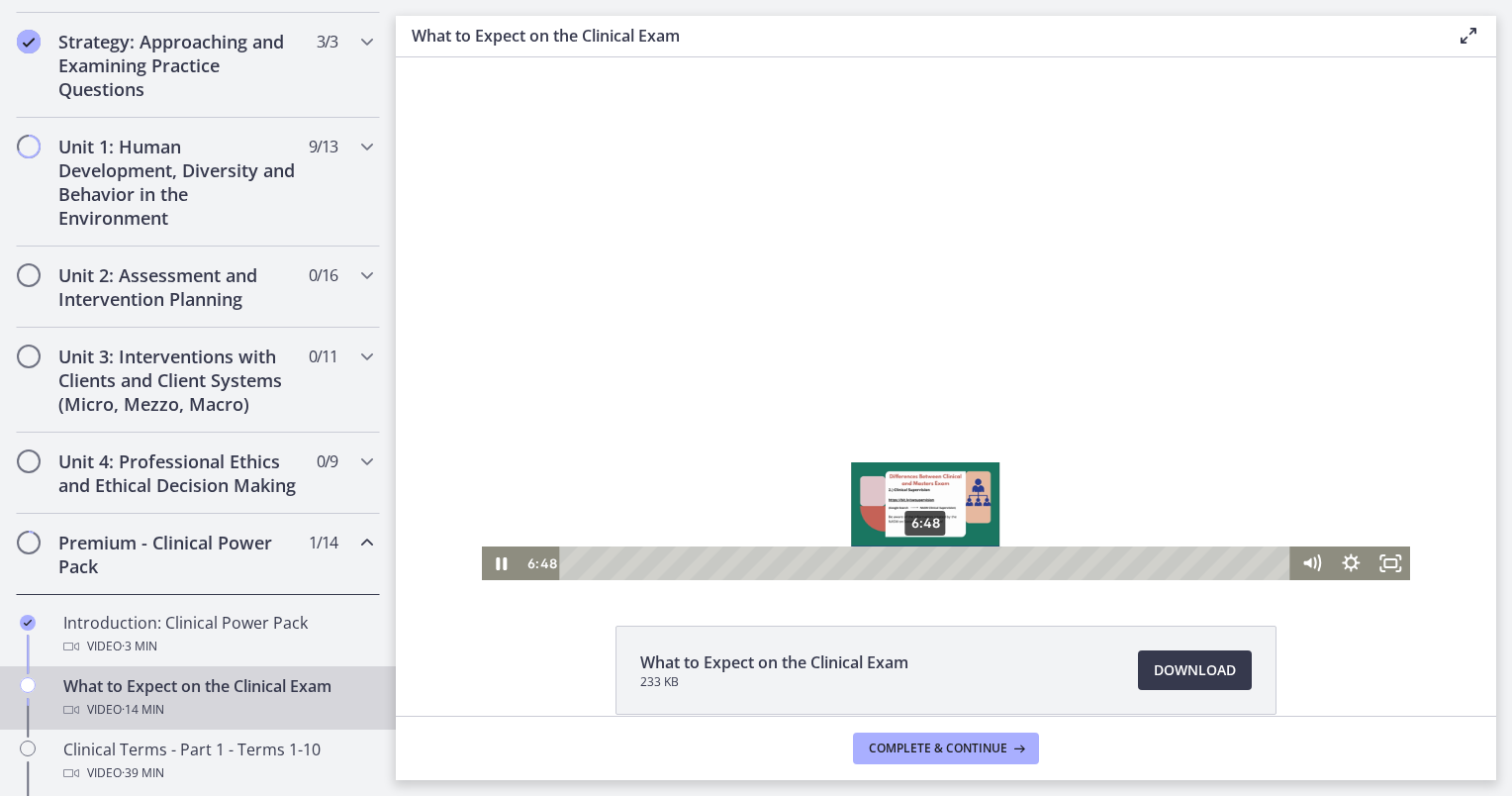 click on "6:48" at bounding box center (927, 563) 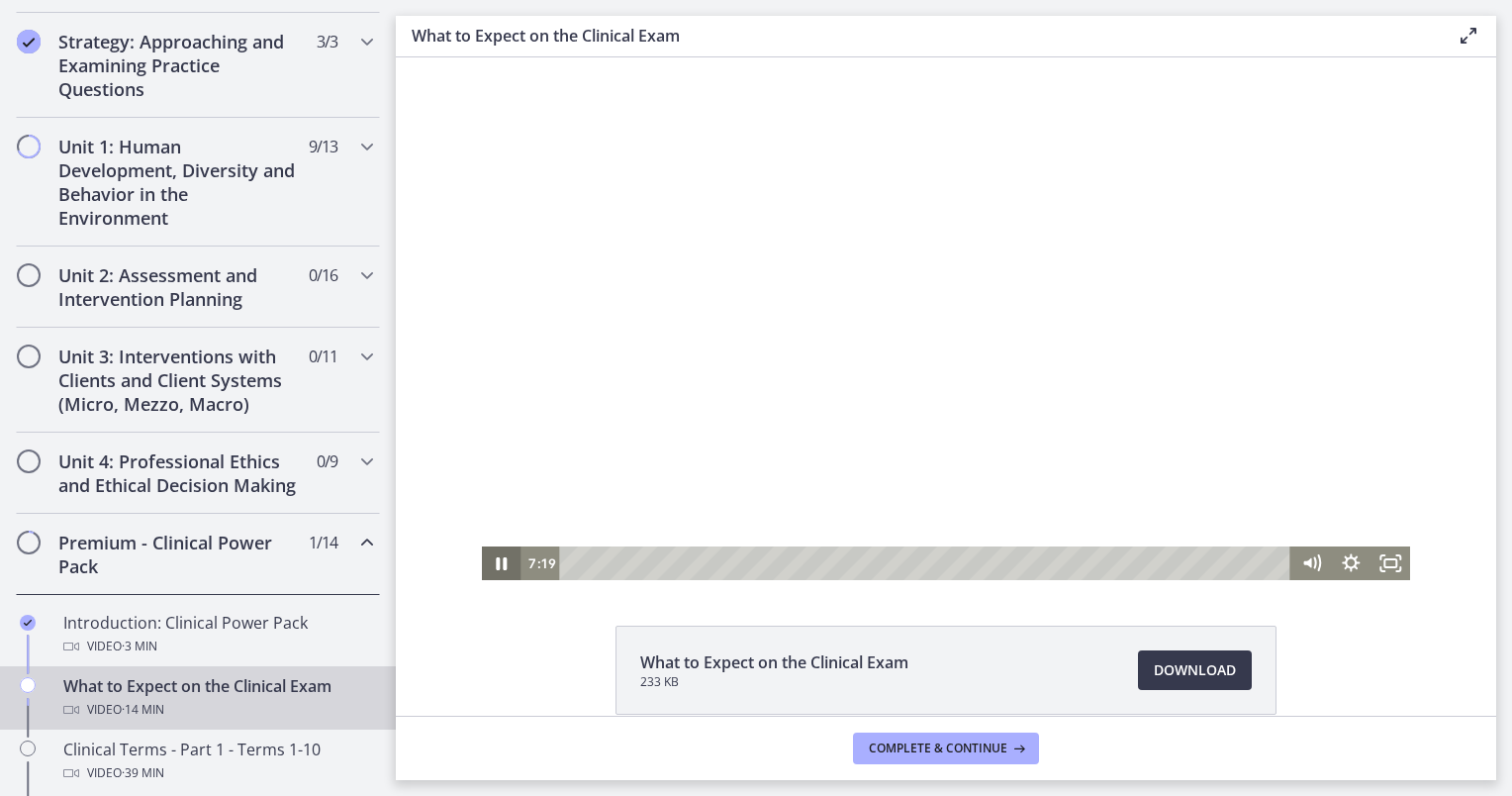 click 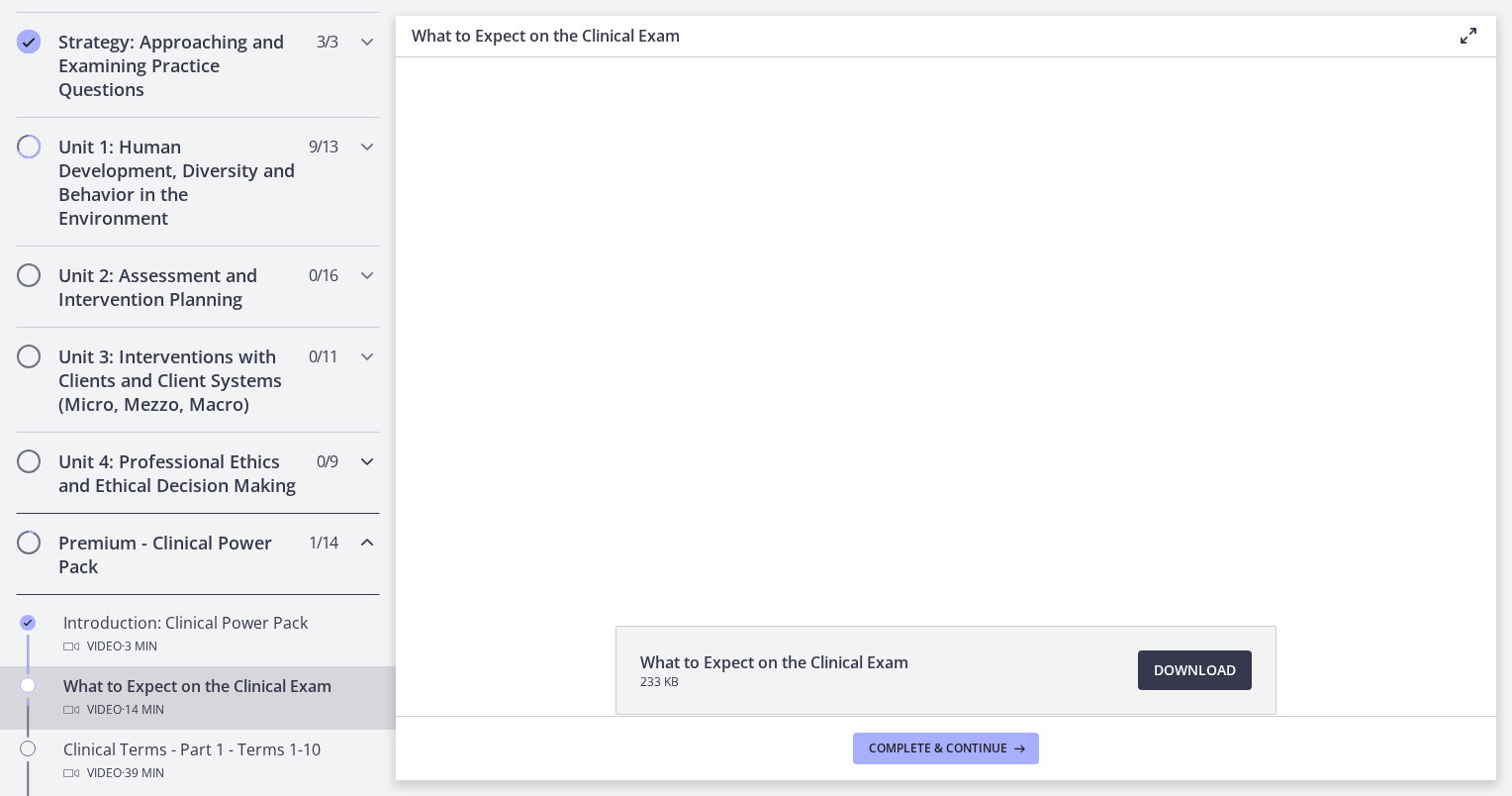 scroll, scrollTop: 327, scrollLeft: 0, axis: vertical 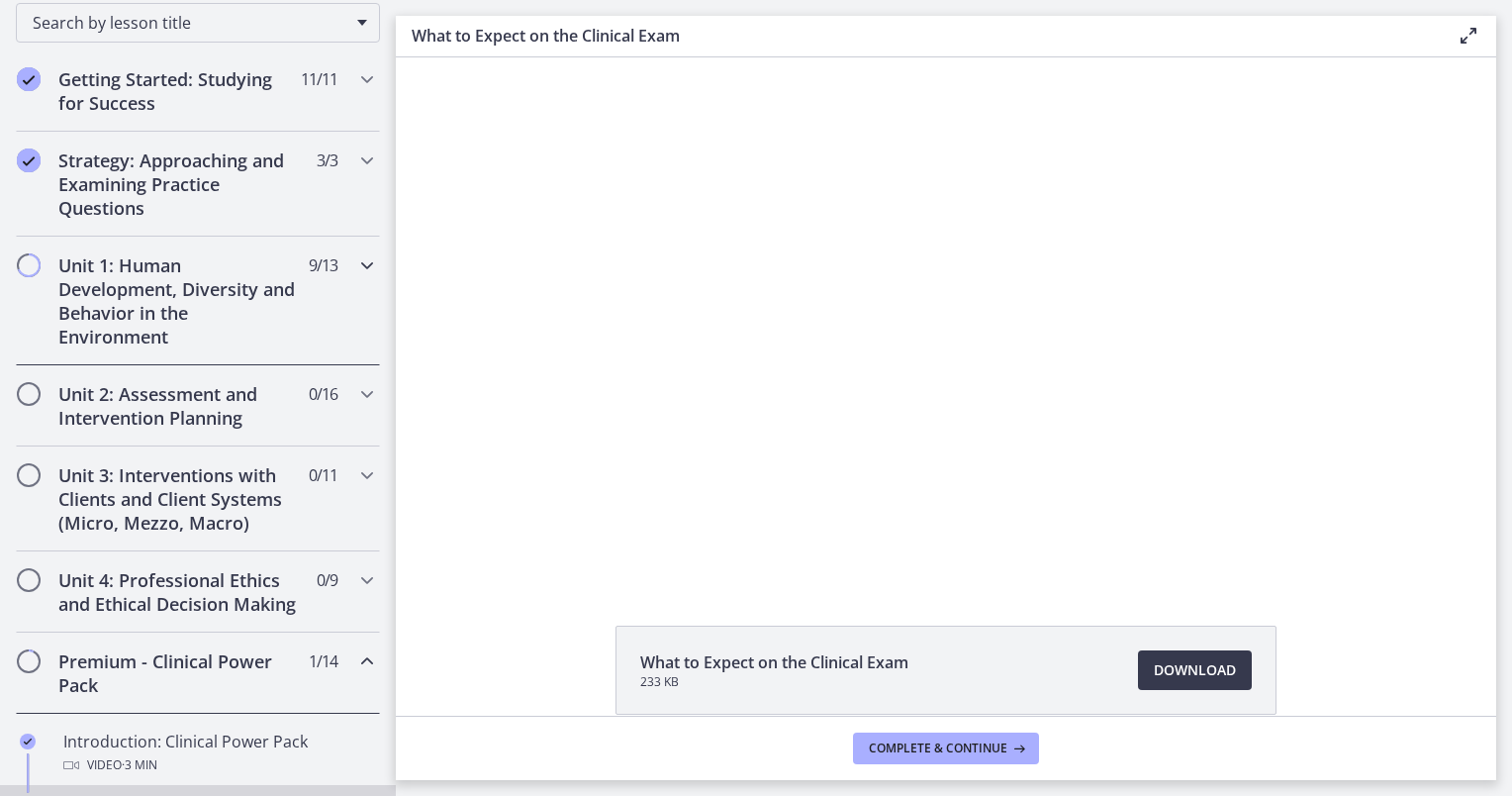 click on "Unit 1: Human Development, Diversity and Behavior in the Environment" at bounding box center (179, 301) 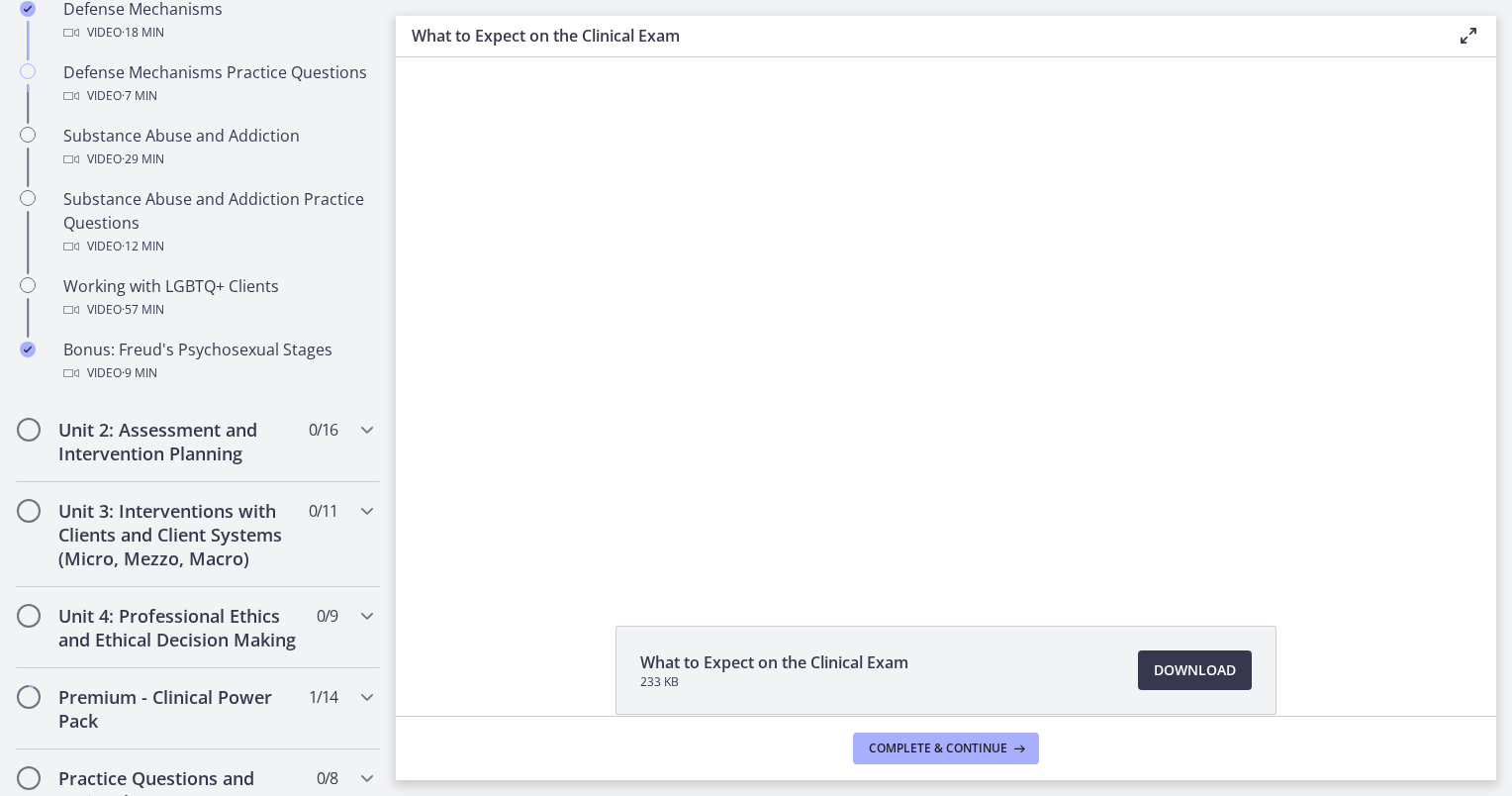 scroll, scrollTop: 1234, scrollLeft: 0, axis: vertical 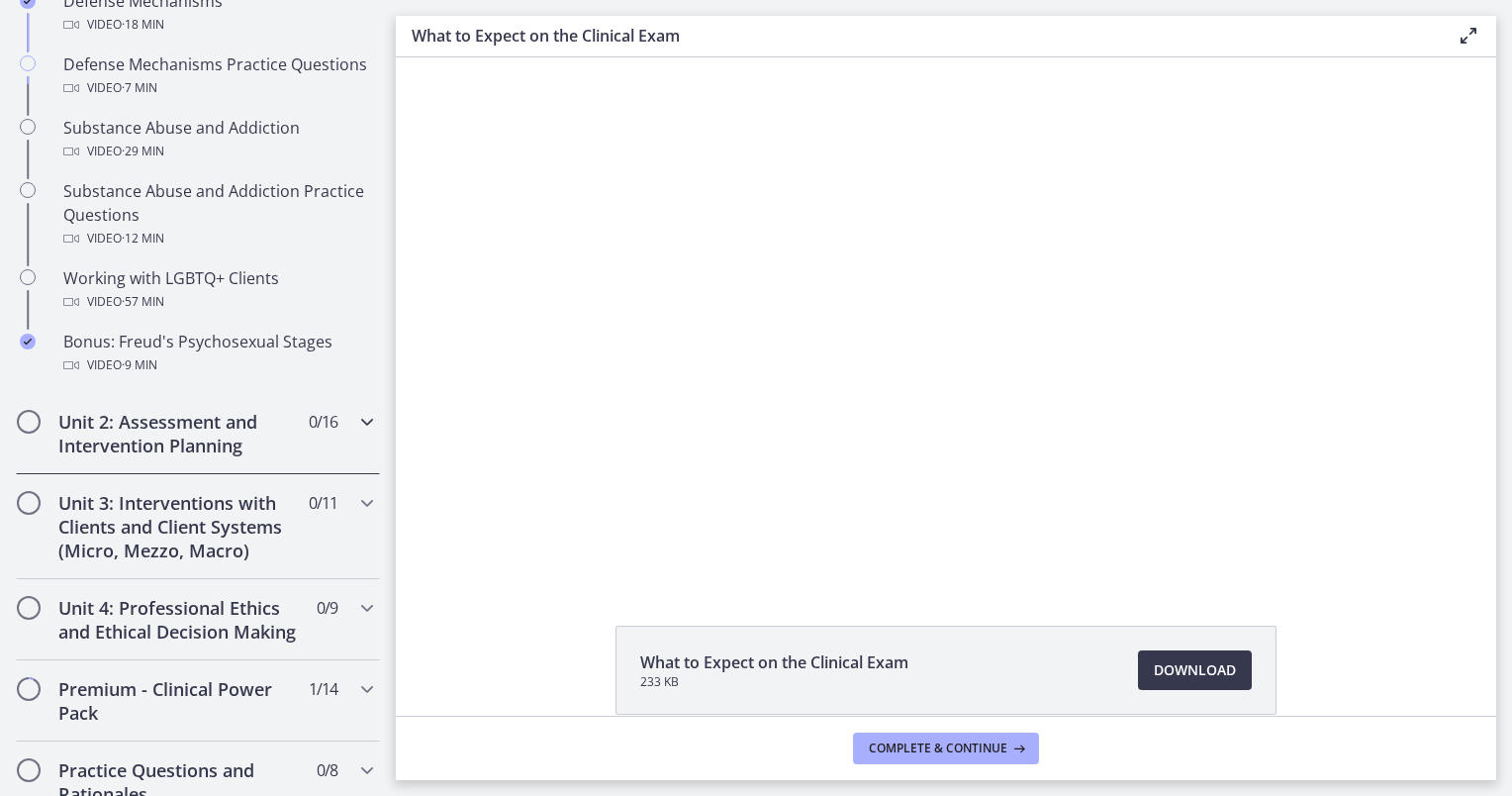 click on "Unit 2: Assessment and Intervention Planning" at bounding box center [179, 434] 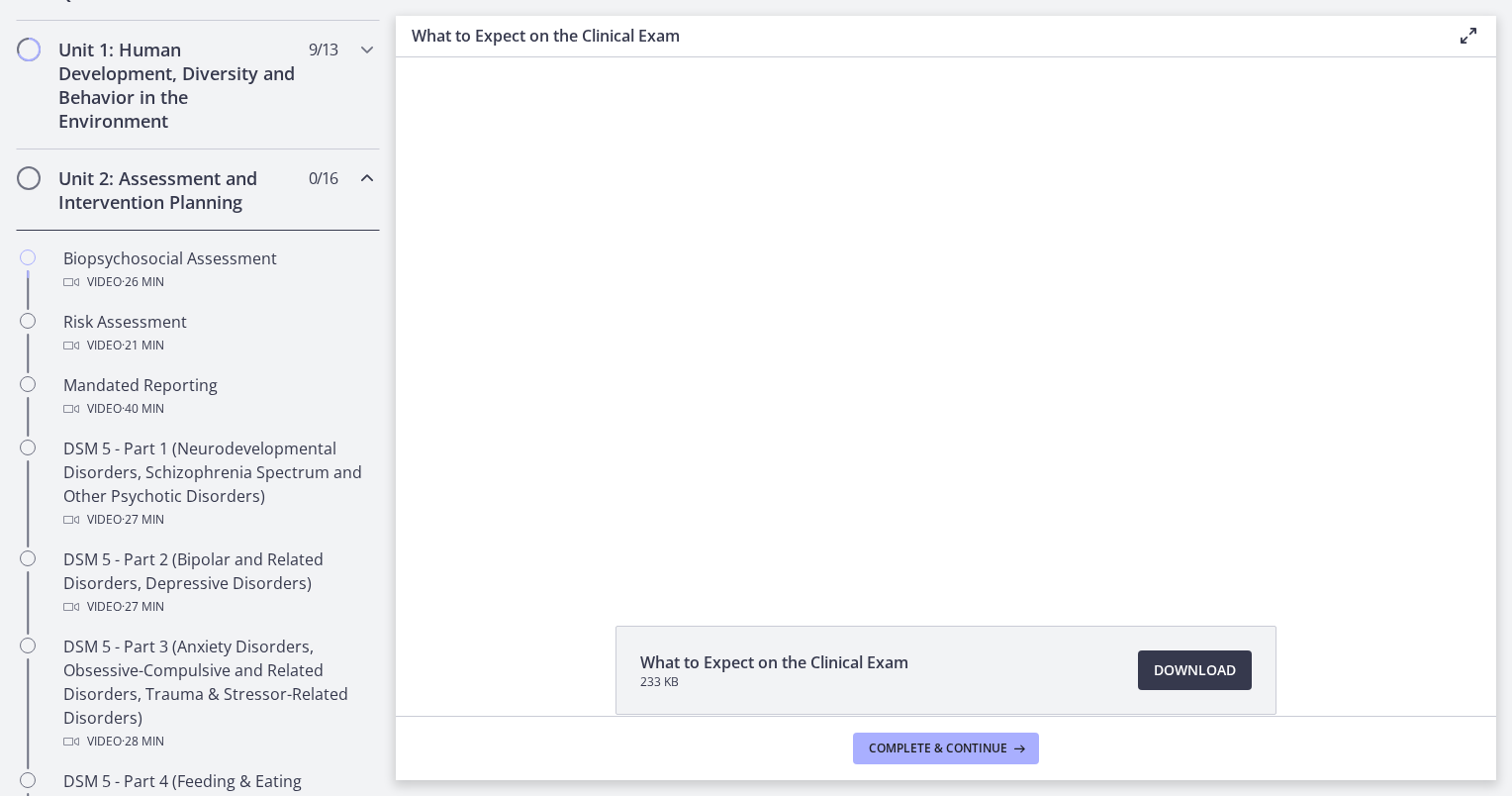 scroll, scrollTop: 543, scrollLeft: 0, axis: vertical 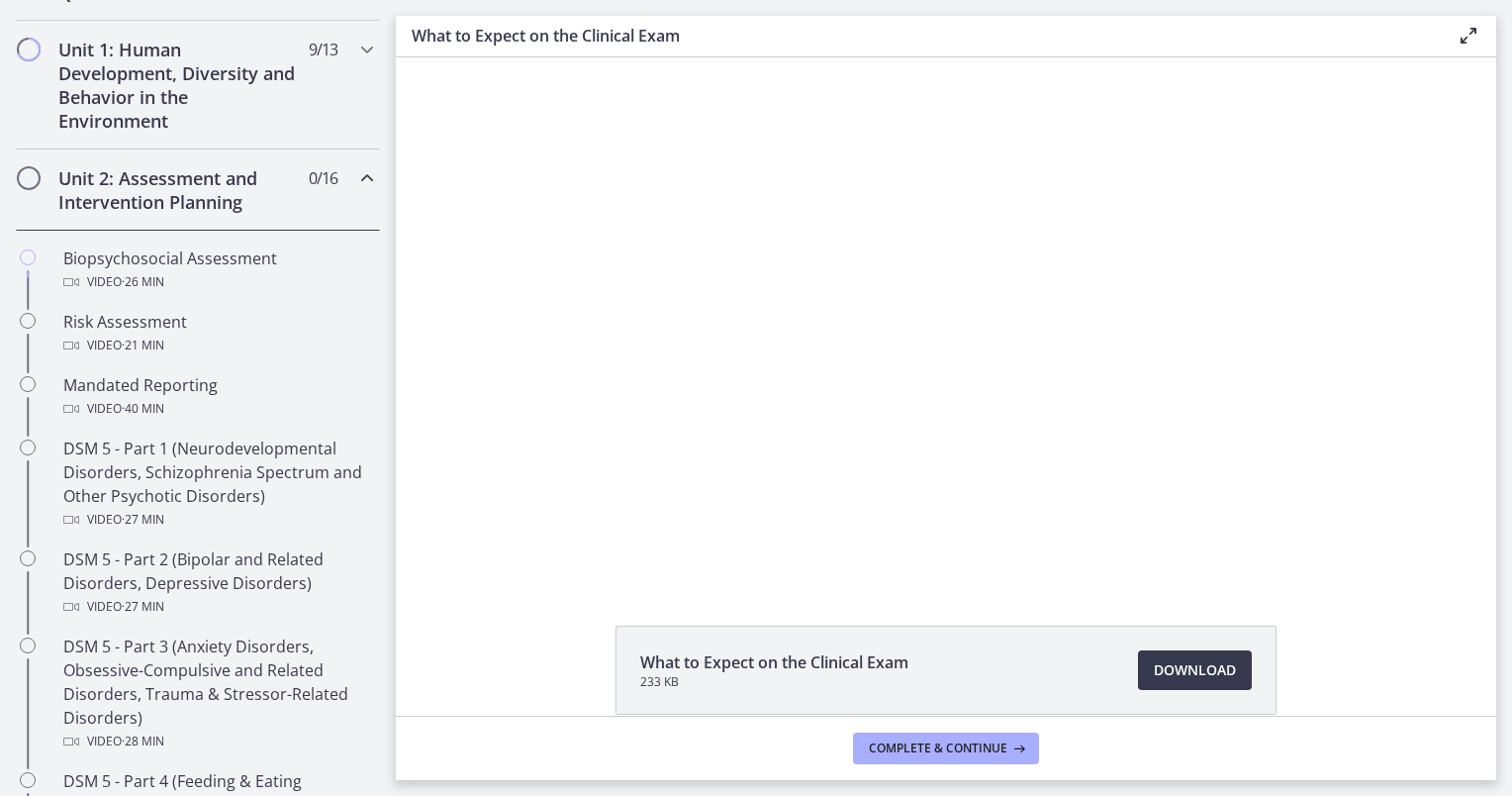 click on "Unit 2: Assessment and Intervention Planning" at bounding box center (179, 190) 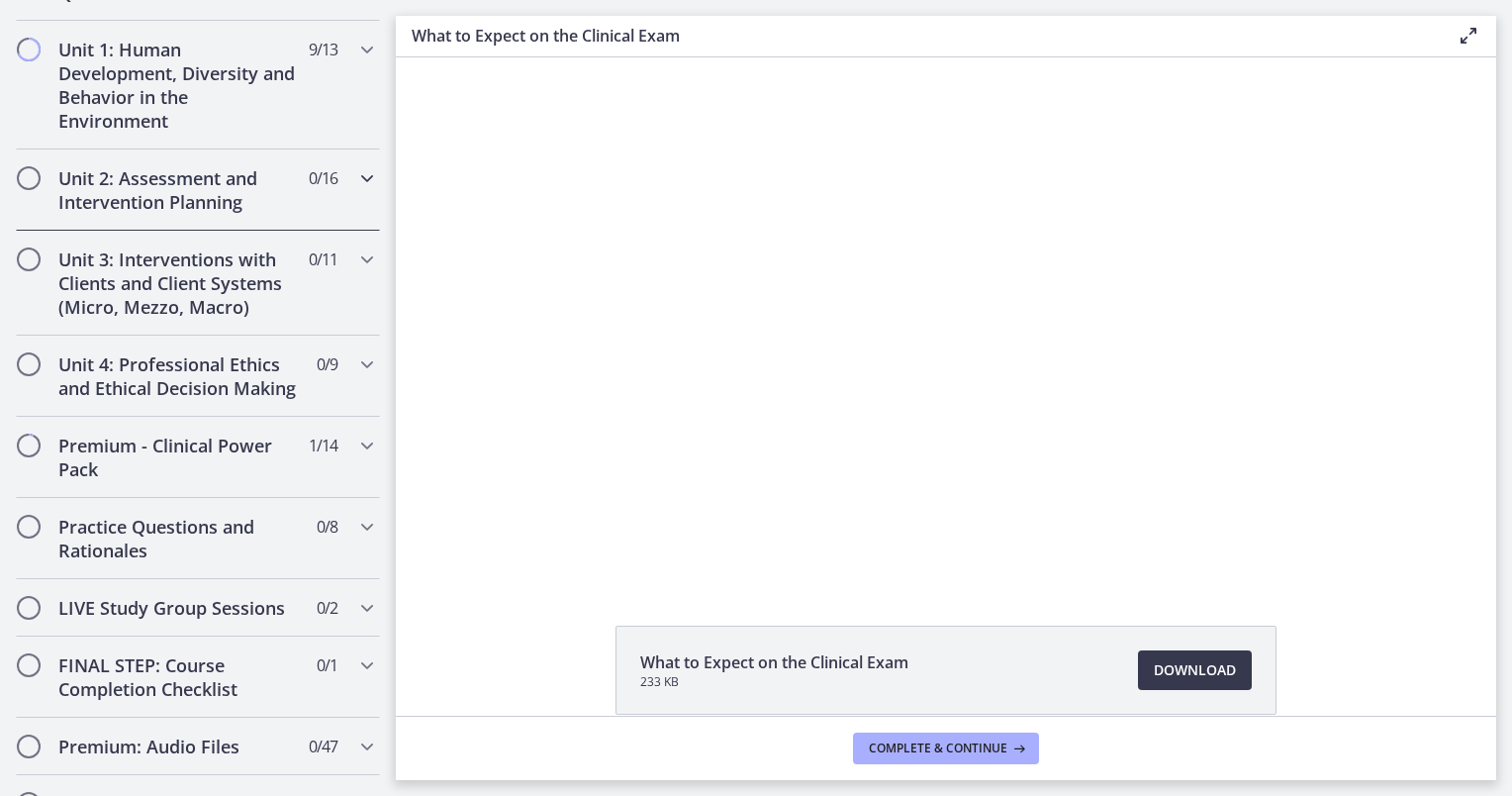 scroll, scrollTop: 303, scrollLeft: 0, axis: vertical 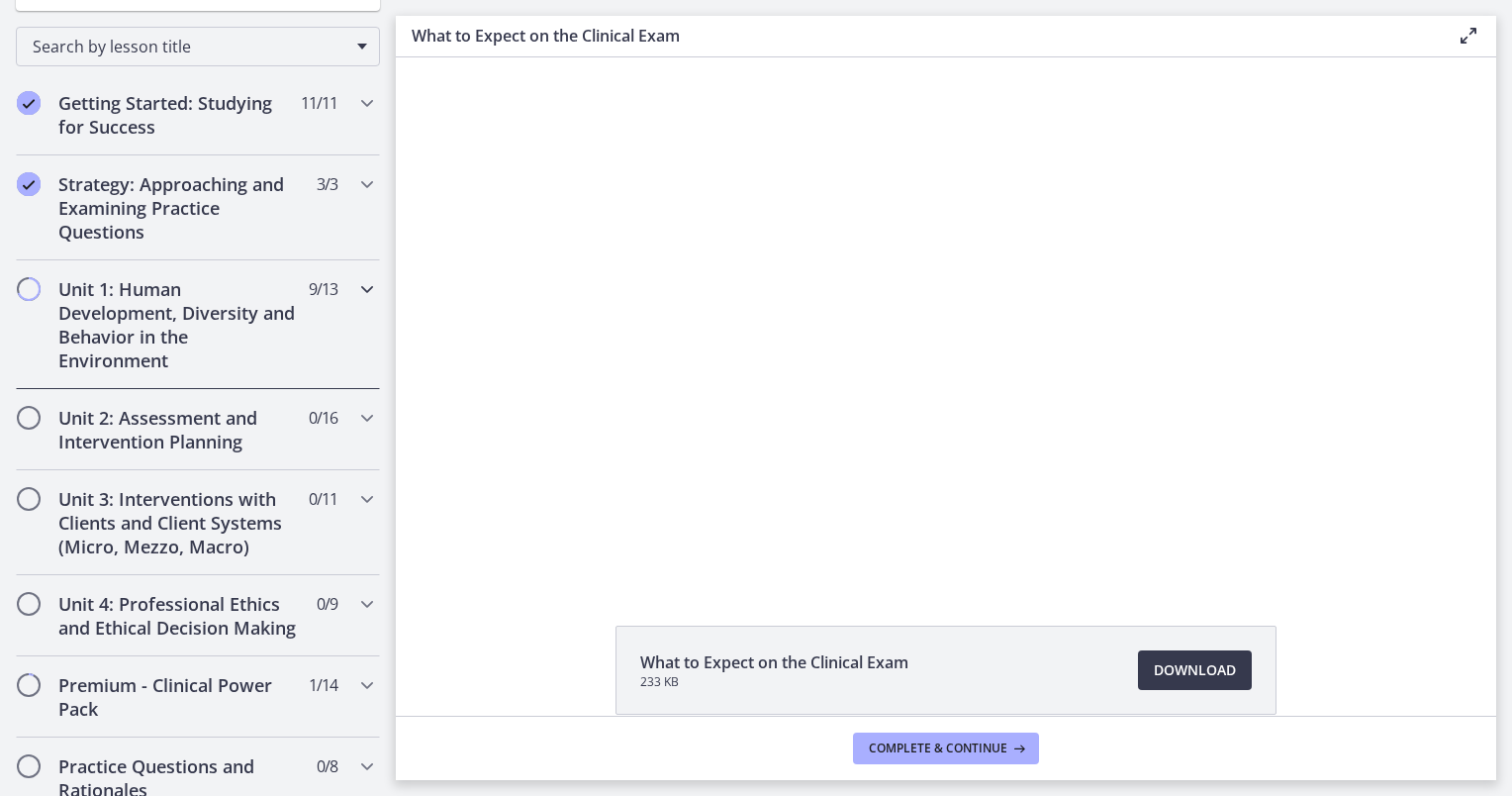 click on "Unit 1: Human Development, Diversity and Behavior in the Environment" at bounding box center (179, 325) 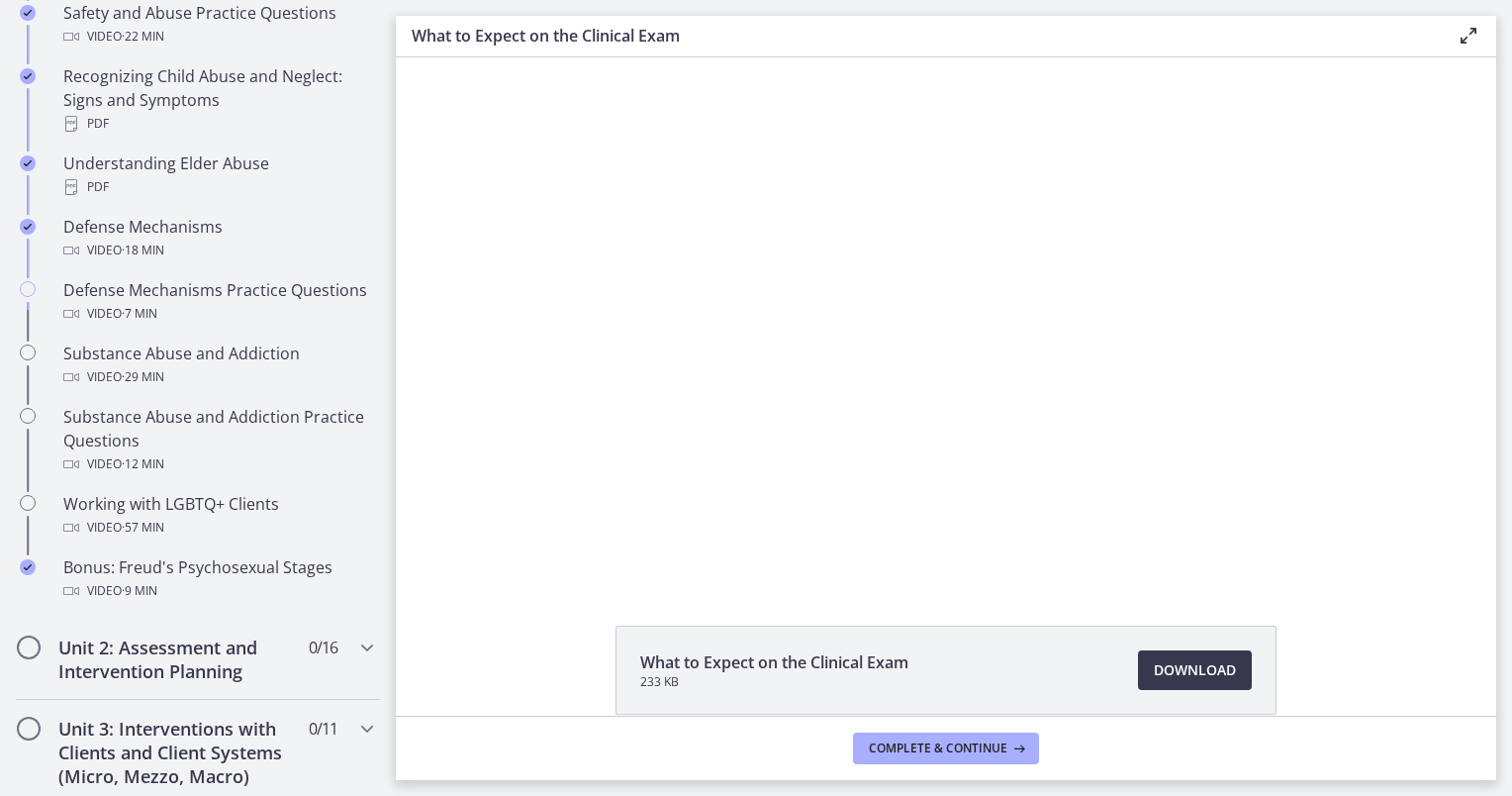 scroll, scrollTop: 1008, scrollLeft: 0, axis: vertical 